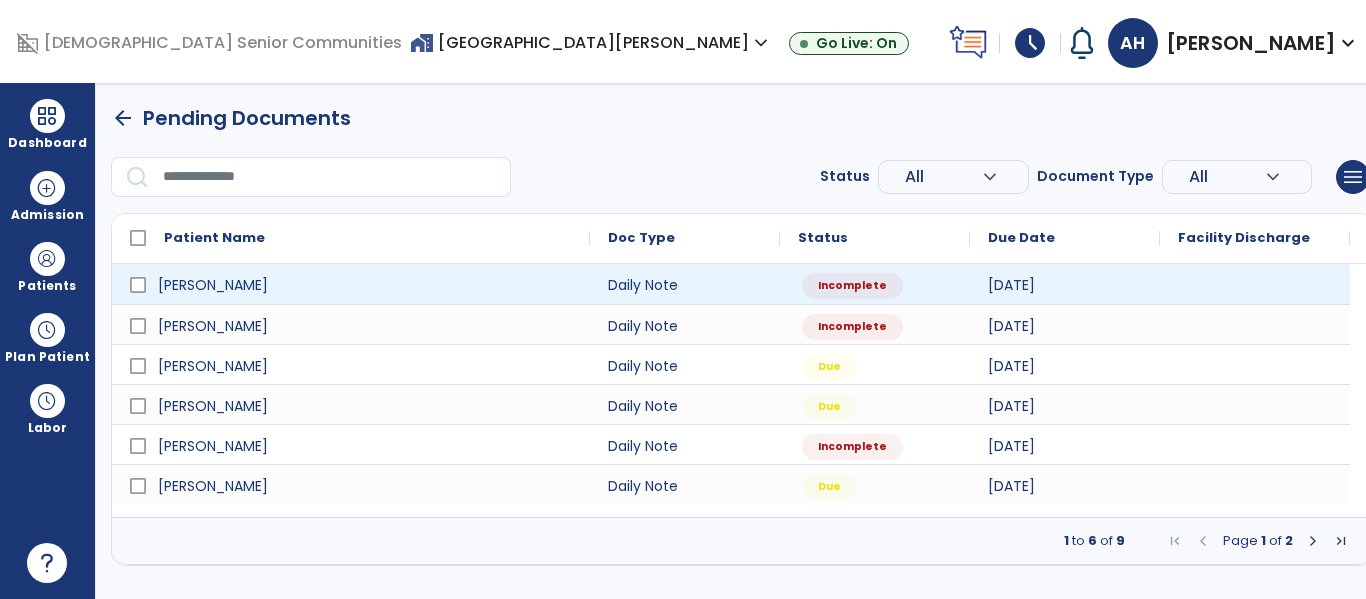 scroll, scrollTop: 0, scrollLeft: 0, axis: both 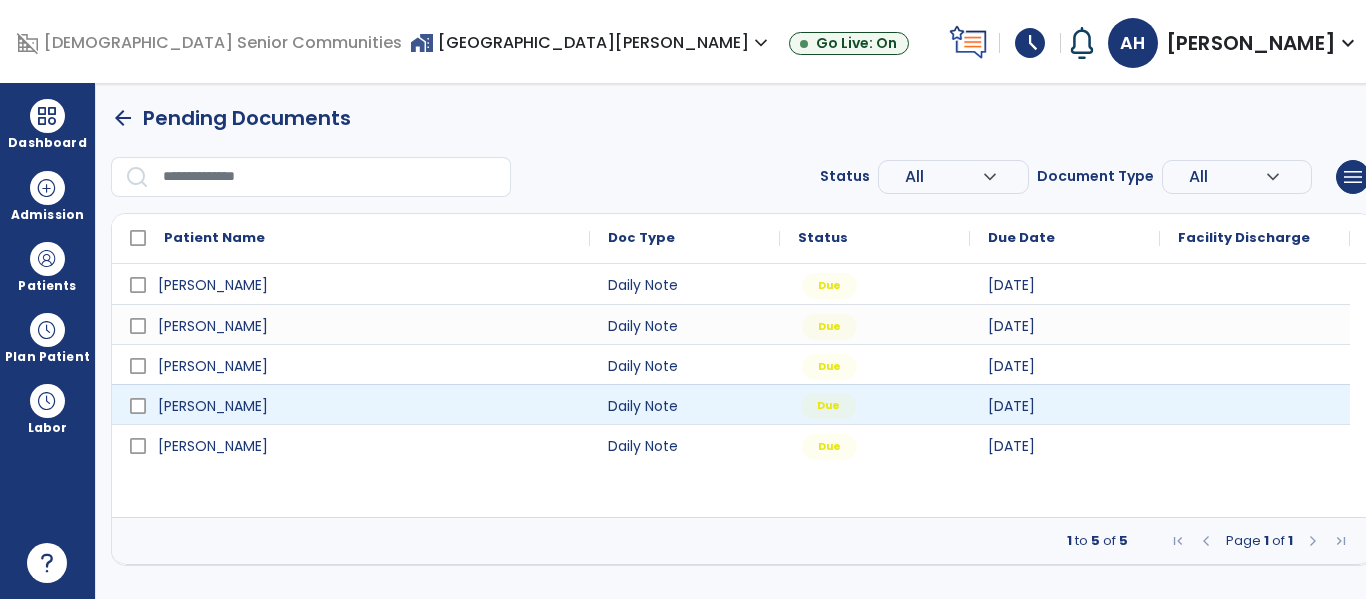 click on "Due" at bounding box center (828, 406) 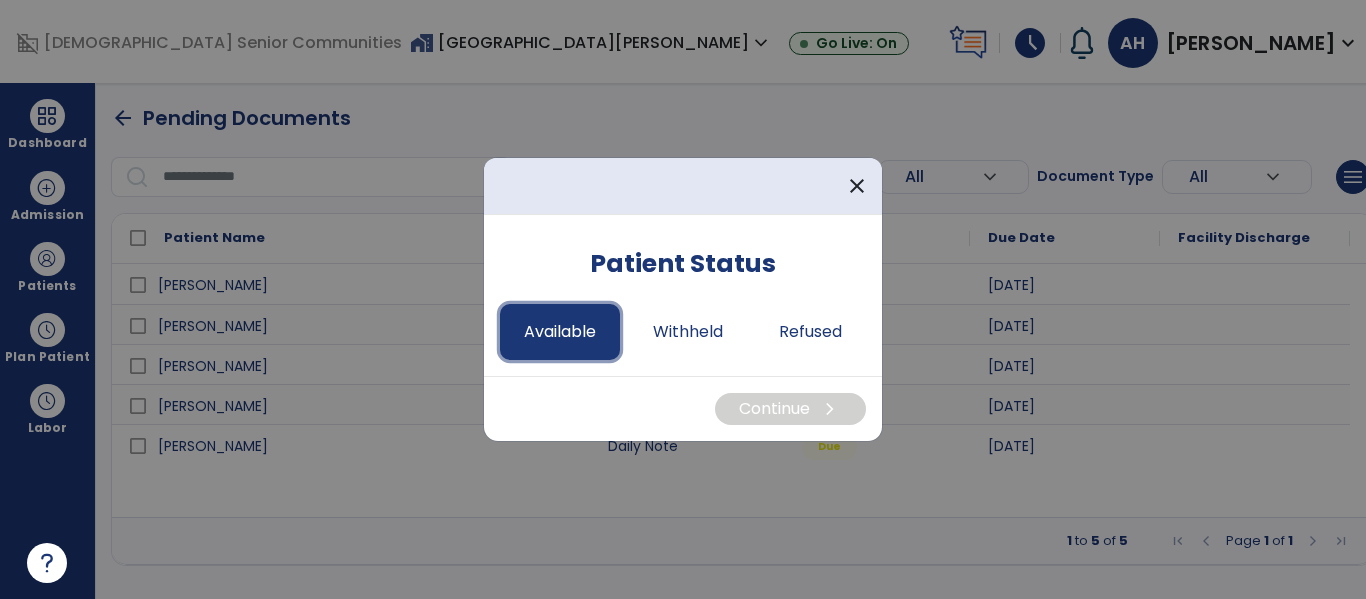 click on "Available" at bounding box center [560, 332] 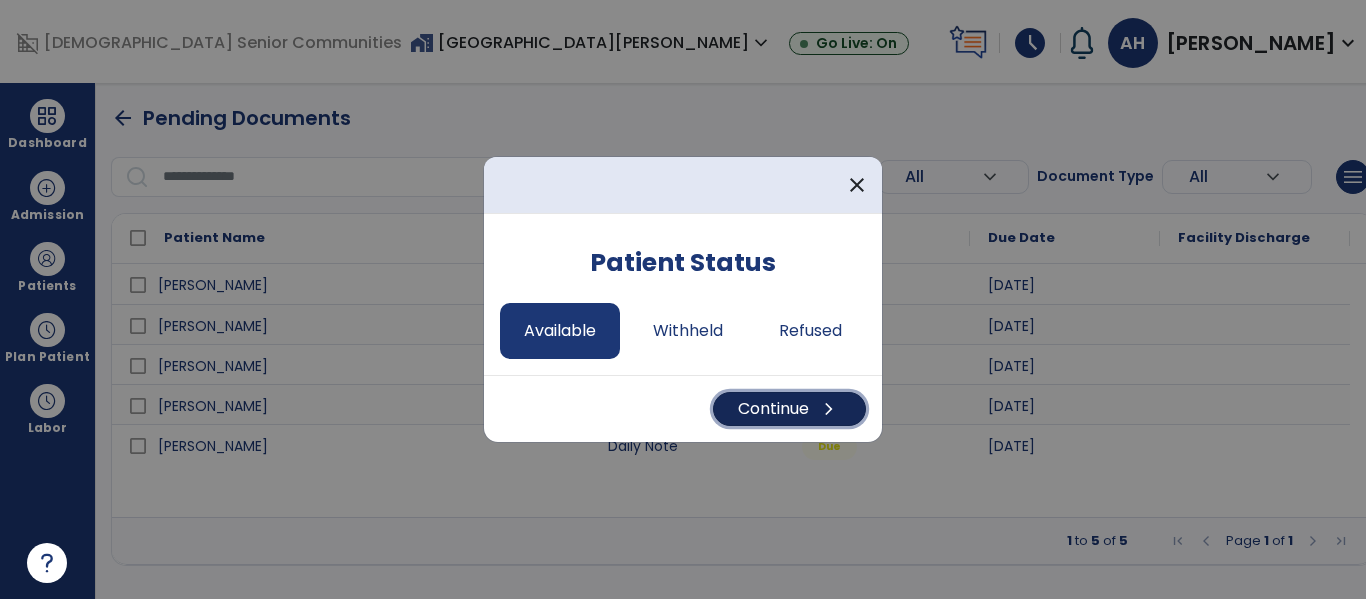 click on "Continue   chevron_right" at bounding box center (789, 409) 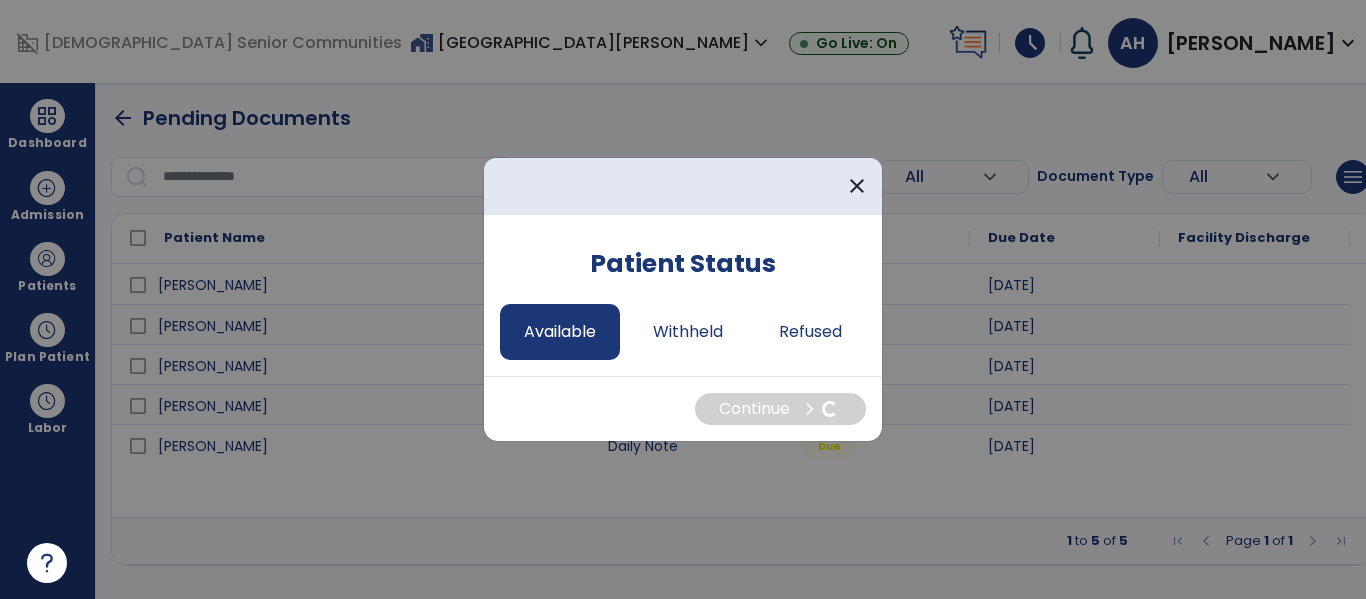 select on "*" 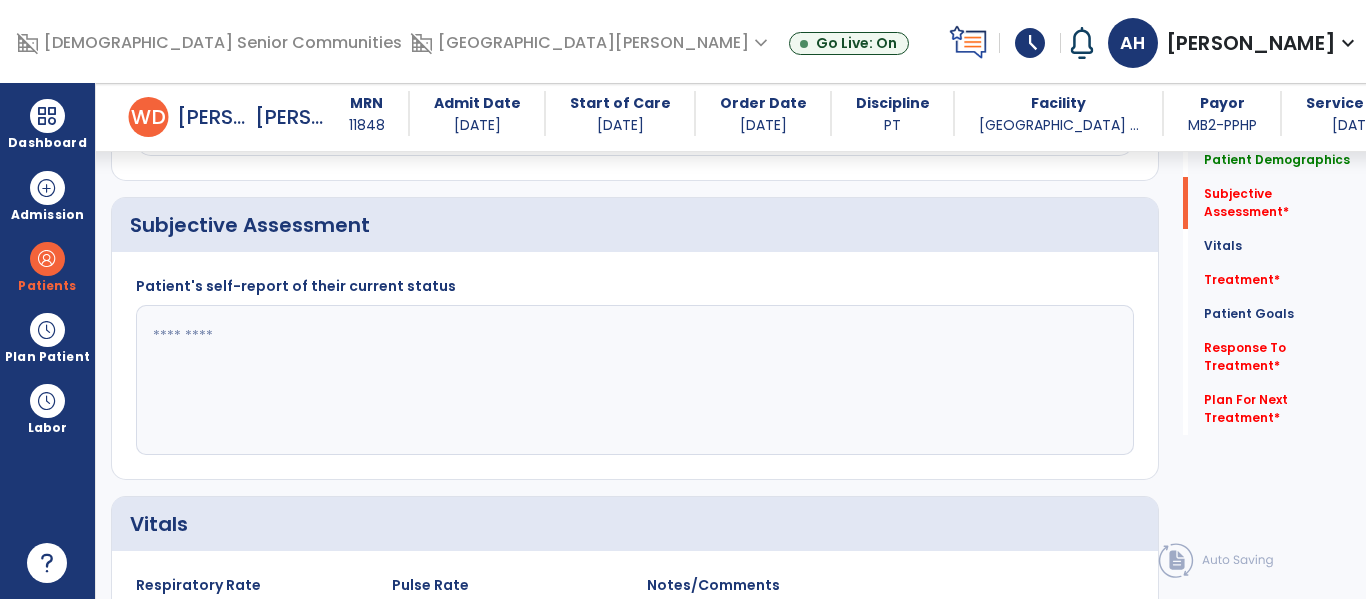 scroll, scrollTop: 445, scrollLeft: 0, axis: vertical 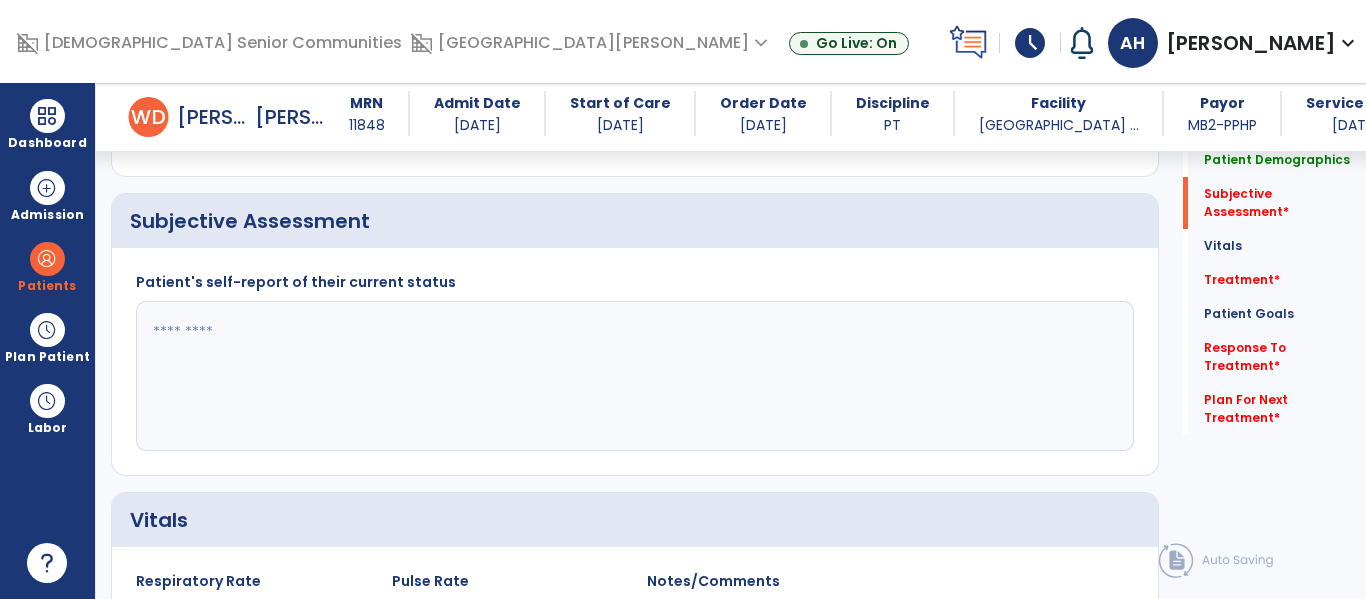 click 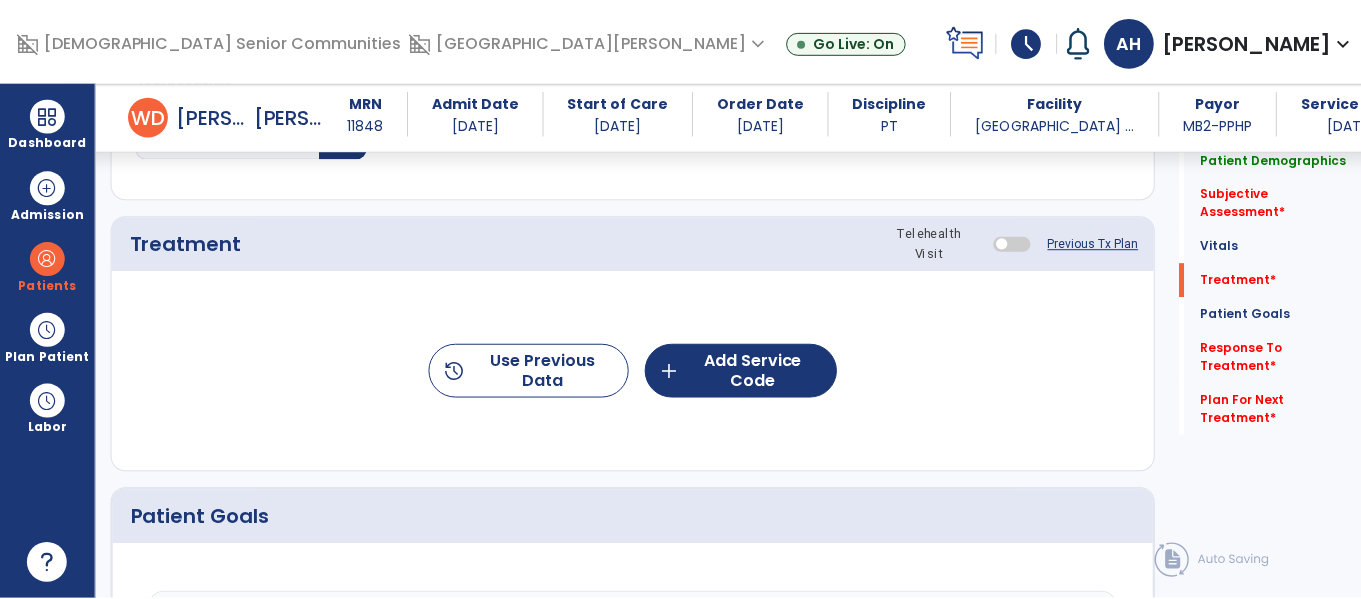 scroll, scrollTop: 1148, scrollLeft: 0, axis: vertical 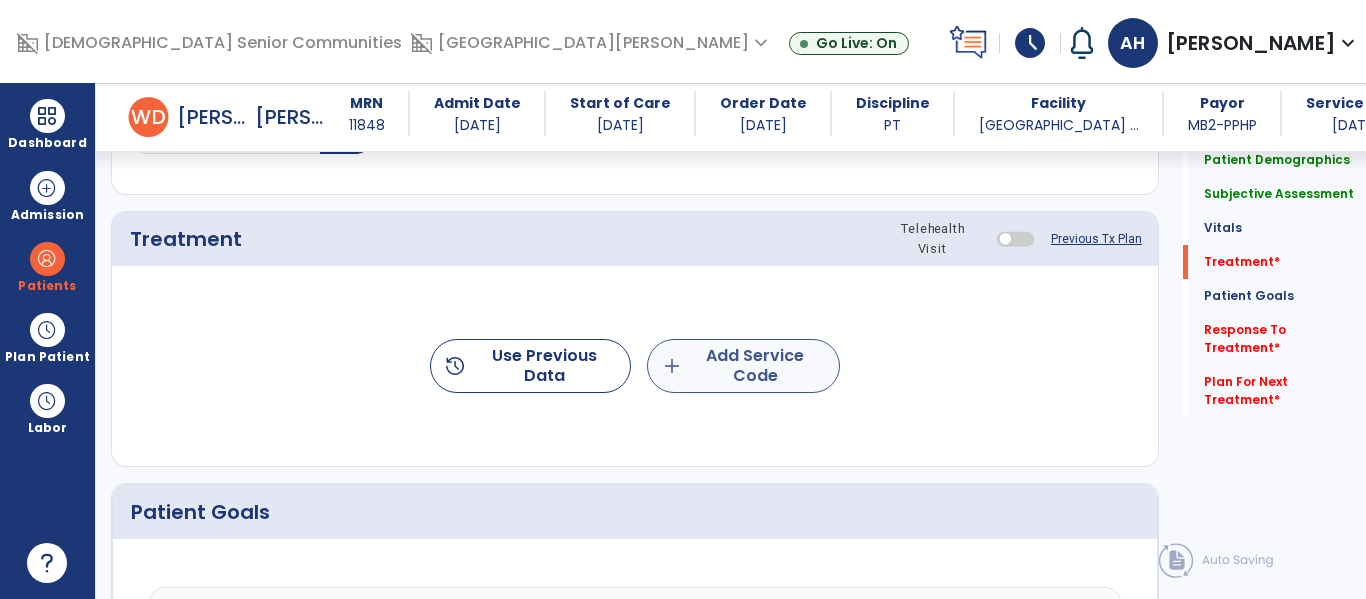type on "**********" 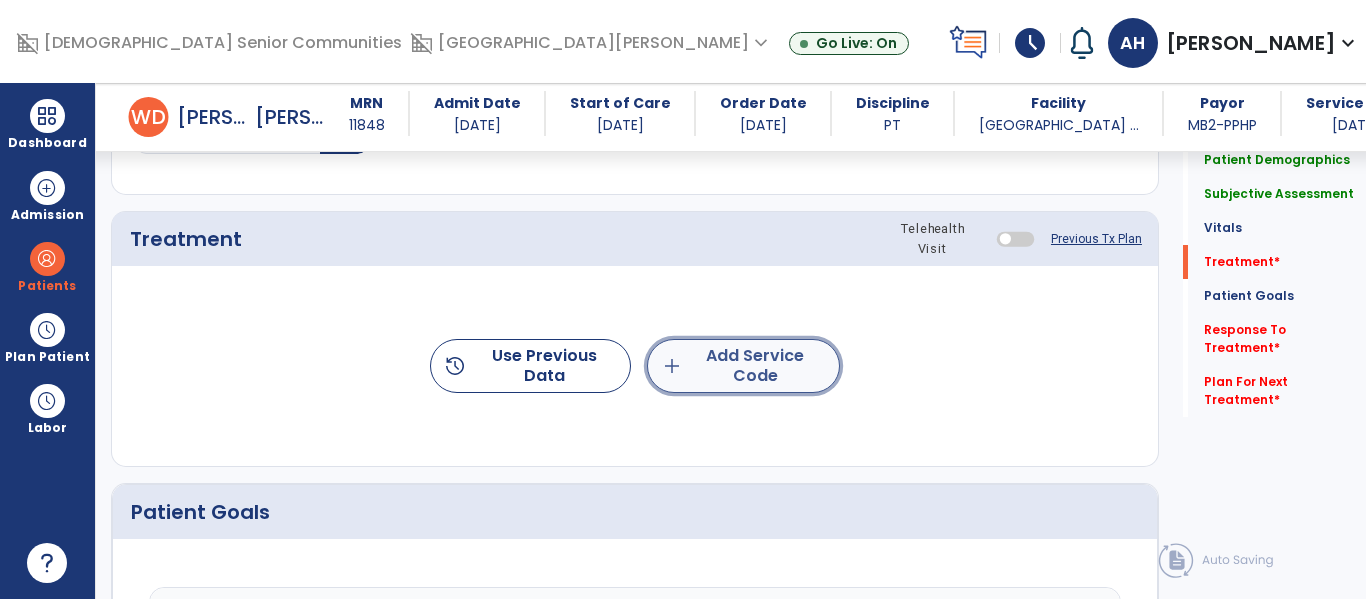 click on "add  Add Service Code" 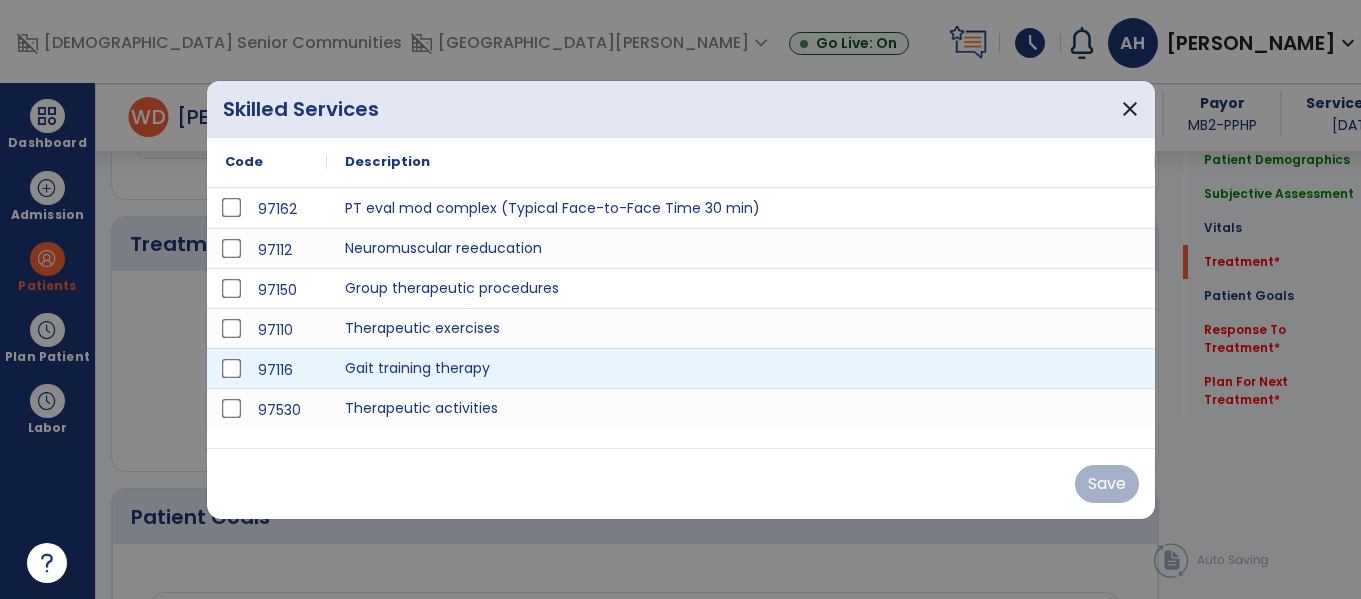 scroll, scrollTop: 1148, scrollLeft: 0, axis: vertical 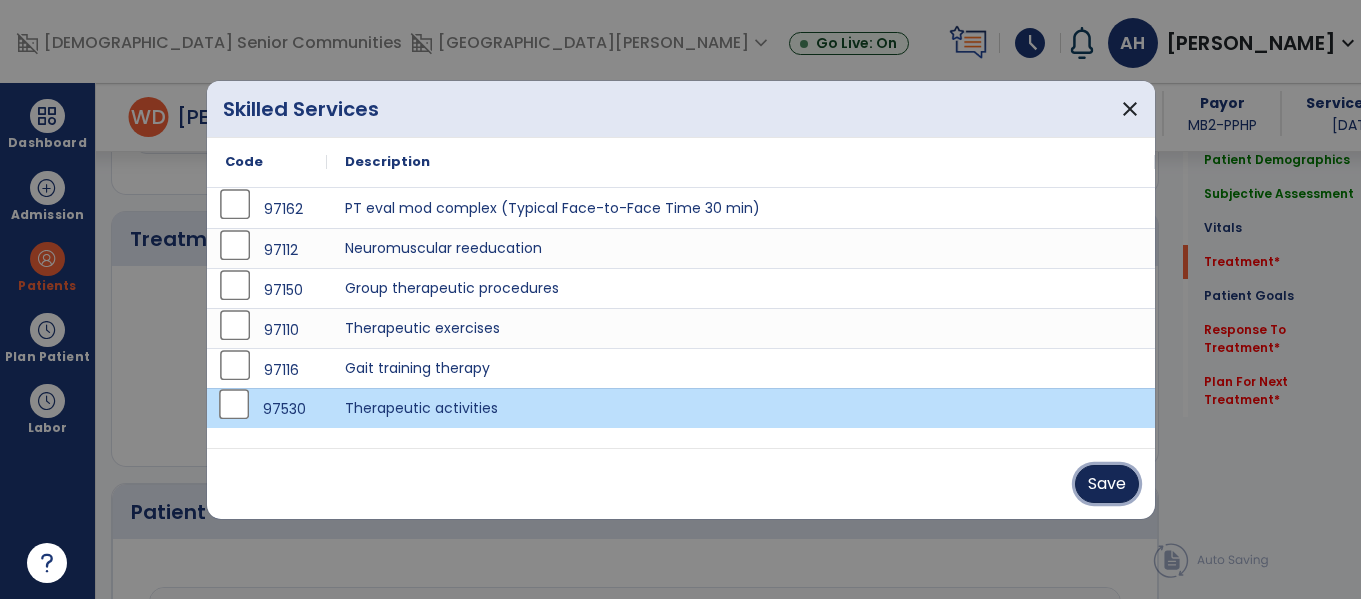 click on "Save" at bounding box center (1107, 484) 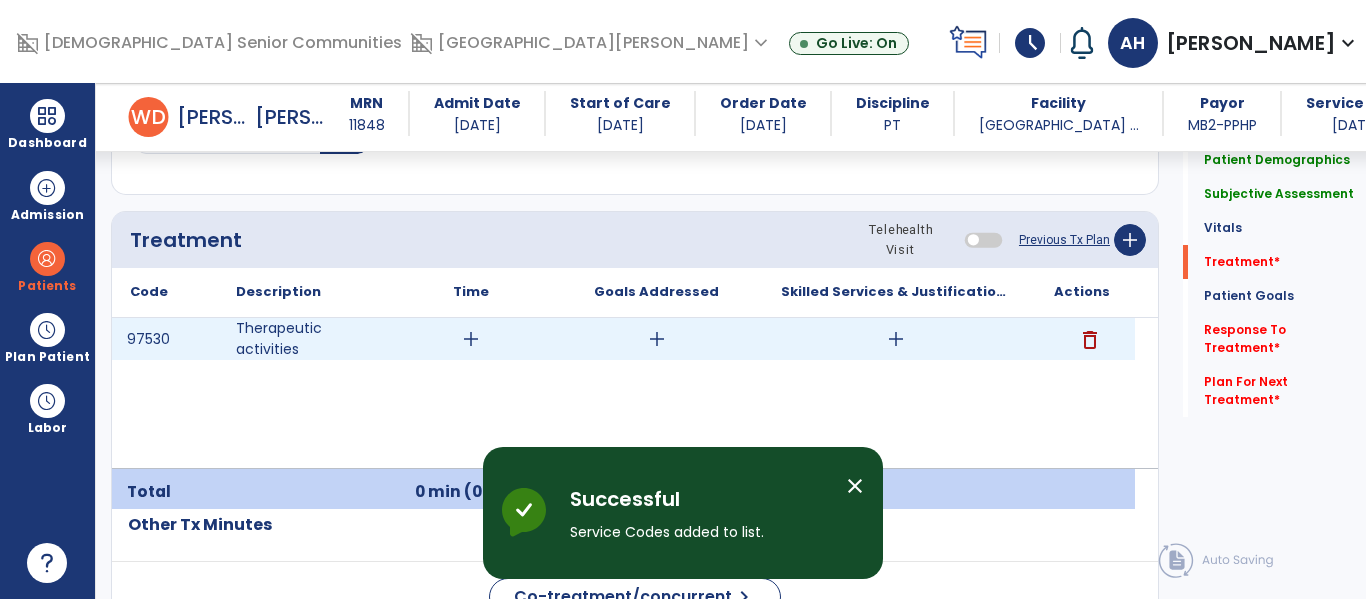 click on "add" at bounding box center [471, 339] 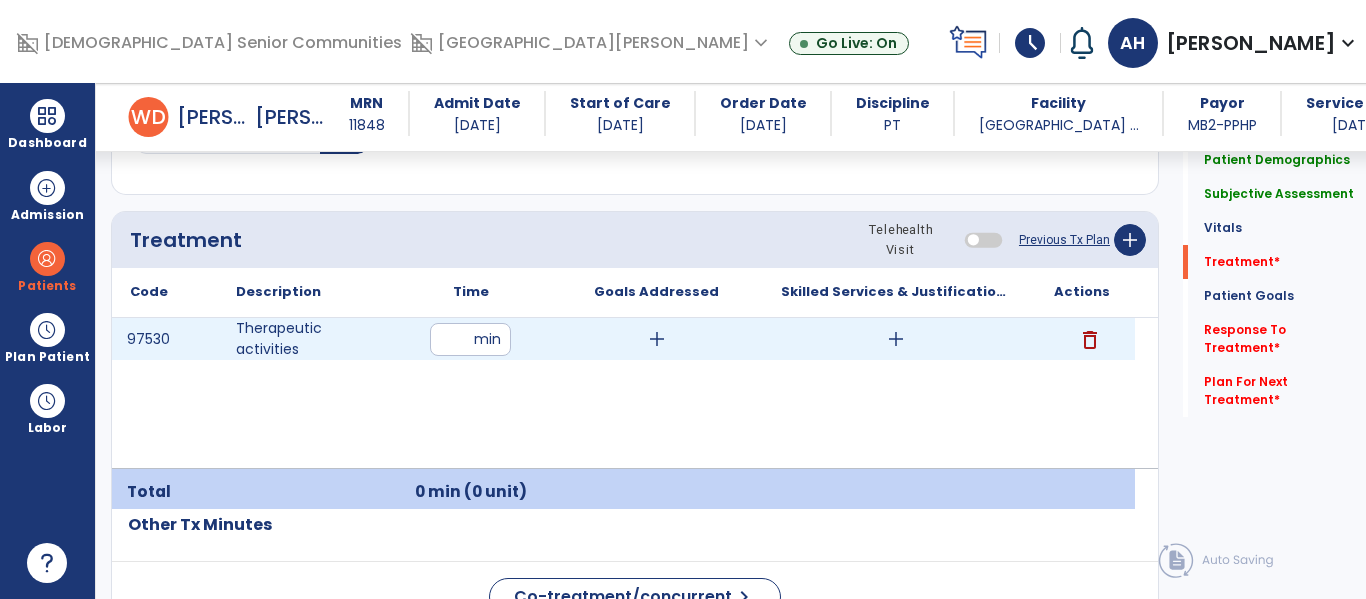 type on "**" 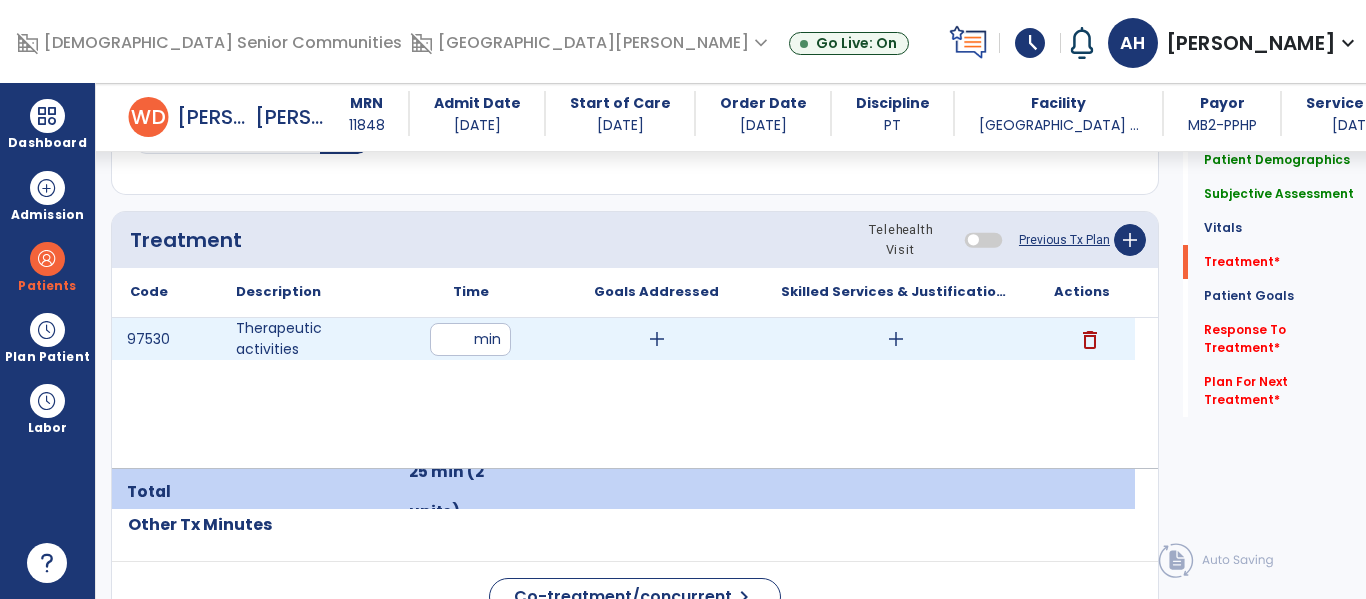 click on "add" at bounding box center (896, 339) 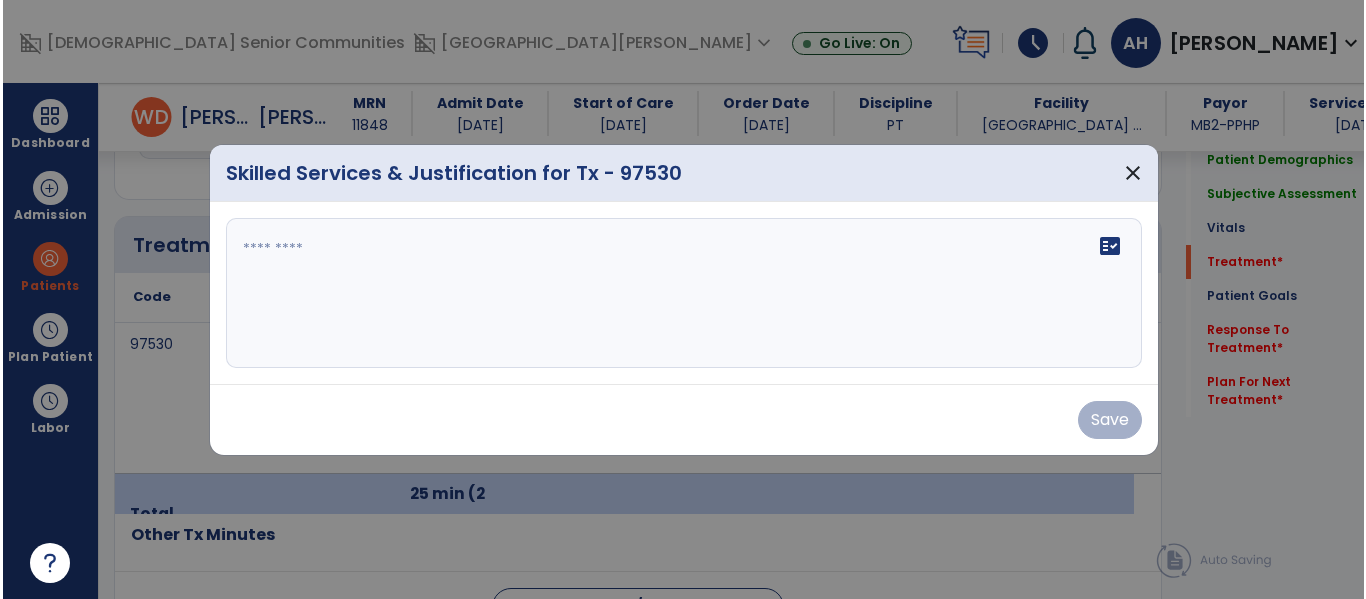 scroll, scrollTop: 1148, scrollLeft: 0, axis: vertical 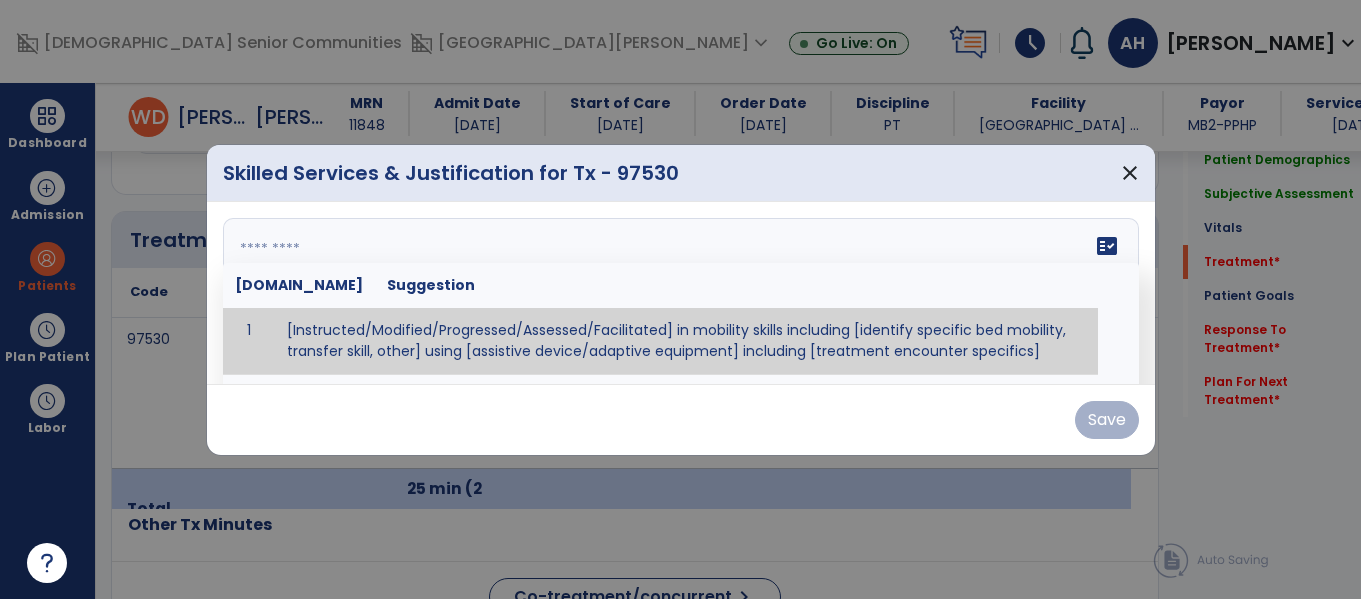click on "fact_check  [DOMAIN_NAME] Suggestion 1 [Instructed/Modified/Progressed/Assessed/Facilitated] in mobility skills including [identify specific bed mobility, transfer skill, other] using [assistive device/adaptive equipment] including [treatment encounter specifics]" at bounding box center (681, 293) 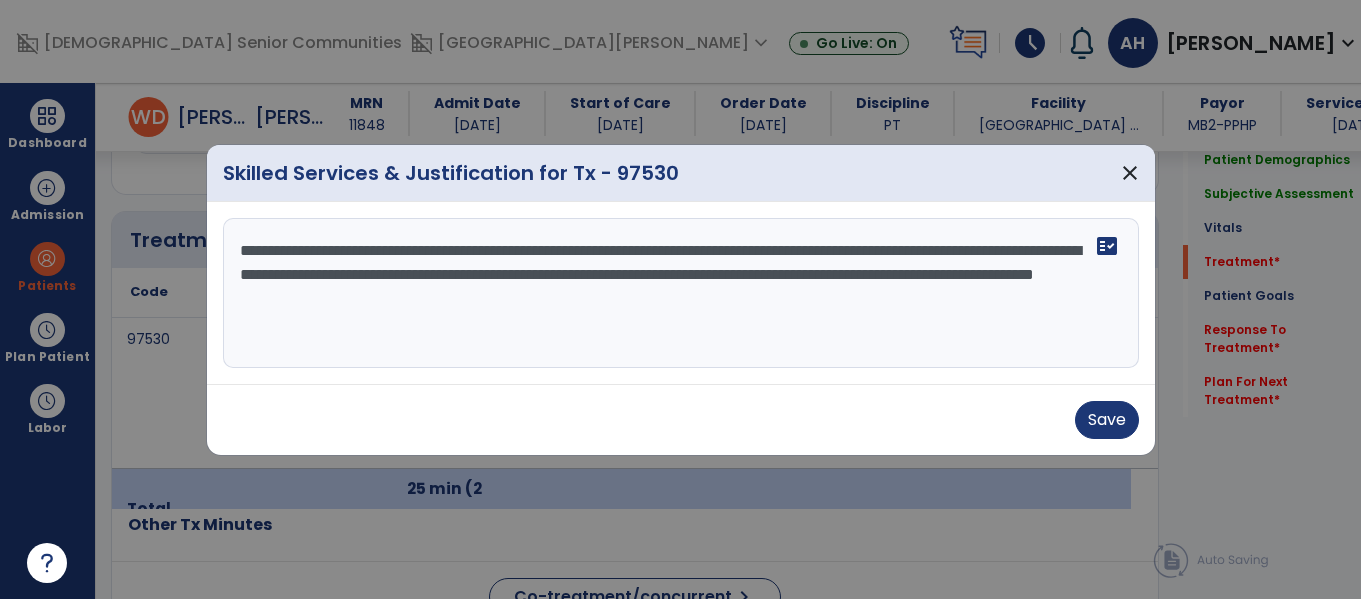 click on "**********" at bounding box center (681, 293) 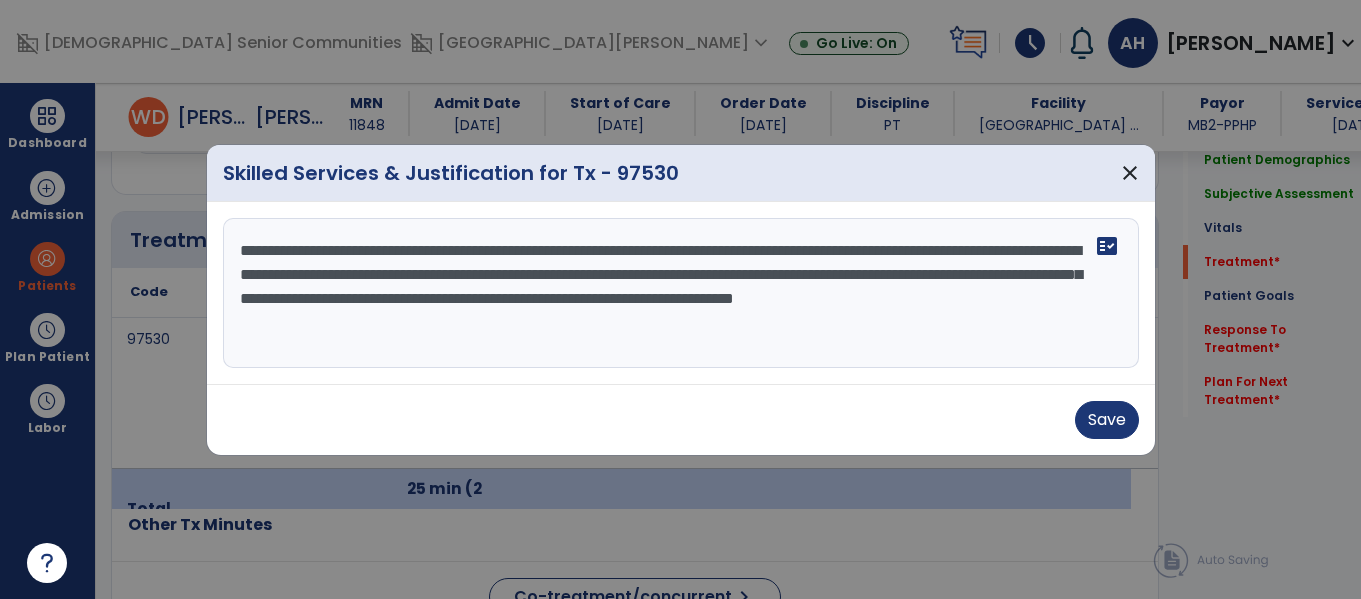 drag, startPoint x: 770, startPoint y: 281, endPoint x: 707, endPoint y: 276, distance: 63.1981 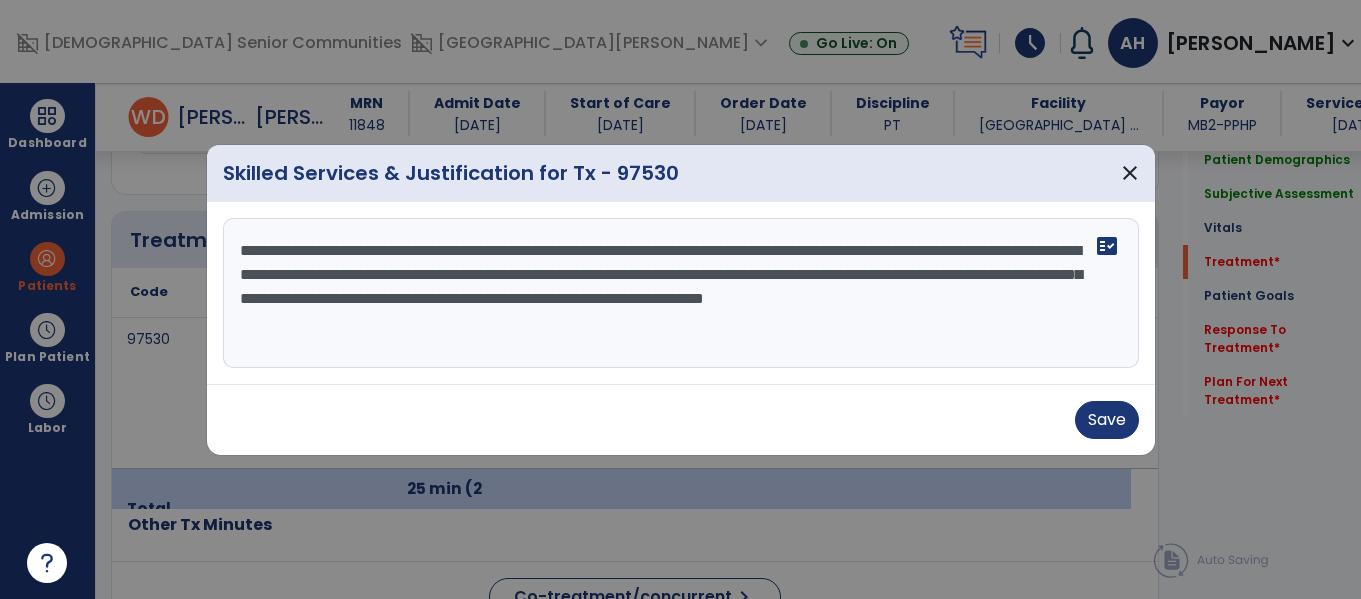 click on "**********" at bounding box center [681, 293] 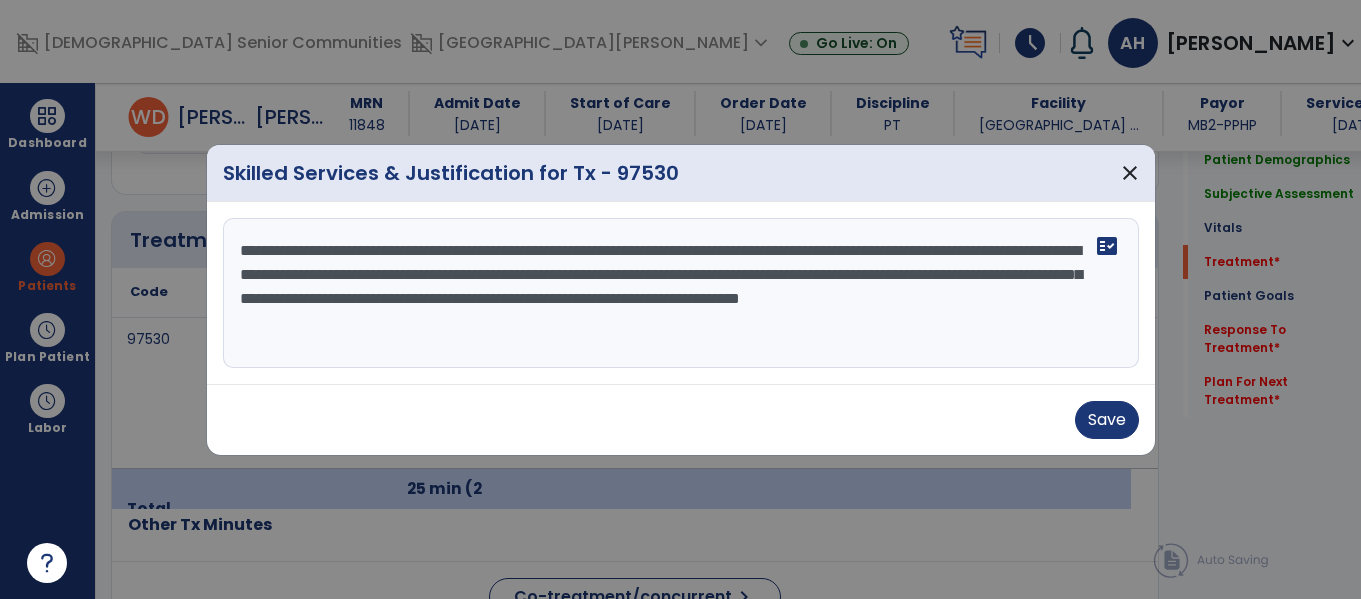 click on "**********" at bounding box center [681, 293] 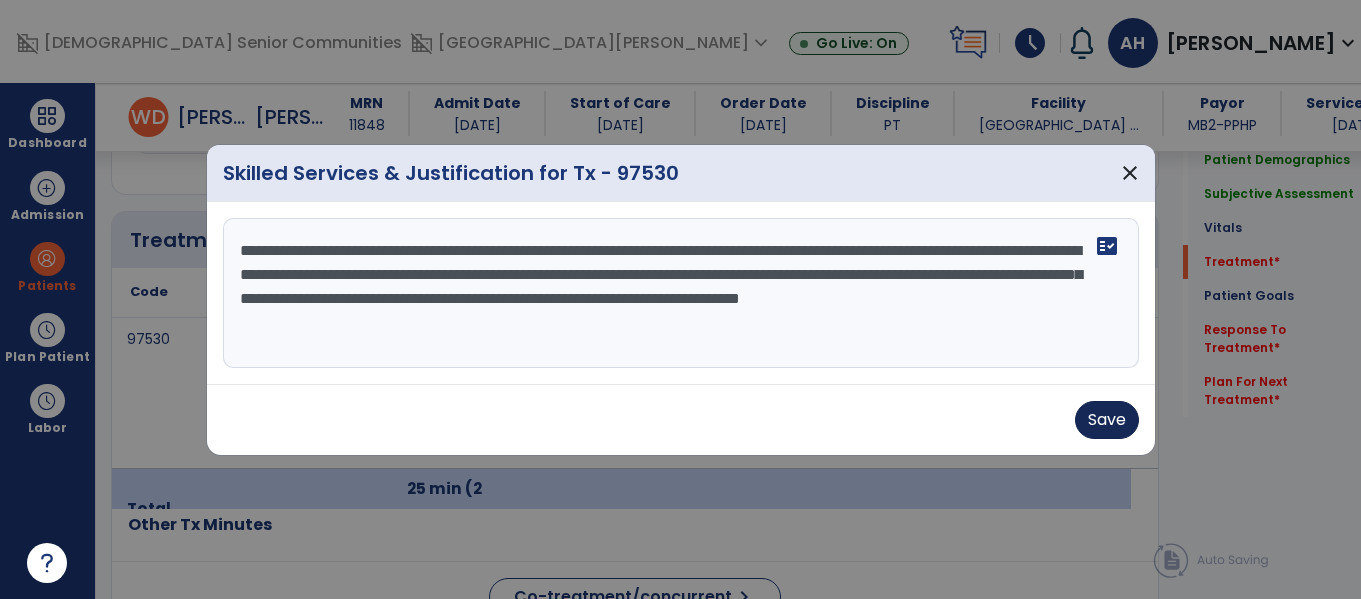 type on "**********" 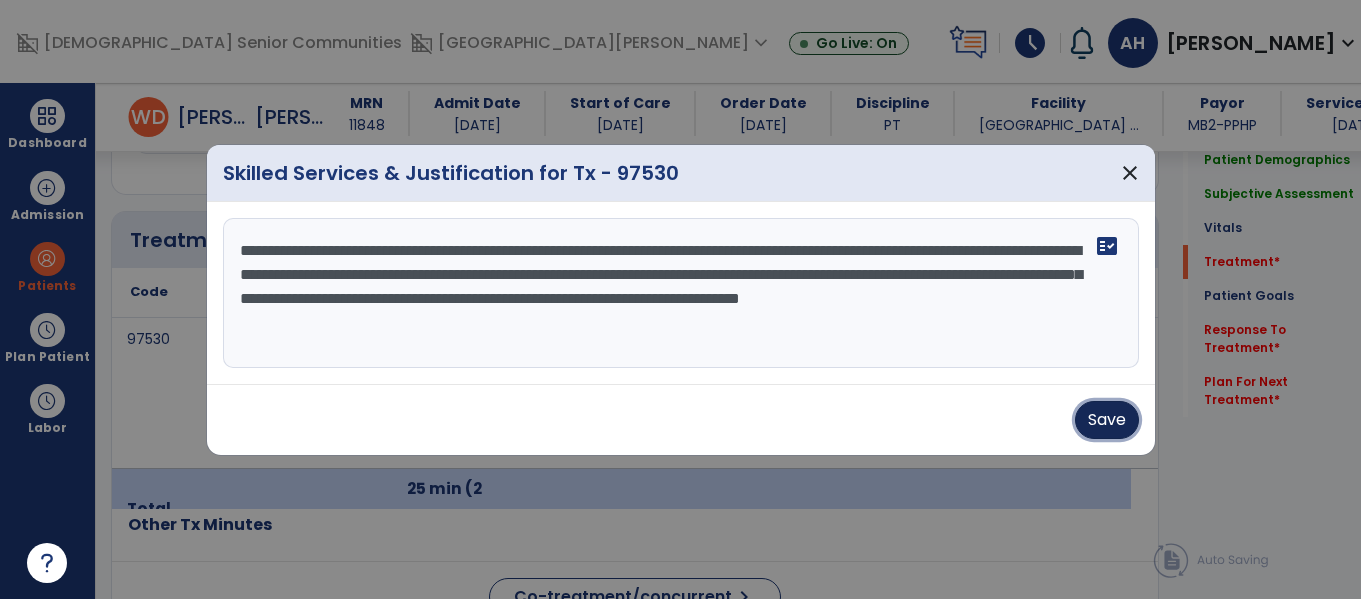 click on "Save" at bounding box center [1107, 420] 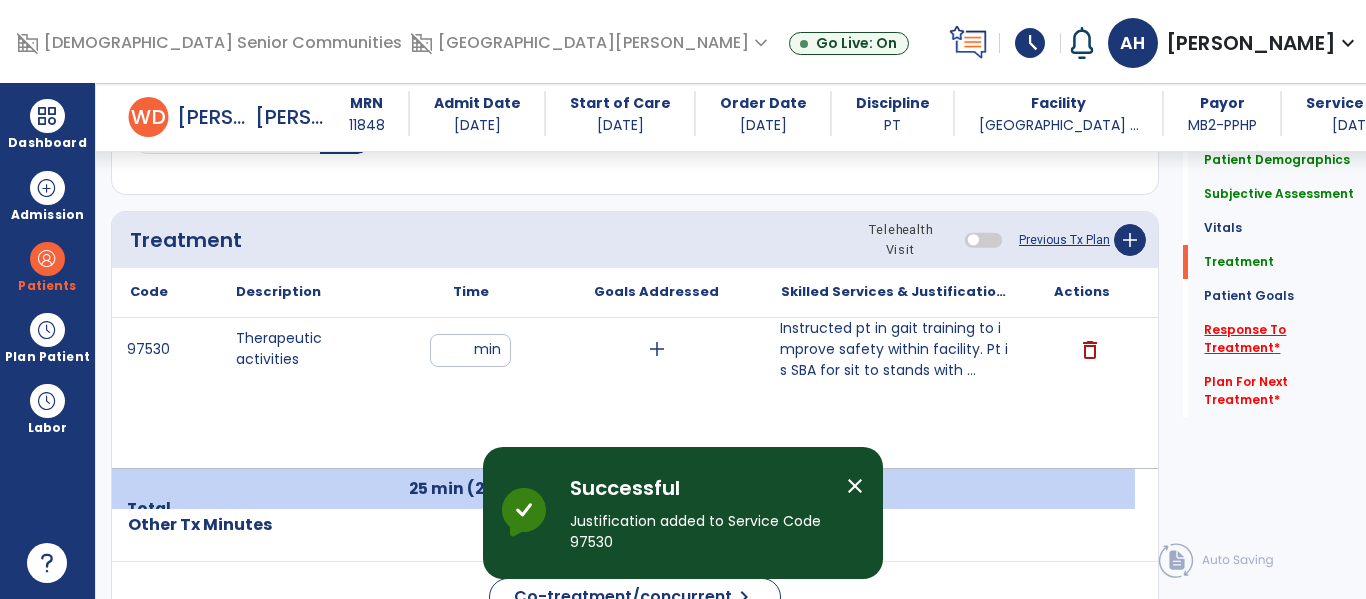 click on "Response To Treatment   *" 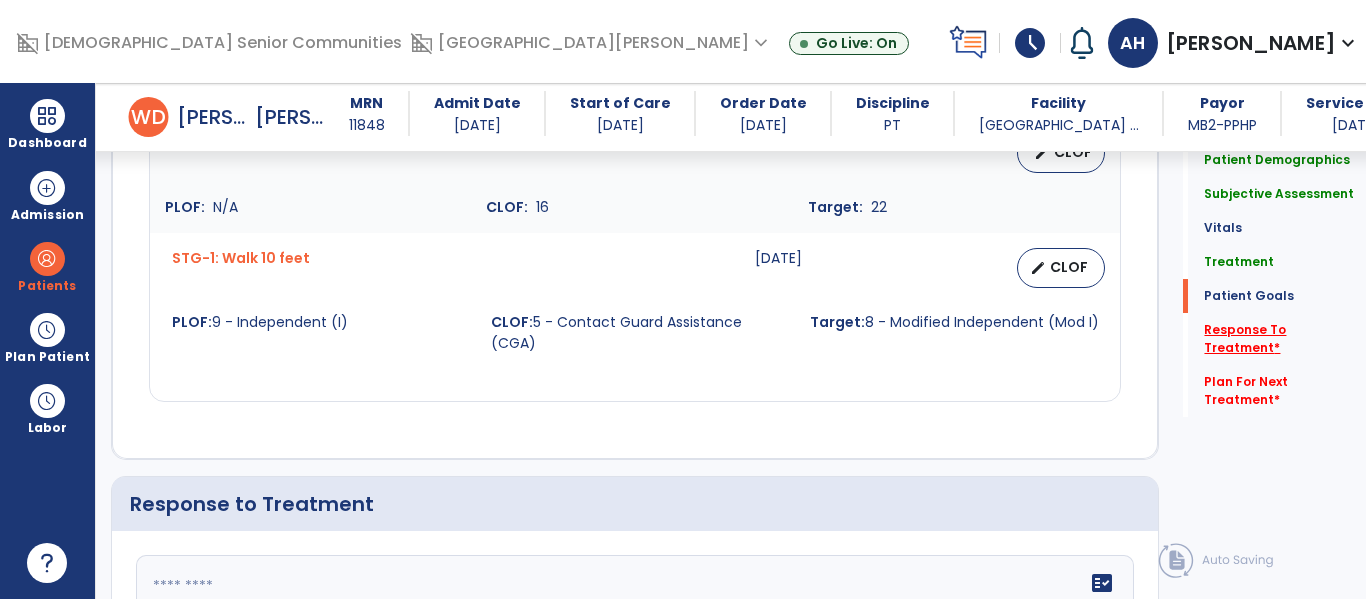 scroll, scrollTop: 2922, scrollLeft: 0, axis: vertical 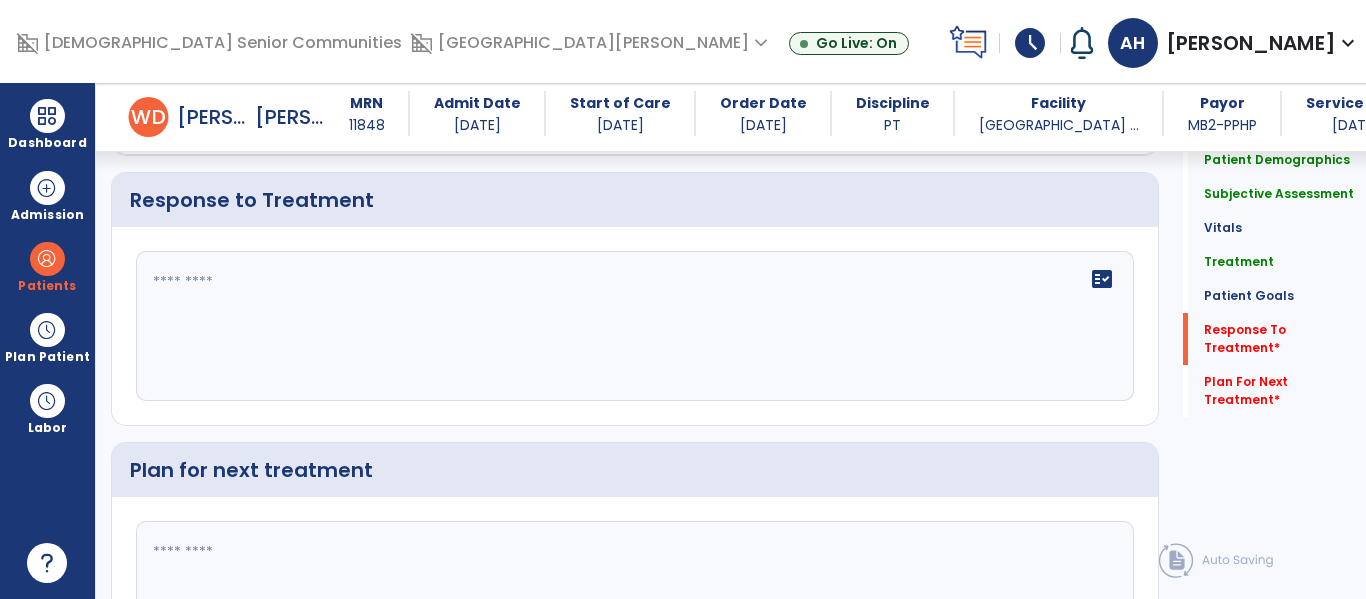 click 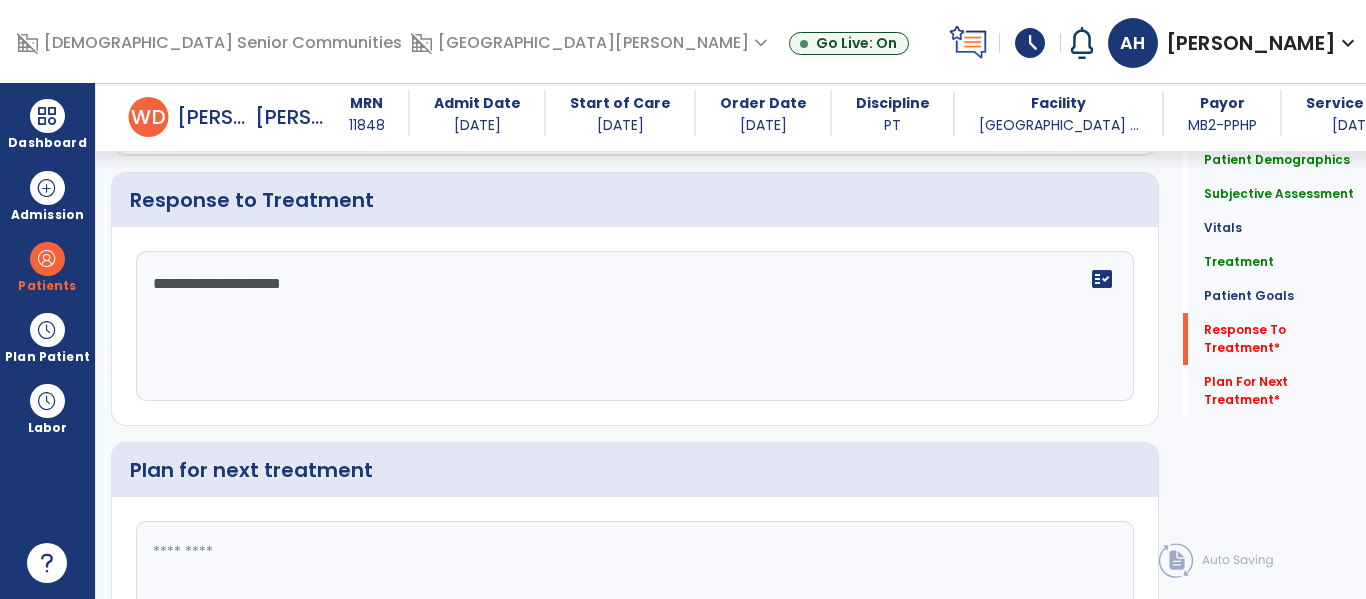 type on "**********" 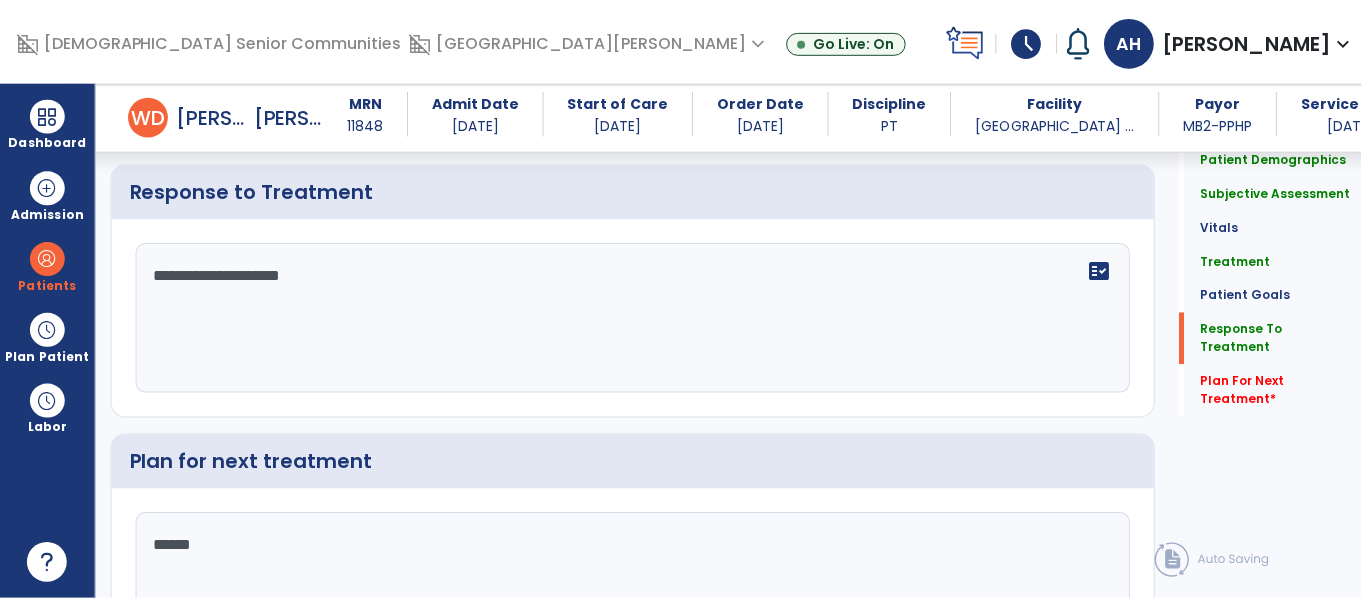scroll, scrollTop: 3127, scrollLeft: 0, axis: vertical 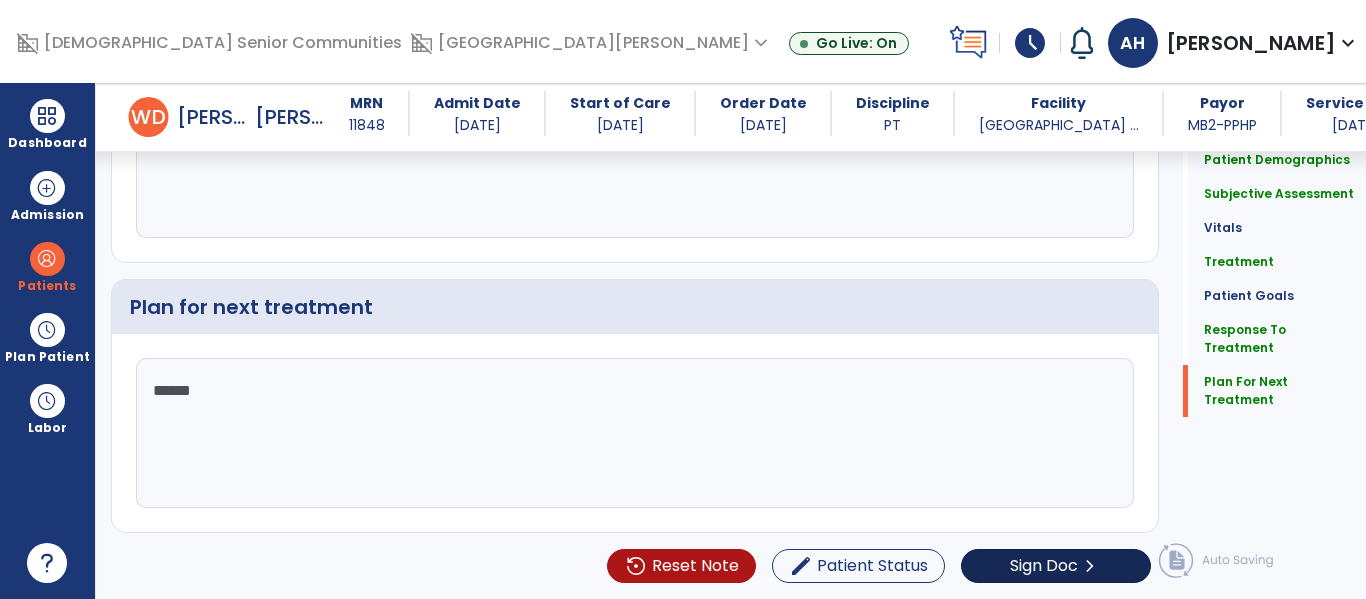 type on "******" 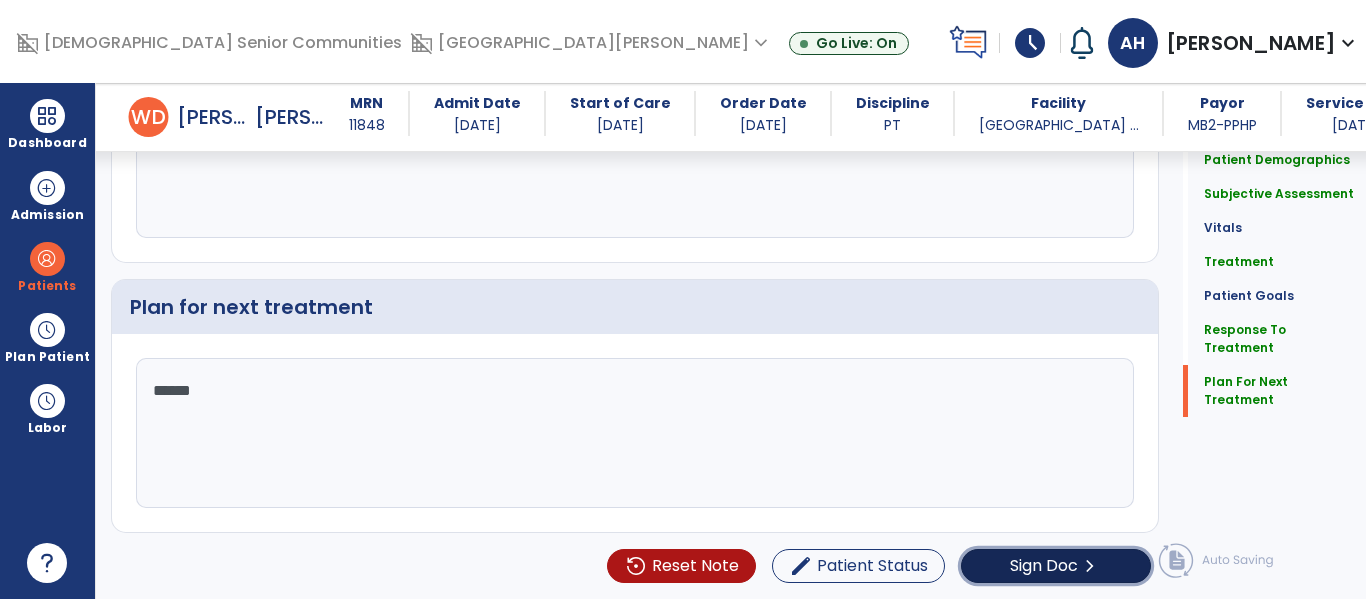 click on "Sign Doc" 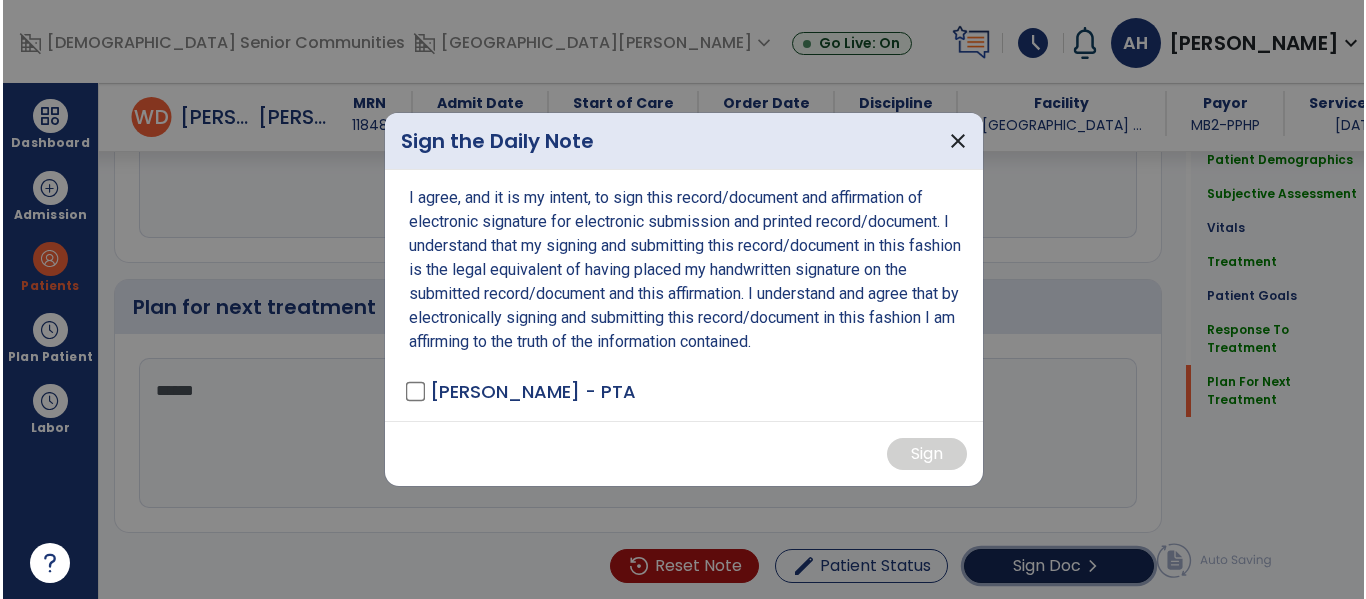 scroll, scrollTop: 3148, scrollLeft: 0, axis: vertical 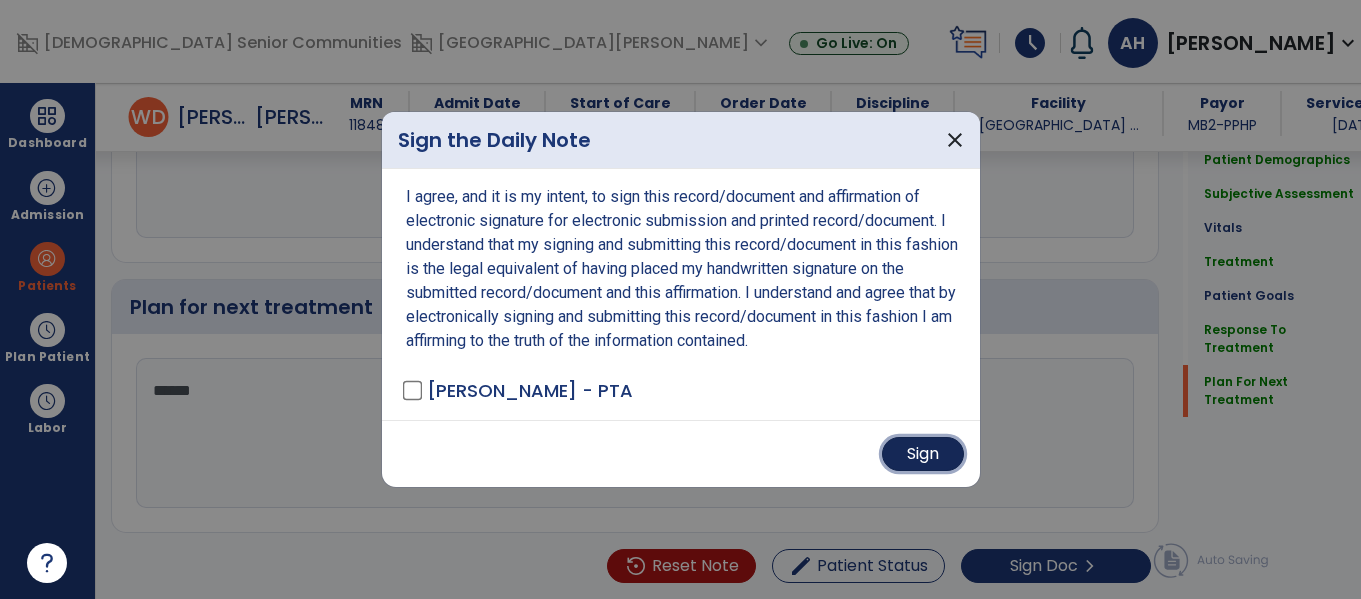 click on "Sign" at bounding box center [923, 454] 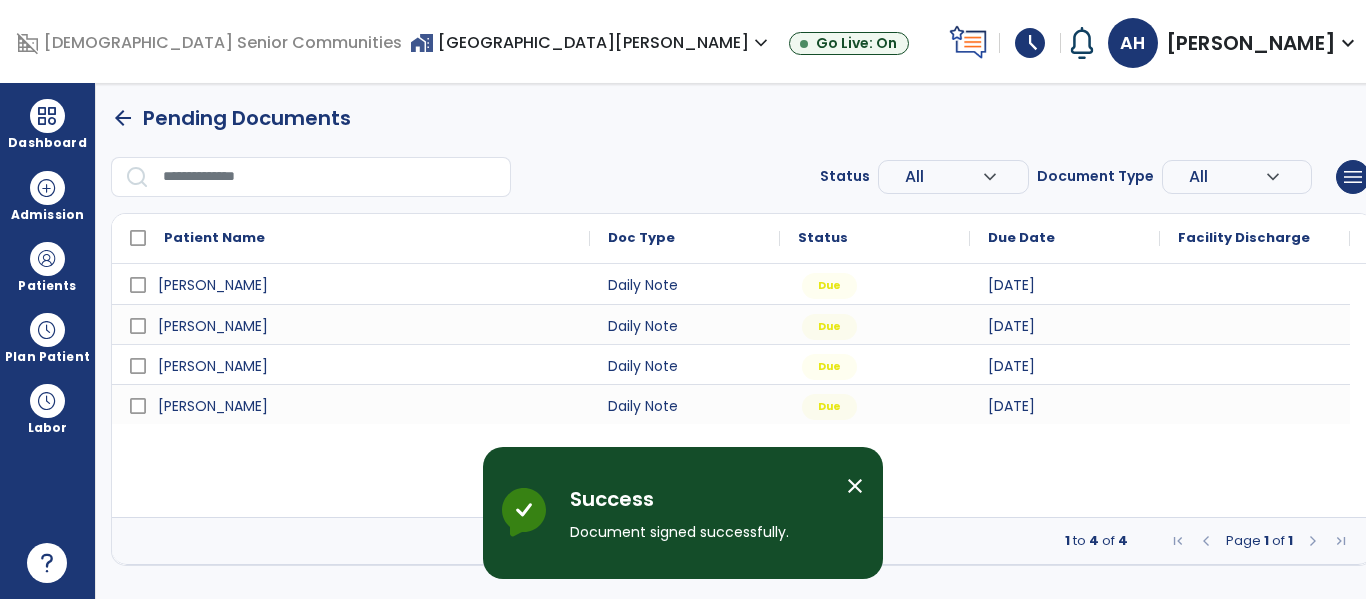scroll, scrollTop: 0, scrollLeft: 0, axis: both 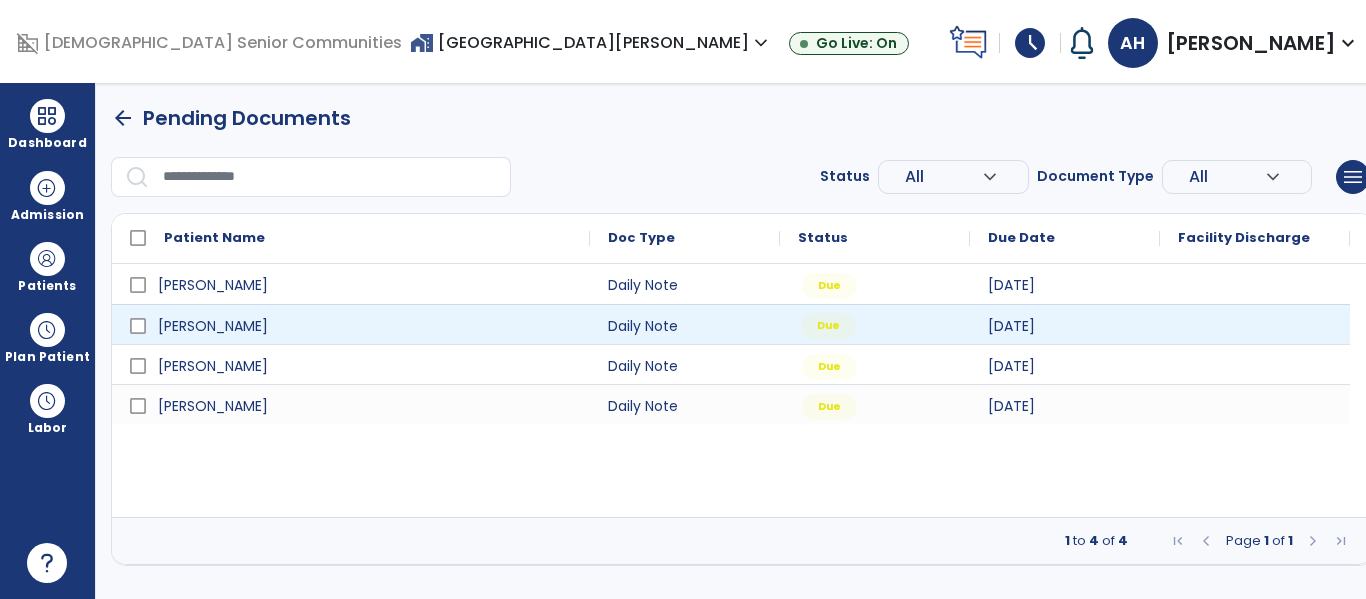 click on "Due" at bounding box center [875, 324] 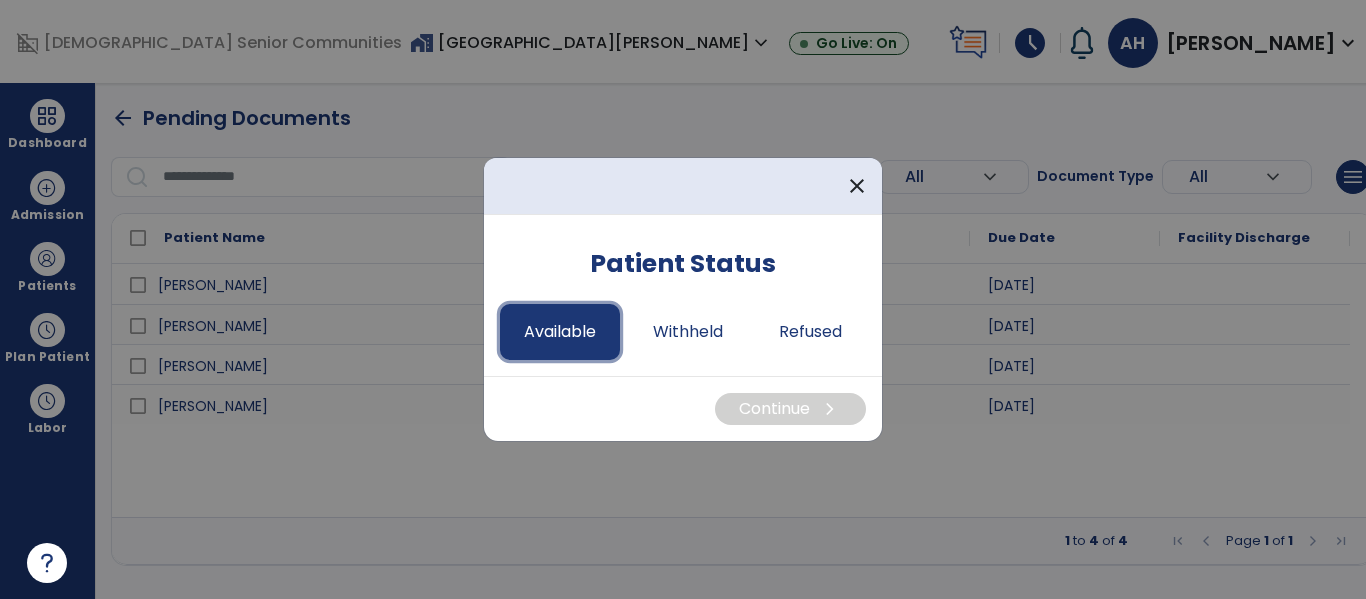 click on "Available" at bounding box center (560, 332) 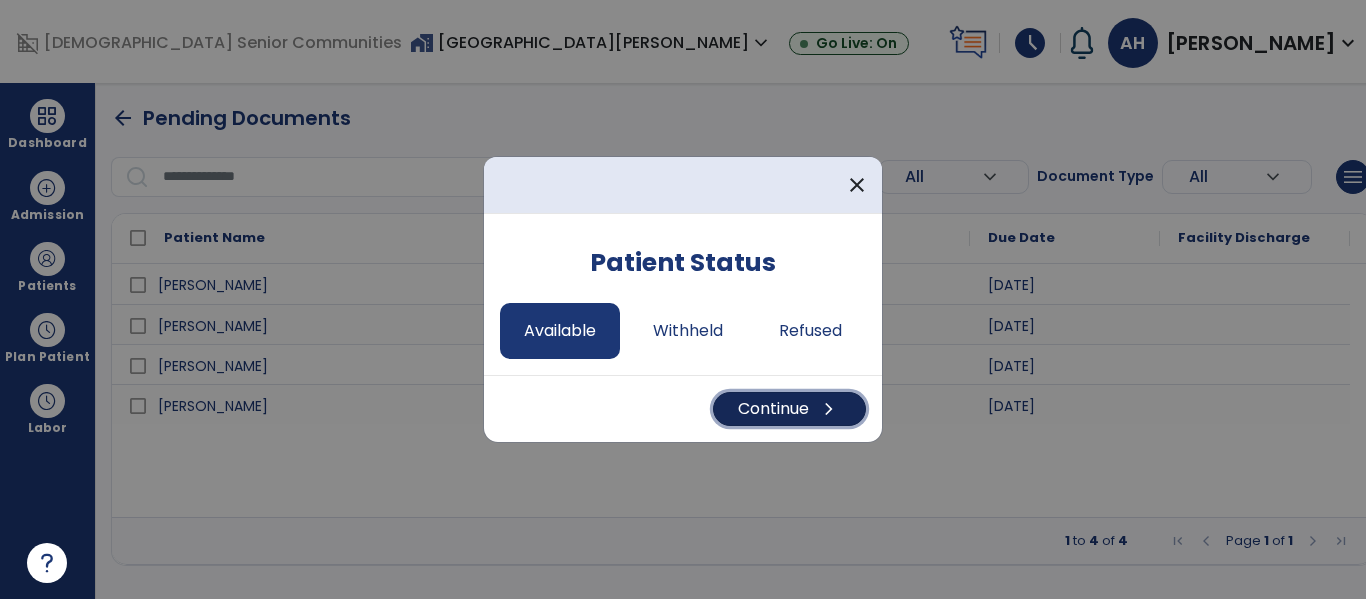 click on "Continue   chevron_right" at bounding box center (789, 409) 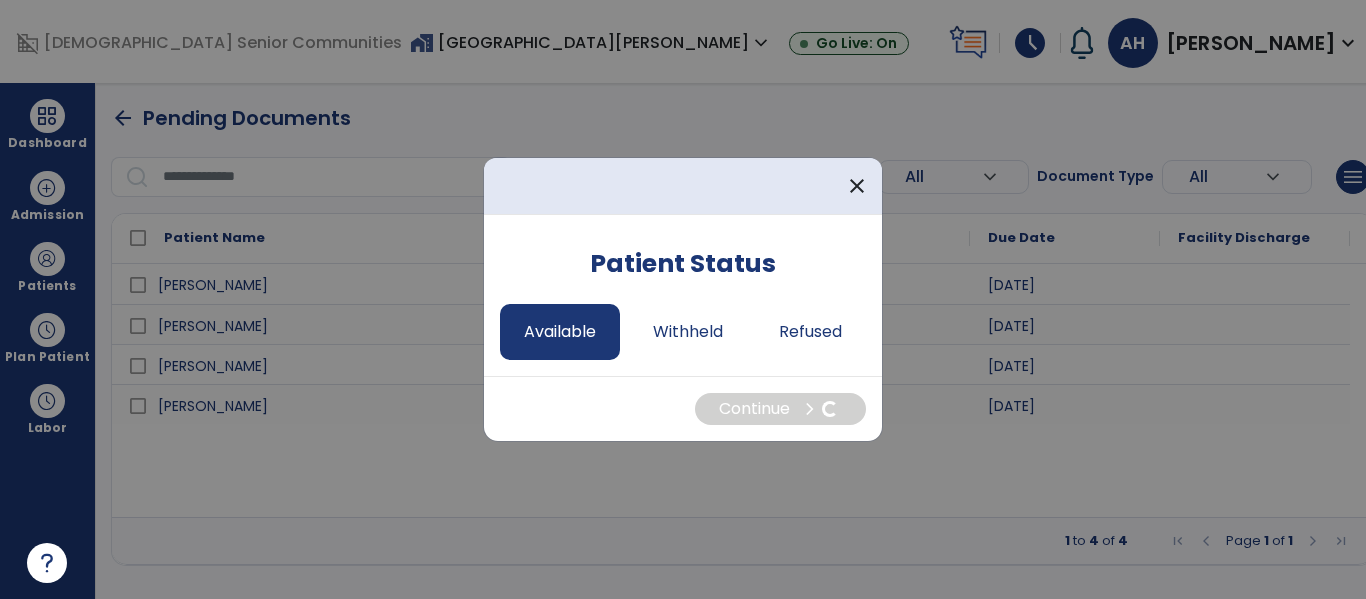 select on "*" 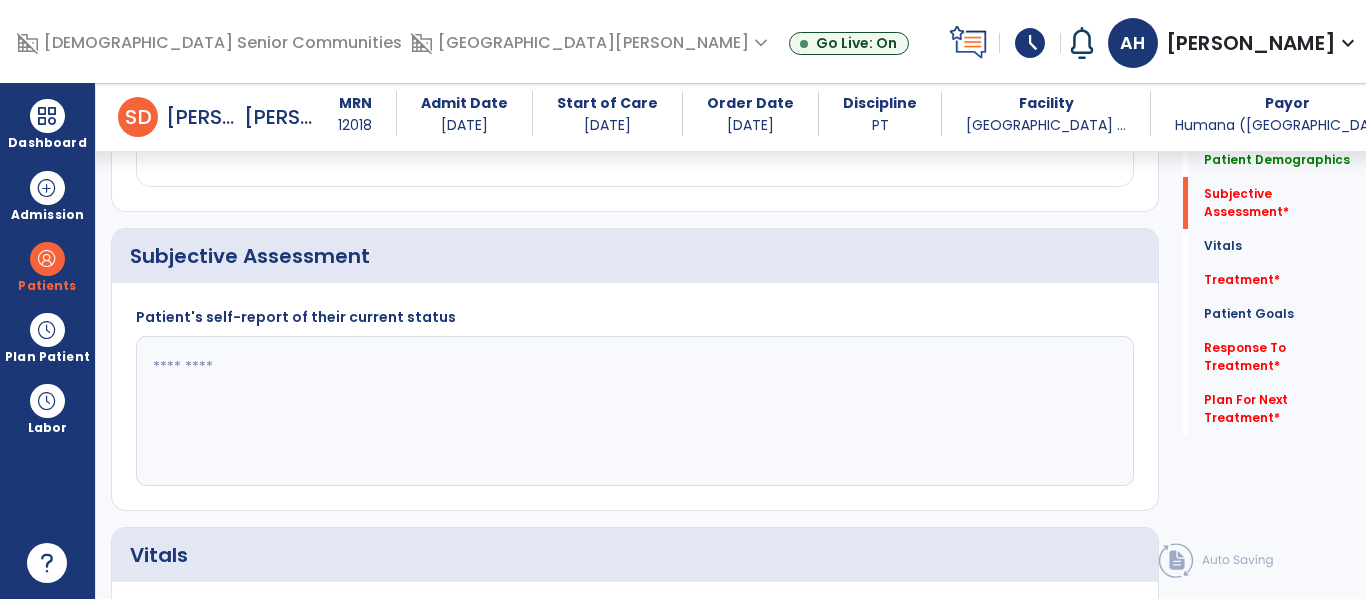scroll, scrollTop: 421, scrollLeft: 0, axis: vertical 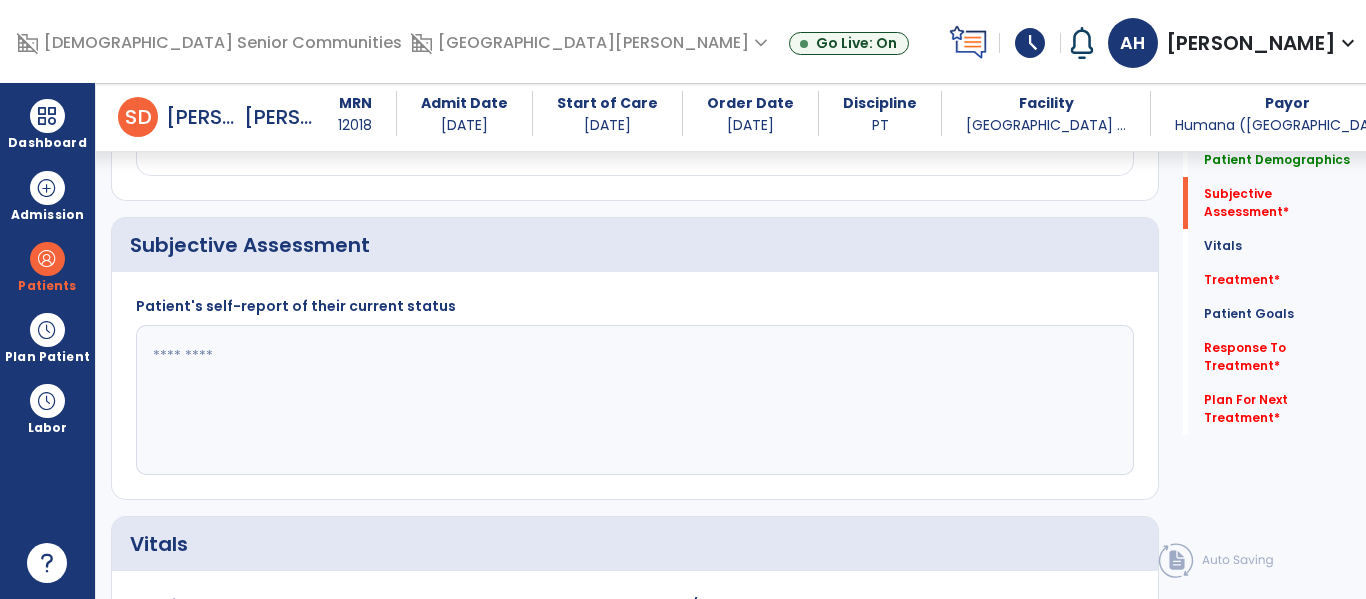 click 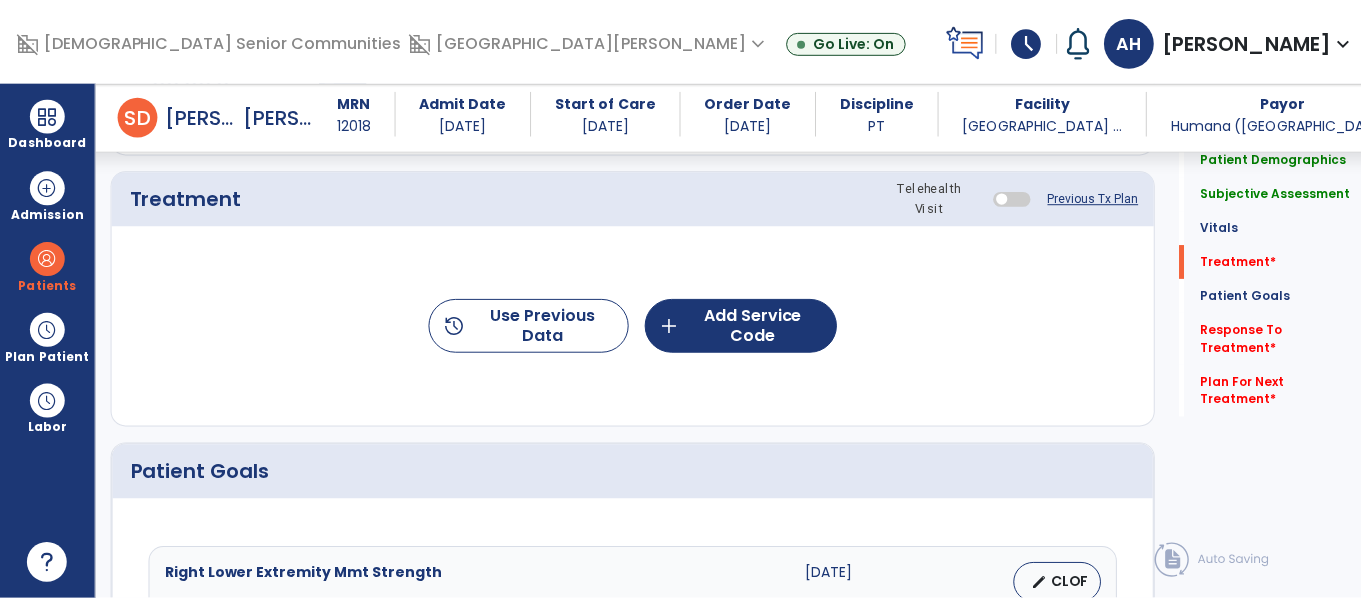 scroll, scrollTop: 1196, scrollLeft: 0, axis: vertical 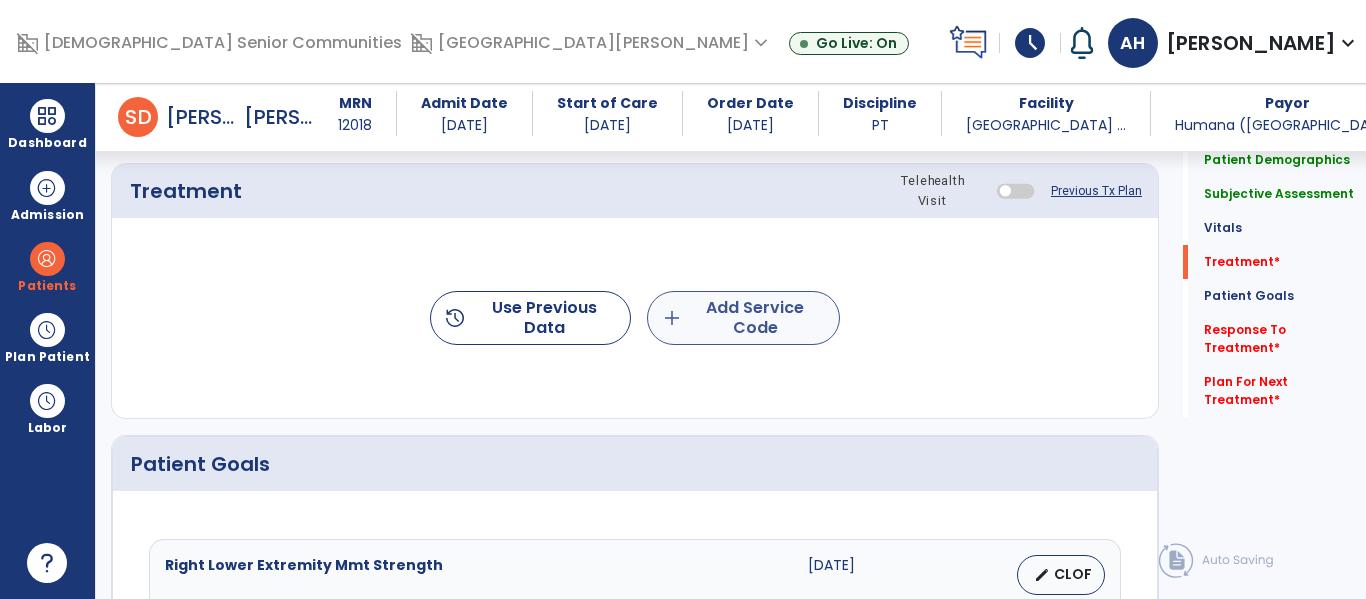 type on "**********" 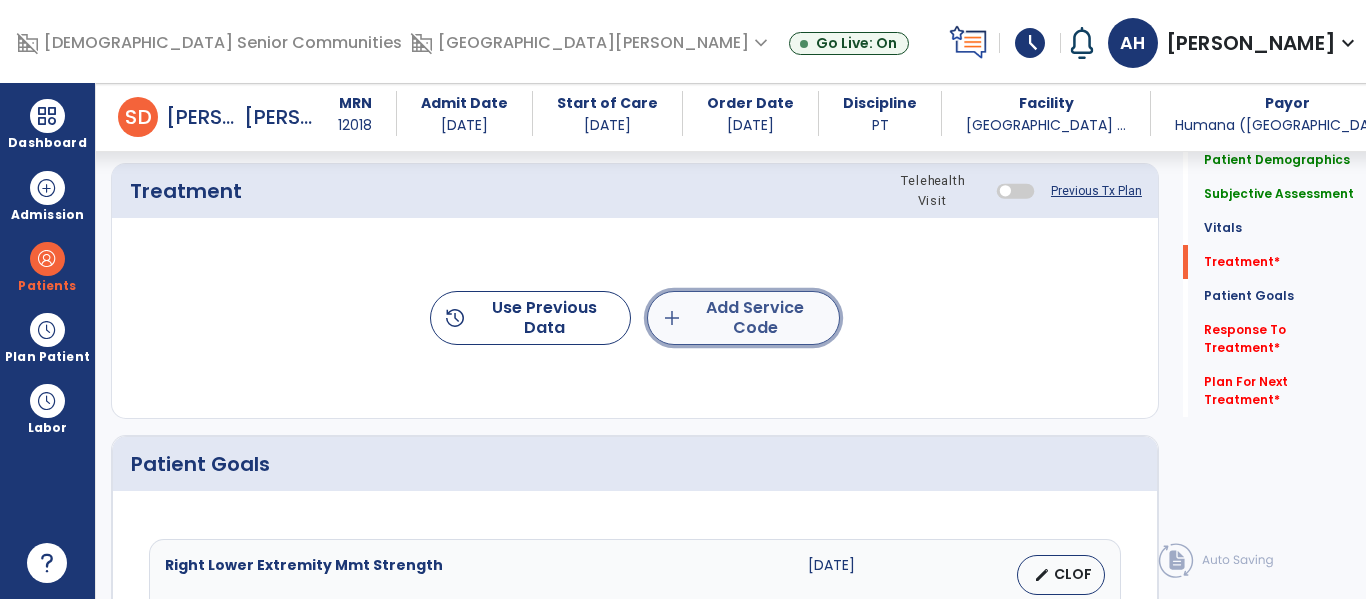click on "add  Add Service Code" 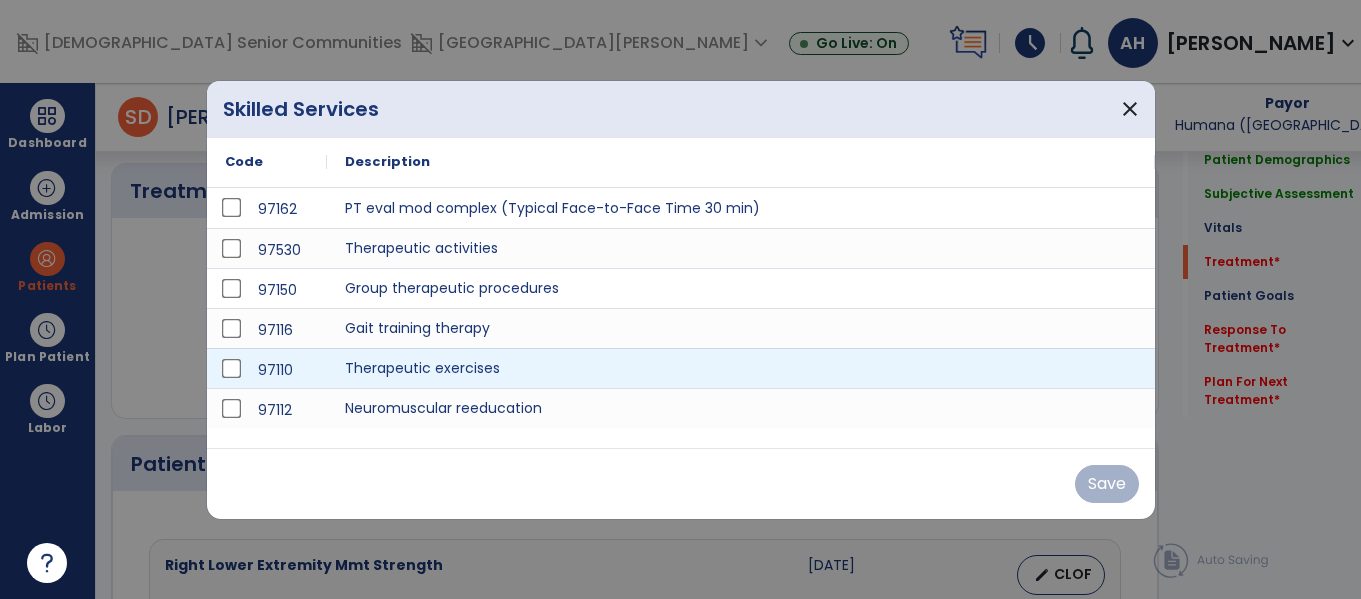 scroll, scrollTop: 1196, scrollLeft: 0, axis: vertical 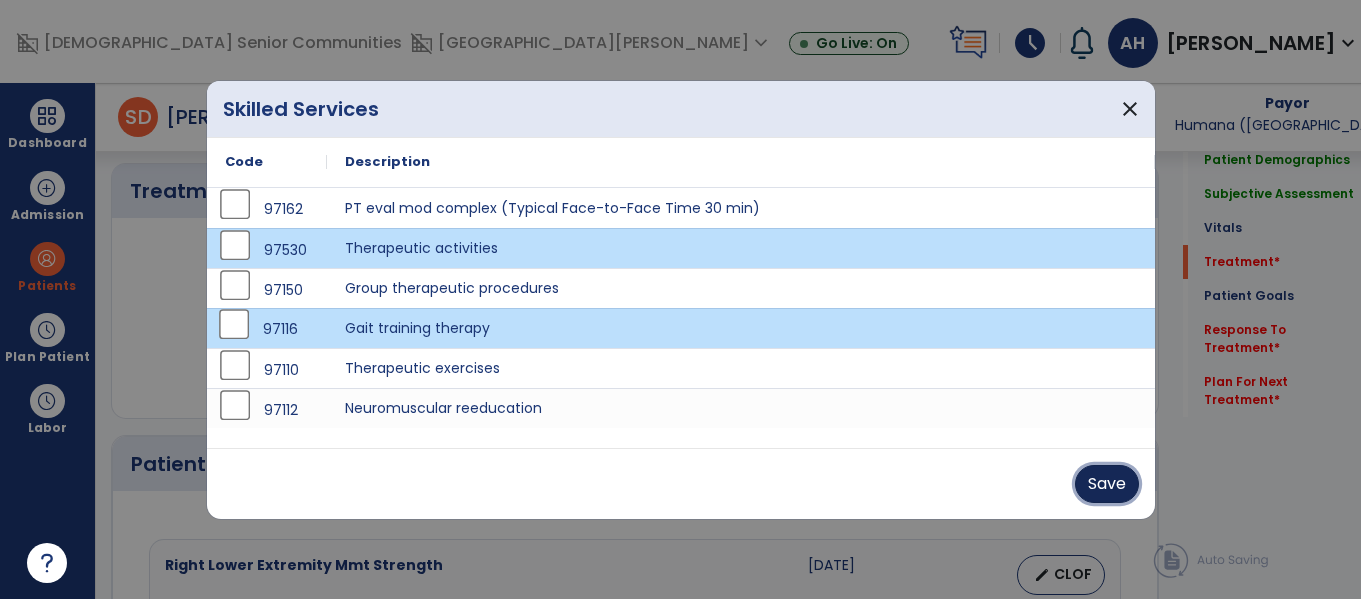 click on "Save" at bounding box center (1107, 484) 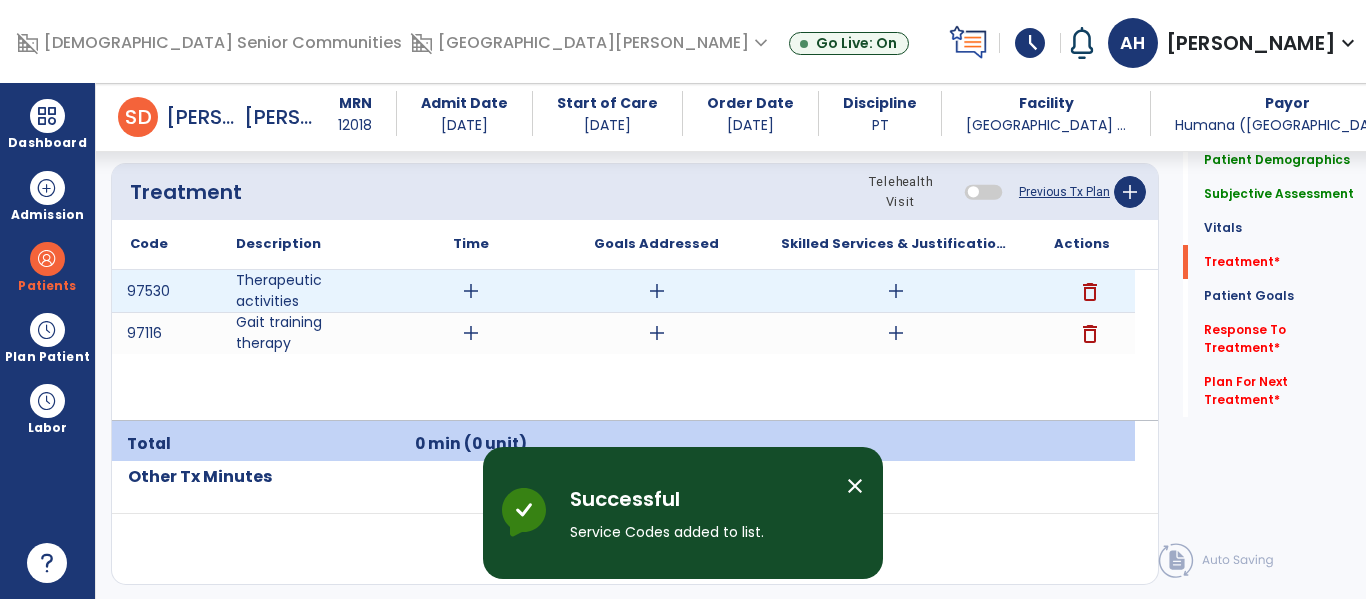 click on "add" at bounding box center [471, 291] 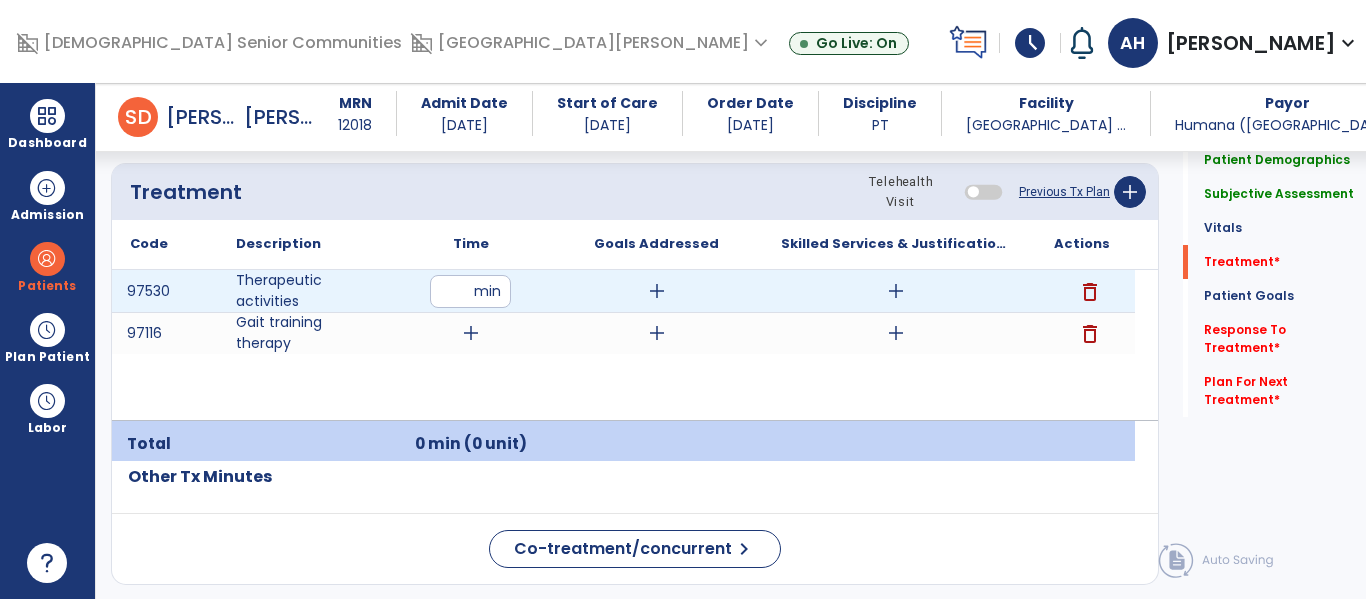 type on "*" 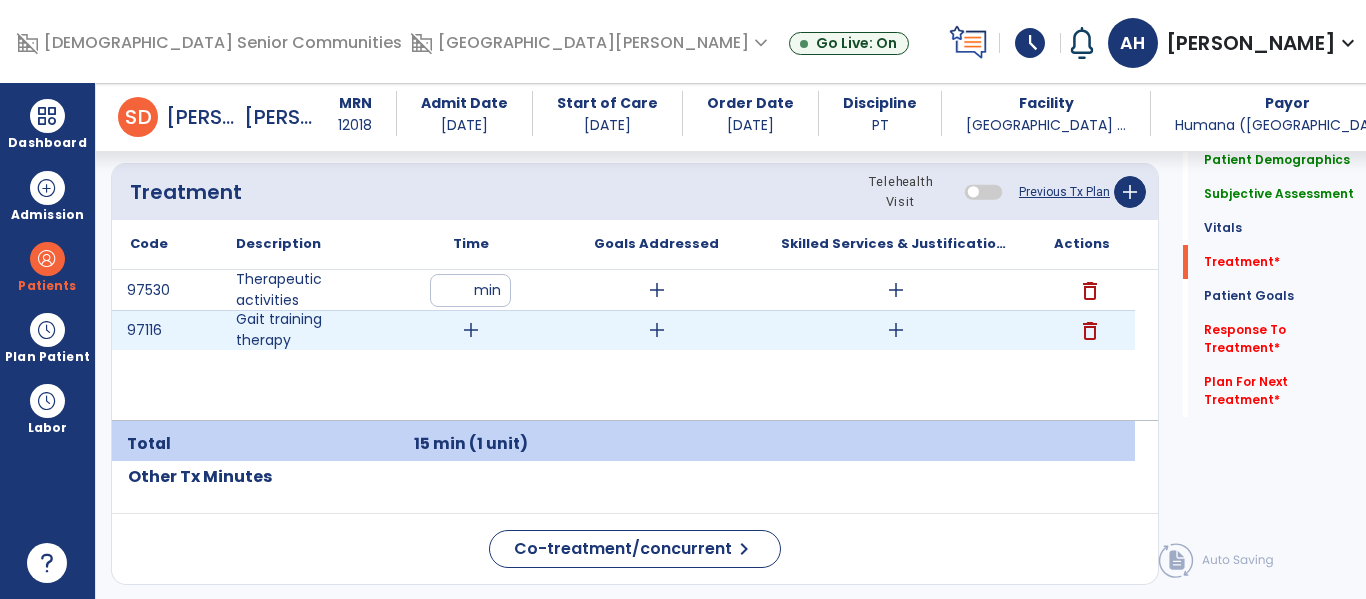 click on "add" at bounding box center [471, 330] 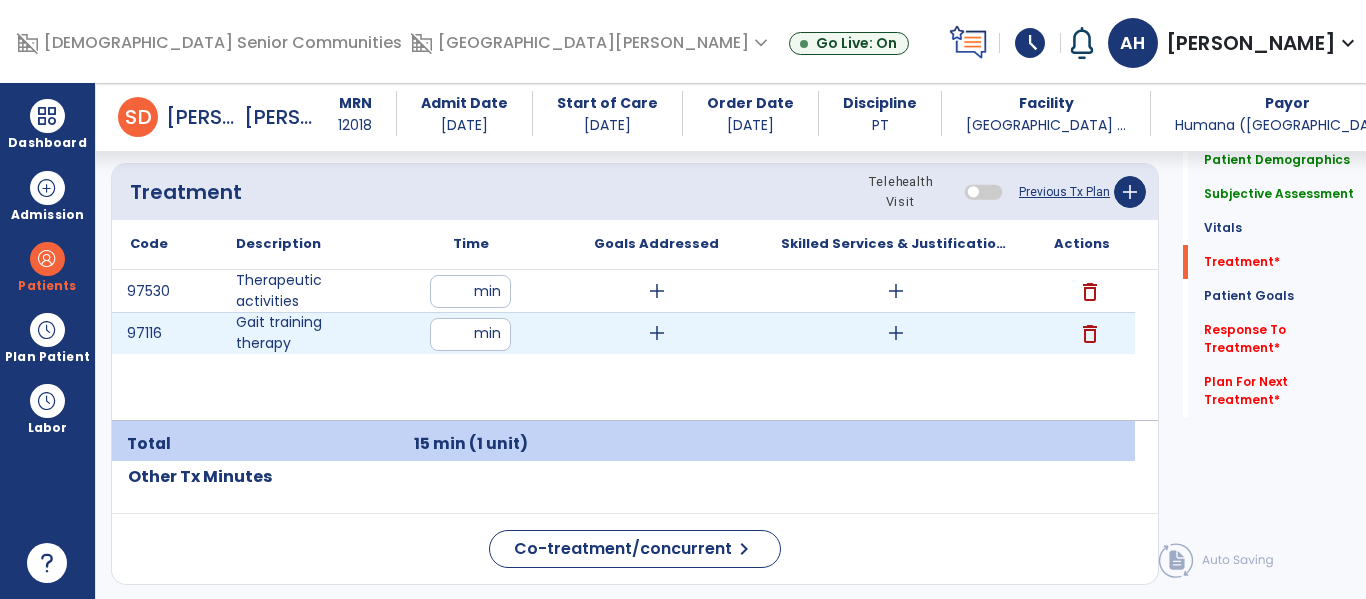 type on "**" 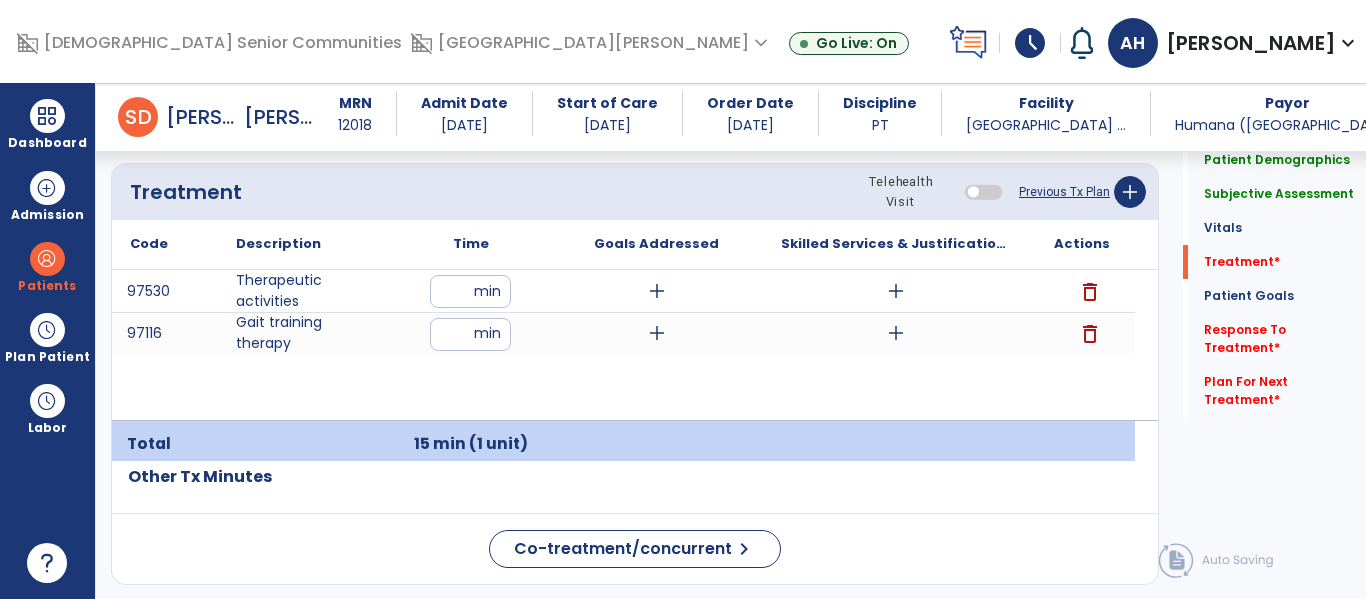 click on "97530  Therapeutic activities  ** min add add delete 97116  Gait training therapy  ** min add add delete" at bounding box center [623, 345] 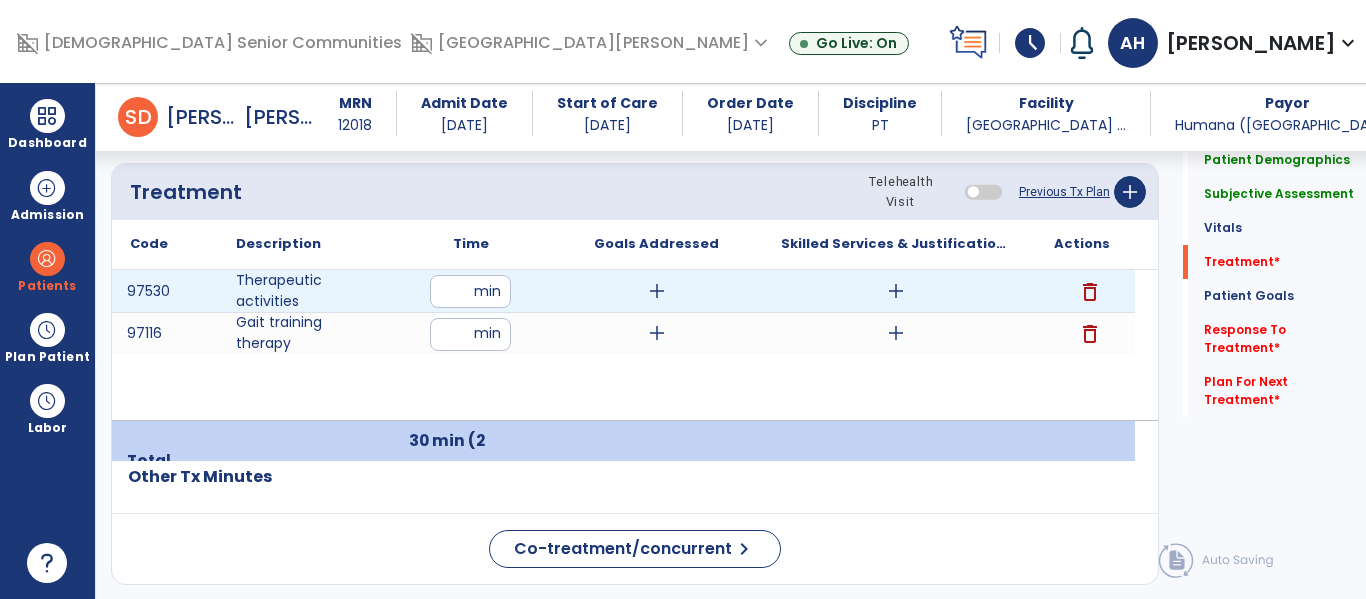 click on "add" at bounding box center [896, 291] 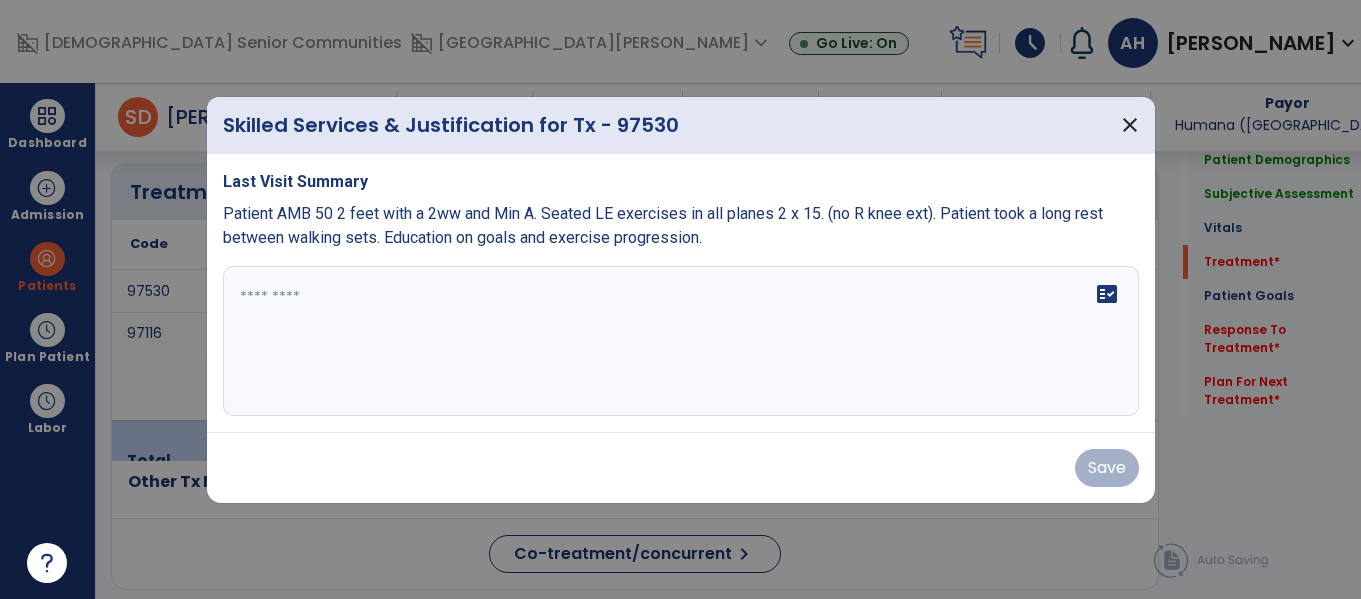 click on "fact_check" at bounding box center (681, 341) 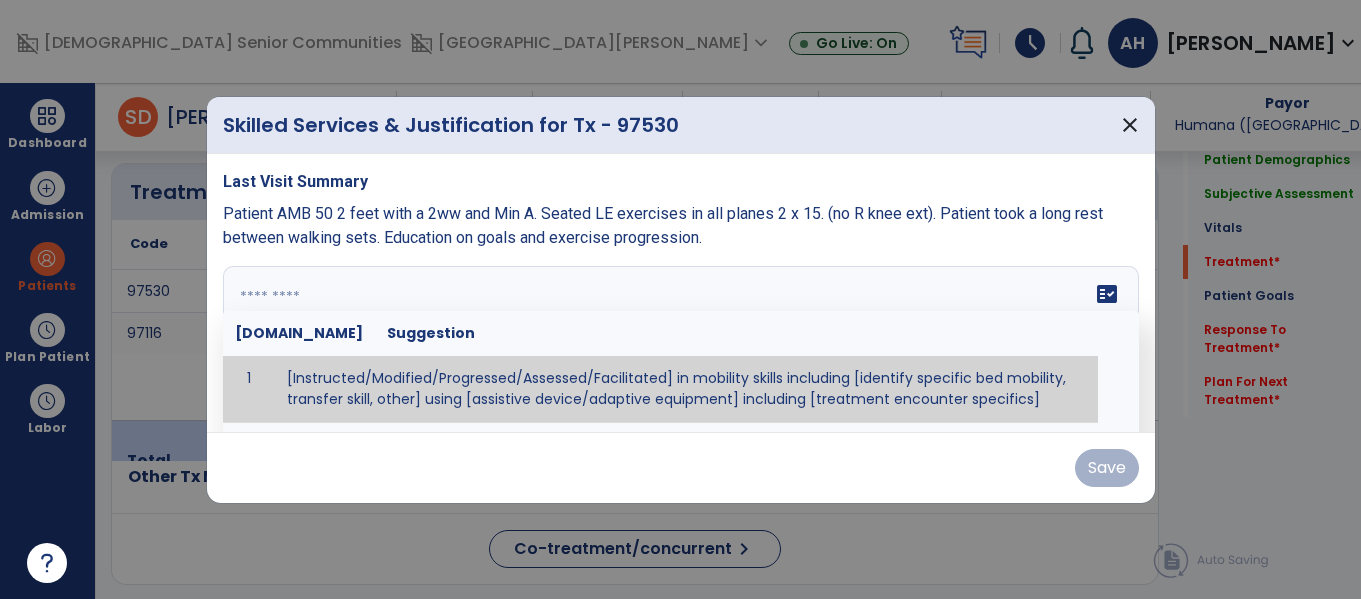 paste on "**********" 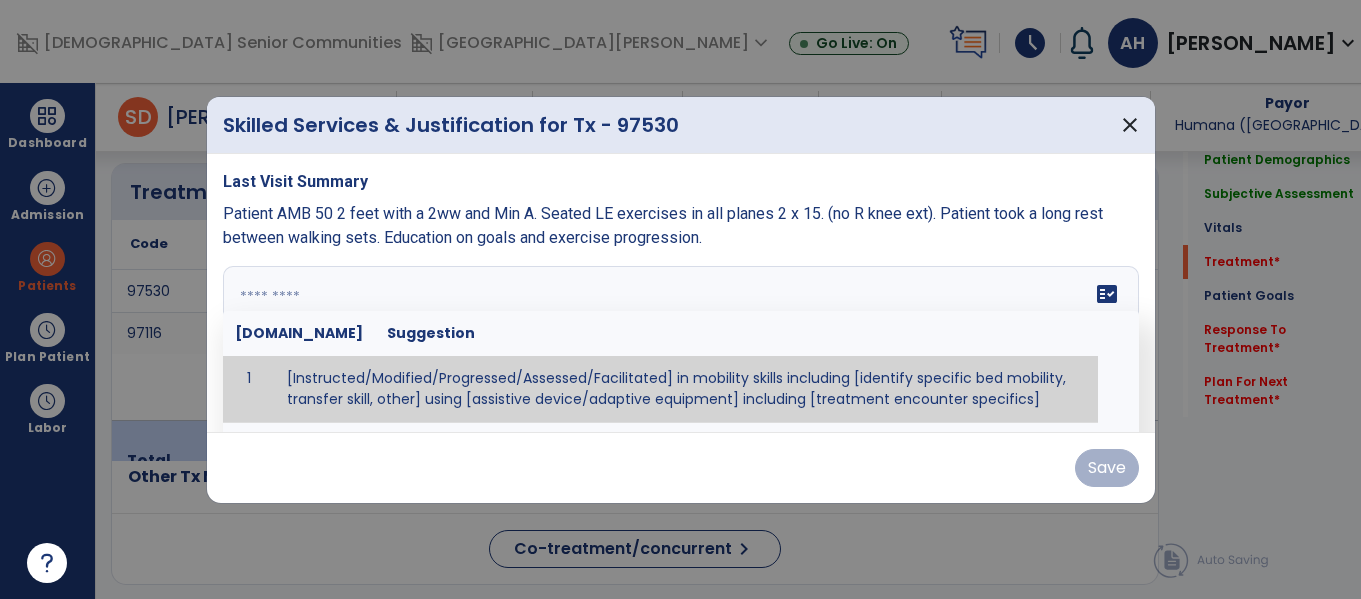 type on "**********" 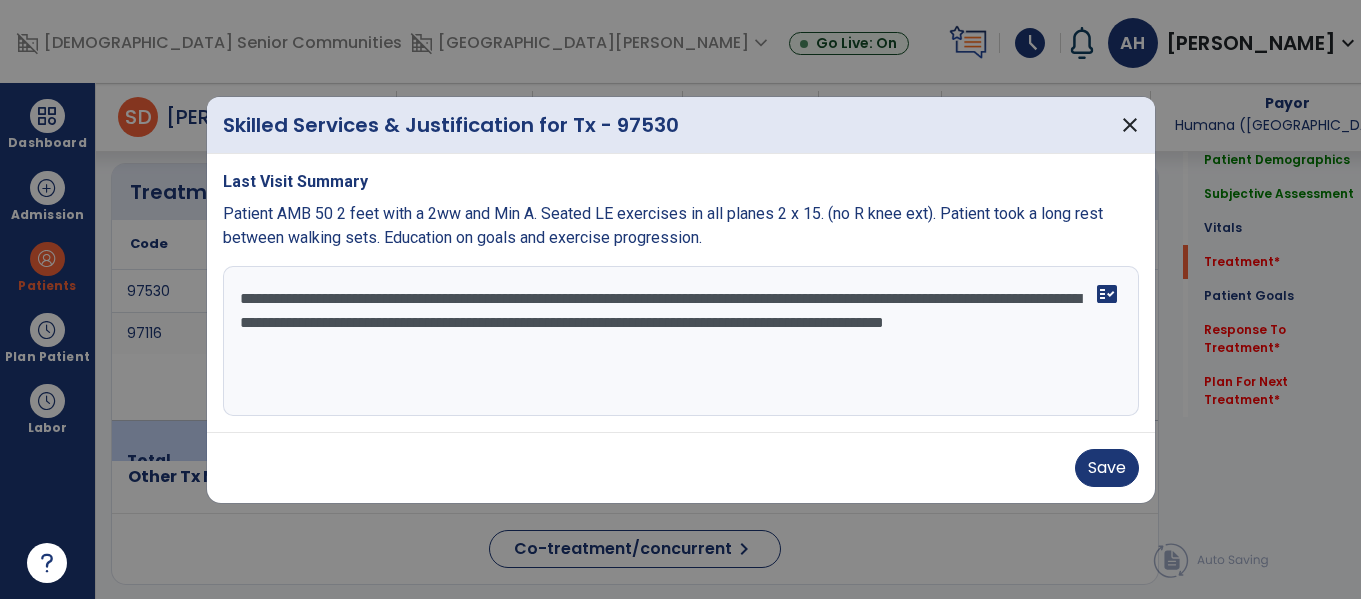 drag, startPoint x: 507, startPoint y: 385, endPoint x: 204, endPoint y: 299, distance: 314.96826 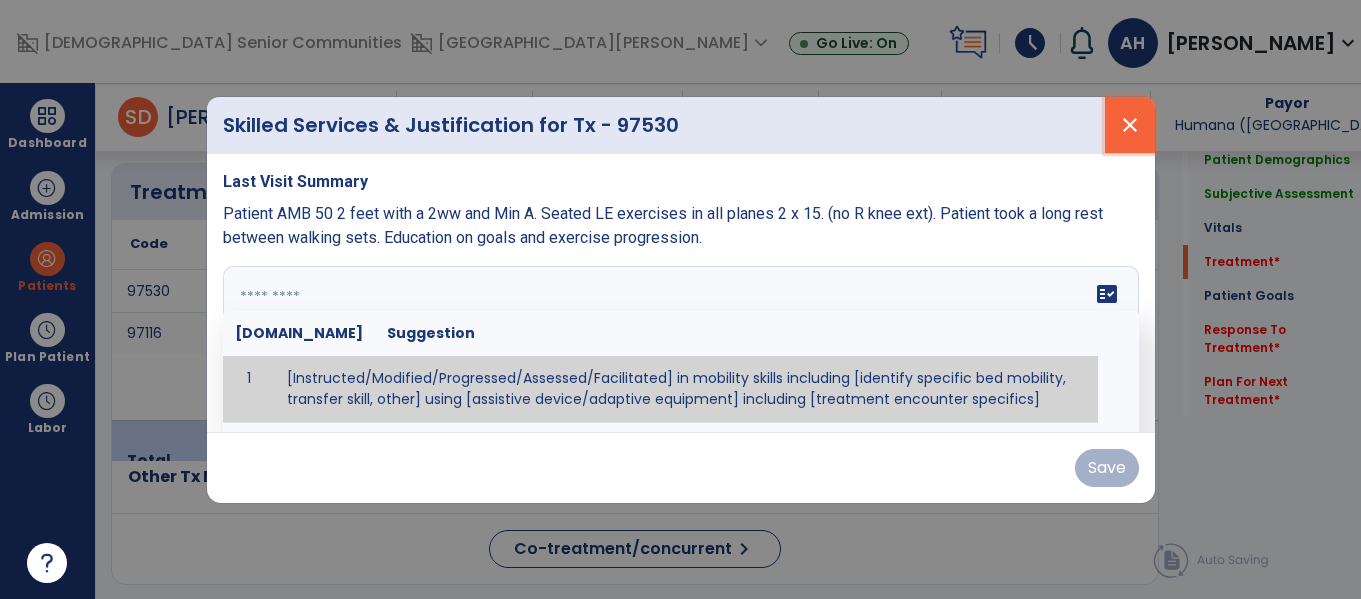 click on "close" at bounding box center (1130, 125) 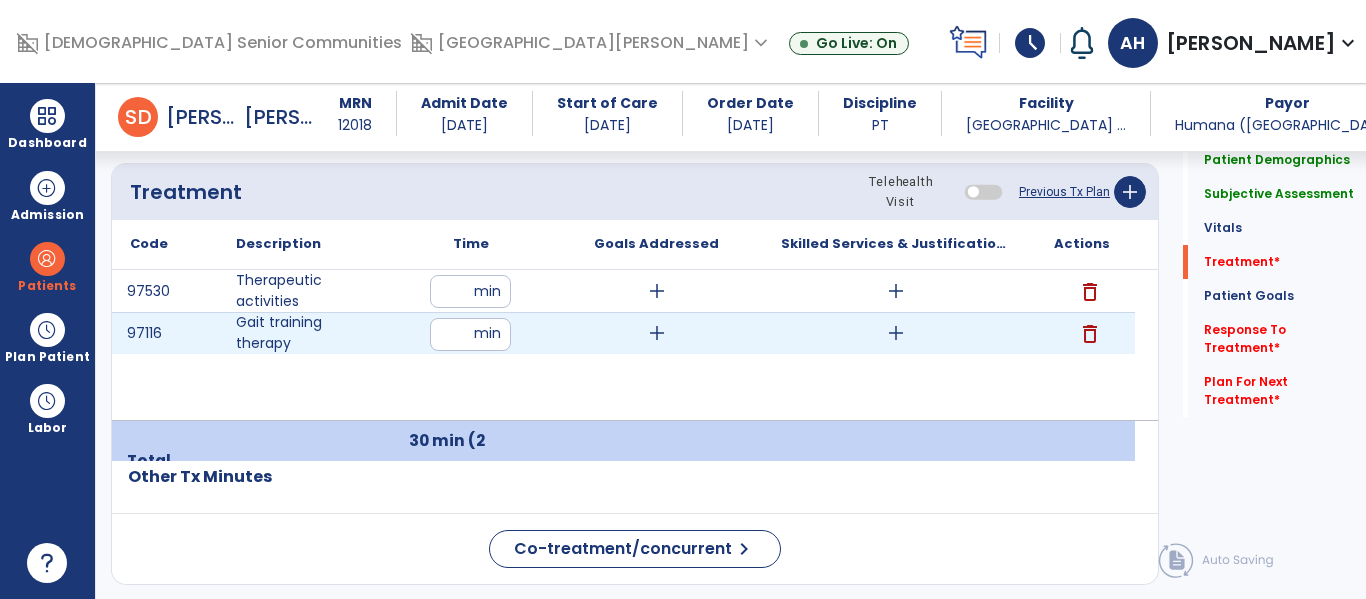 click on "add" at bounding box center [896, 333] 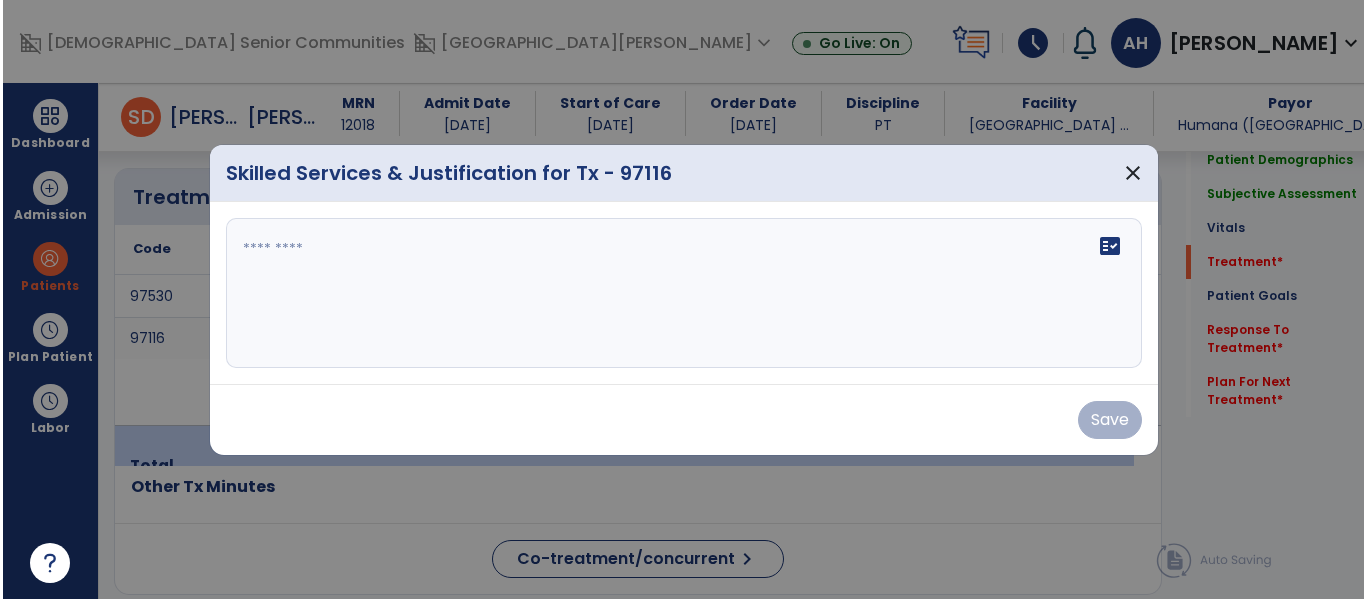 scroll, scrollTop: 1196, scrollLeft: 0, axis: vertical 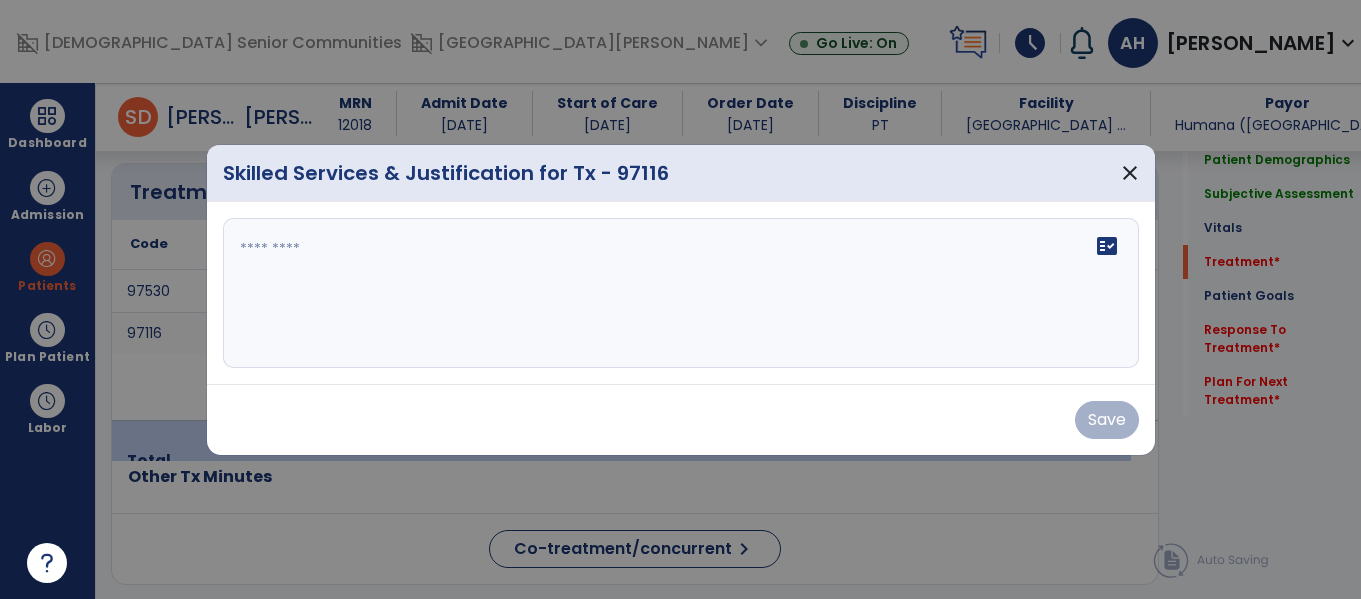 click on "fact_check" at bounding box center (681, 293) 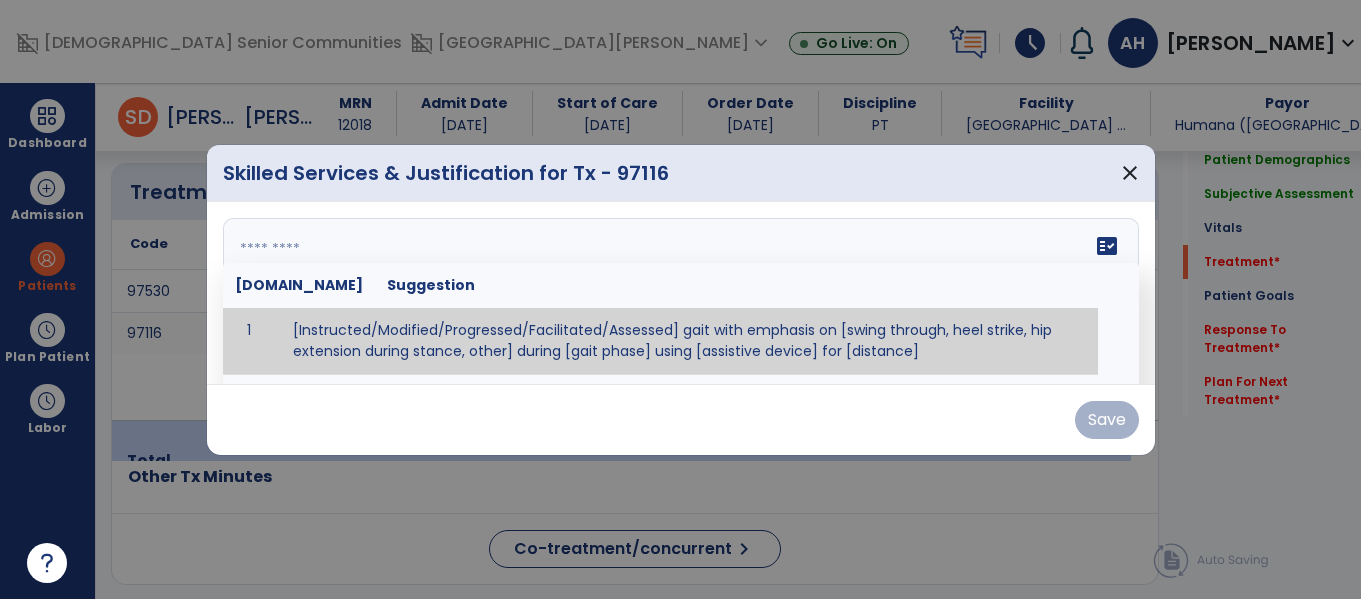 paste on "**********" 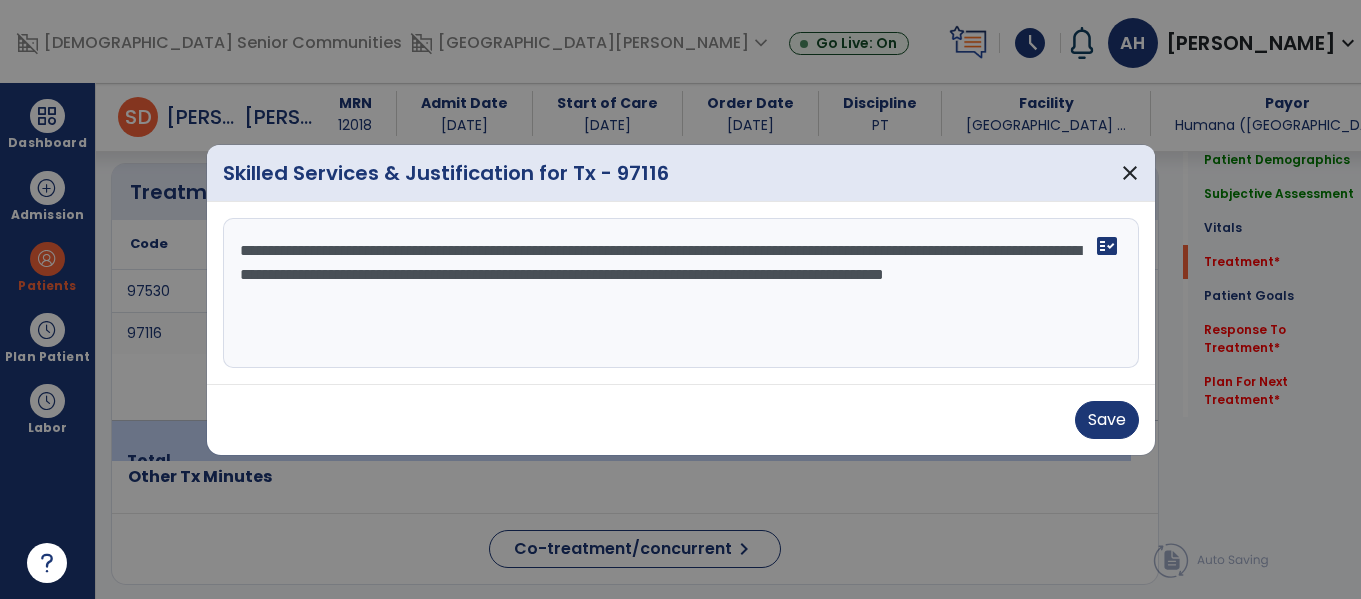 drag, startPoint x: 1031, startPoint y: 255, endPoint x: 1074, endPoint y: 250, distance: 43.289722 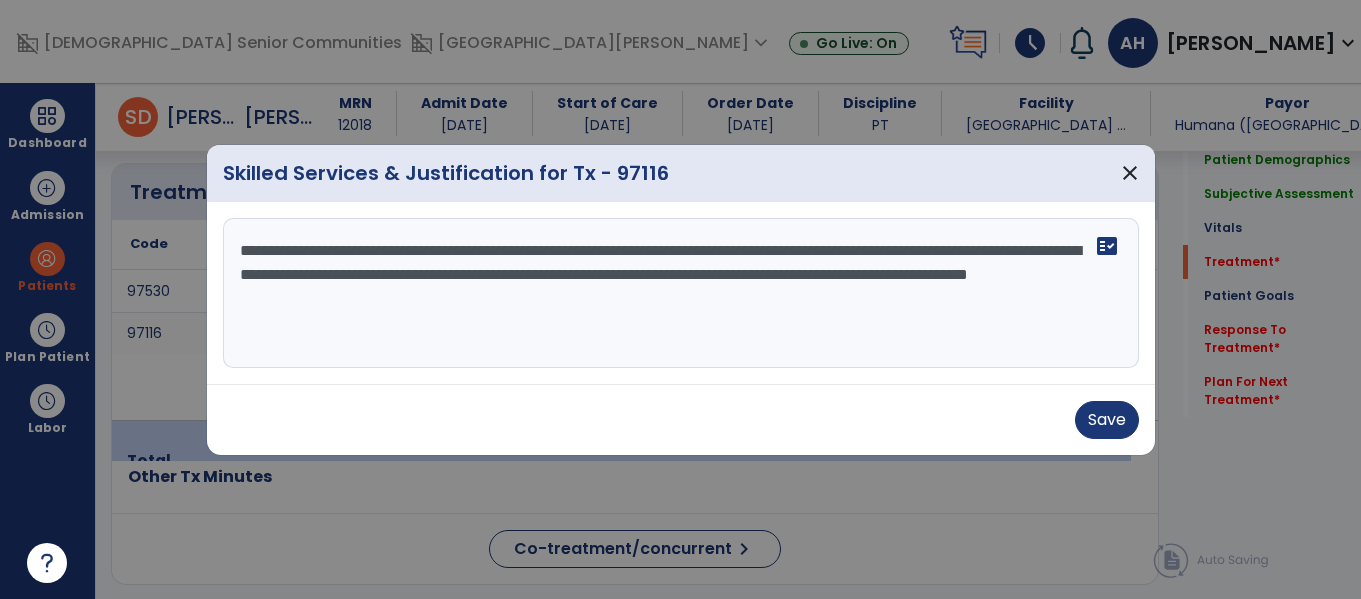click on "**********" at bounding box center (681, 293) 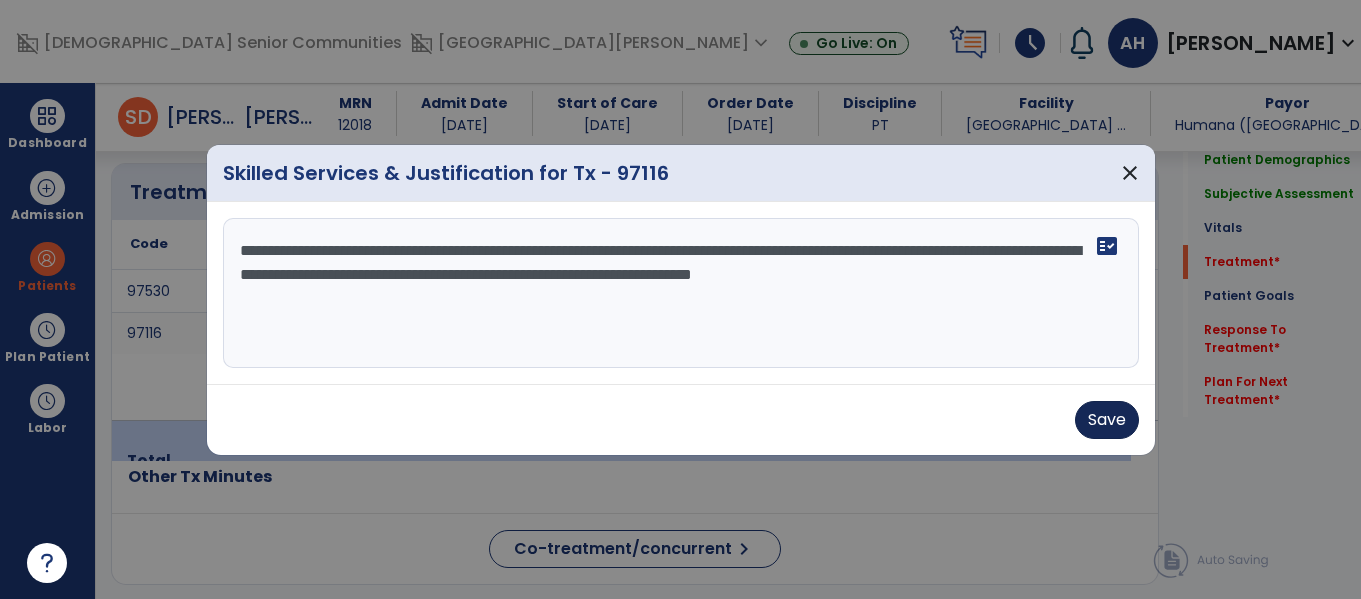 type on "**********" 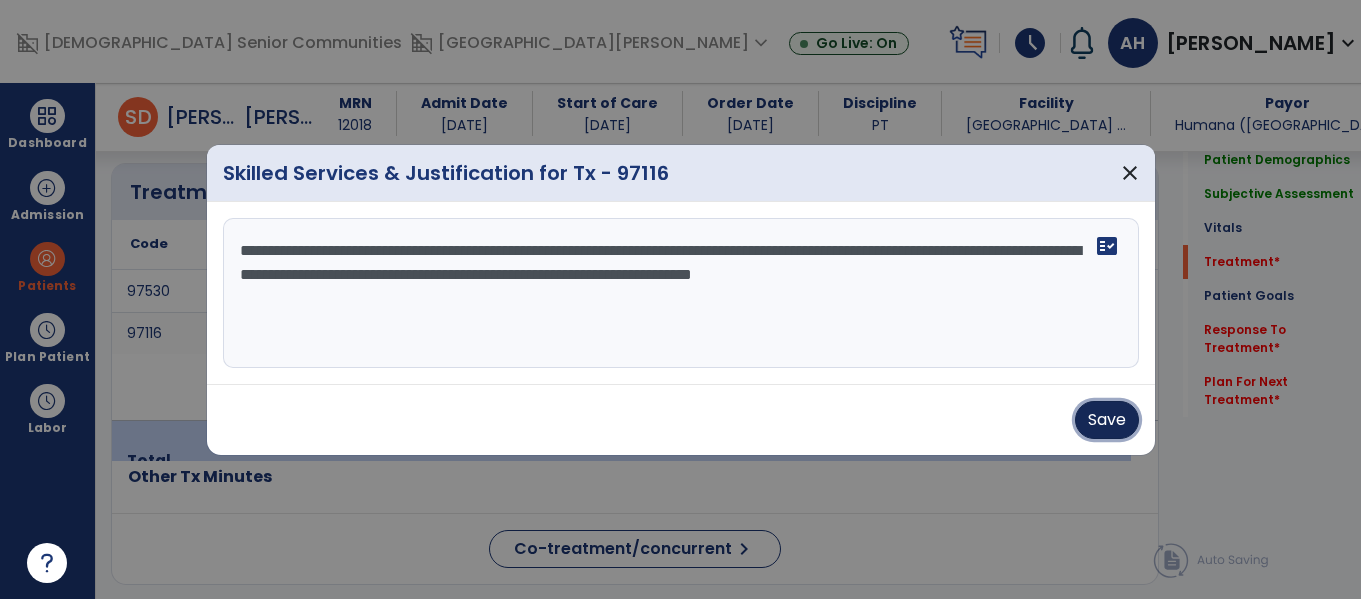 click on "Save" at bounding box center [1107, 420] 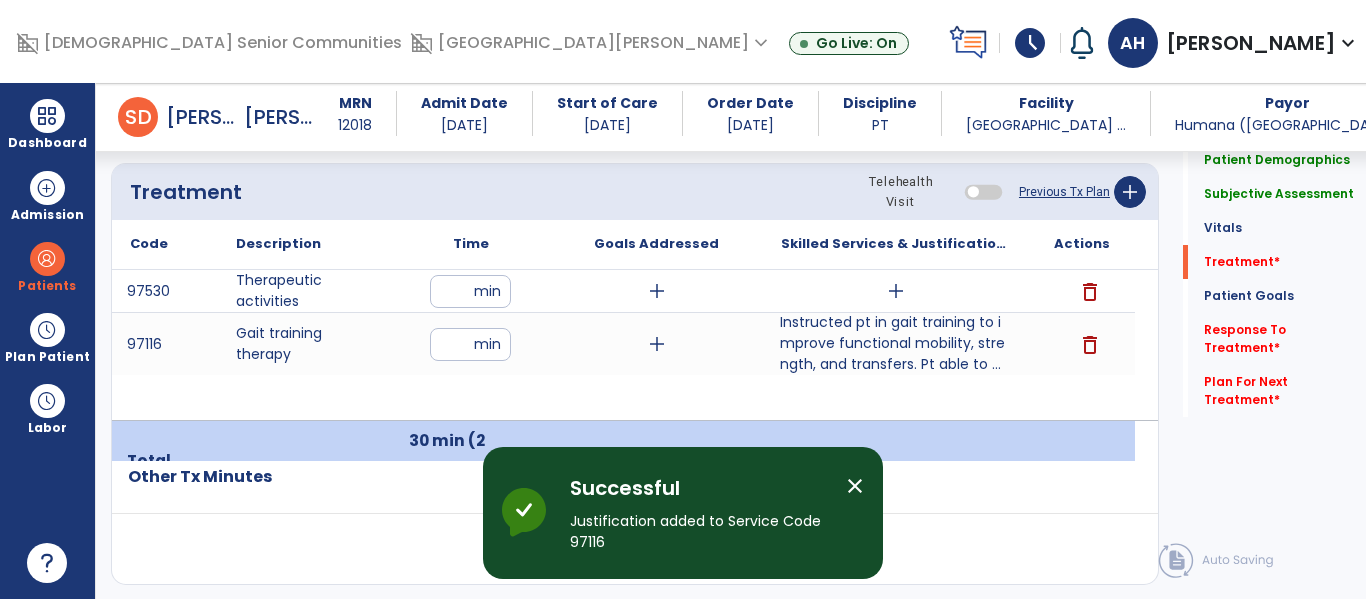 click on "Response To Treatment   *  Response To Treatment   *" 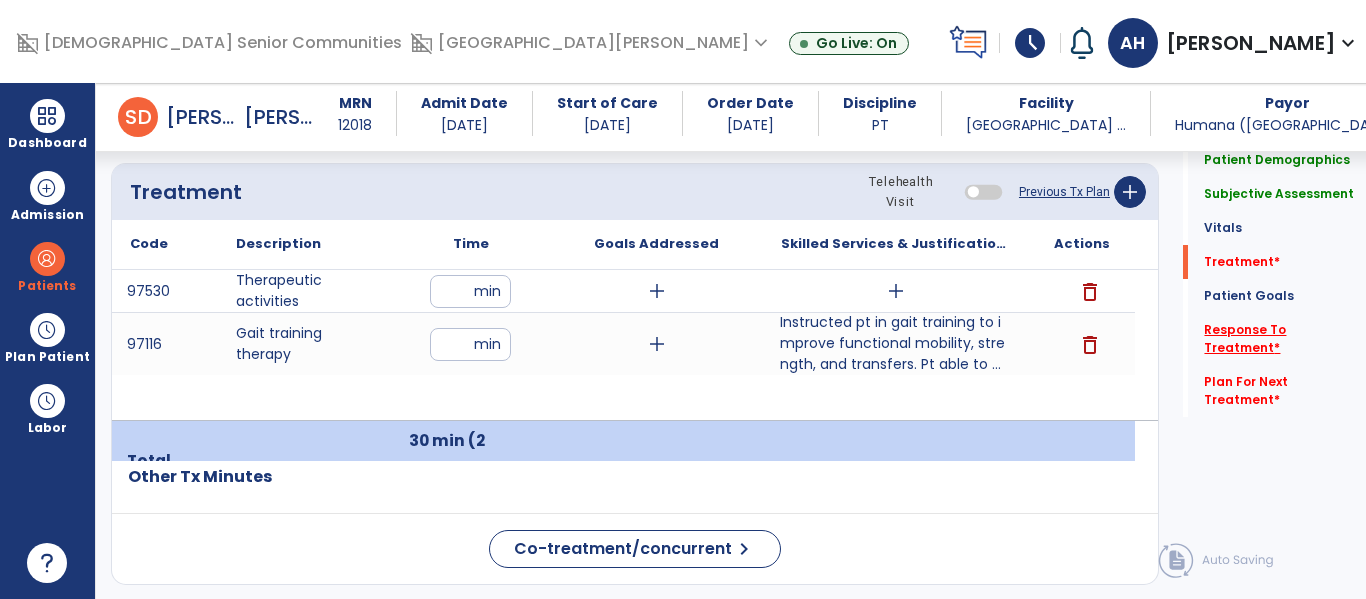 click on "Response To Treatment   *" 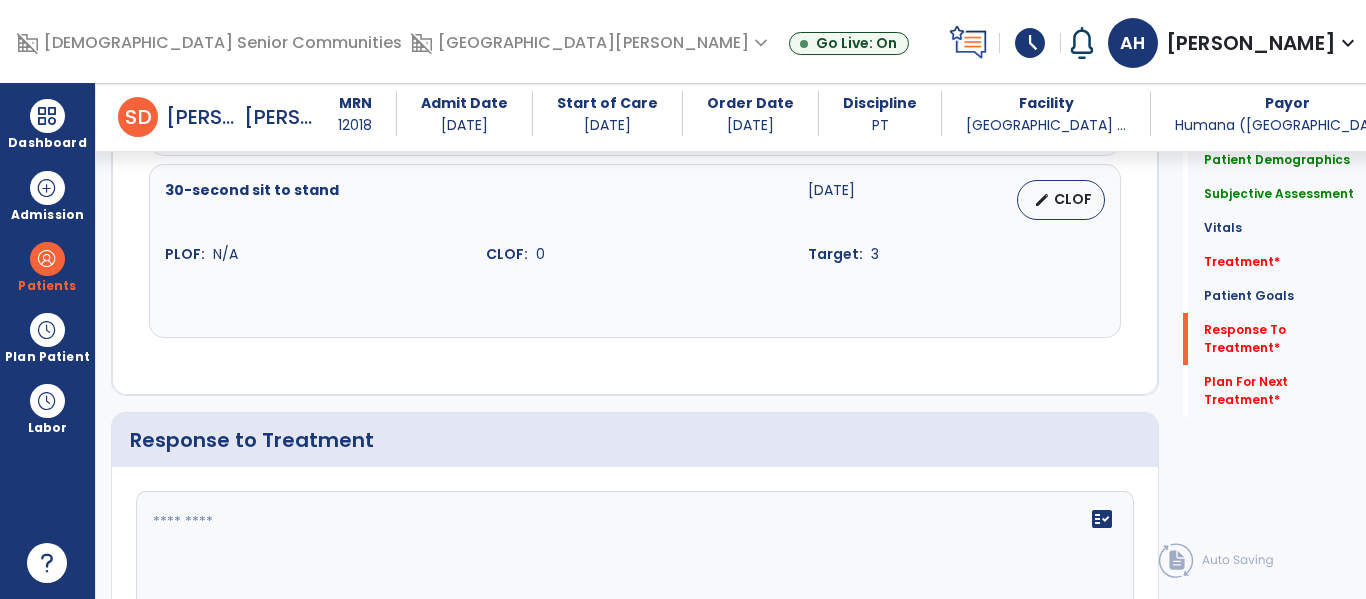 scroll, scrollTop: 3272, scrollLeft: 0, axis: vertical 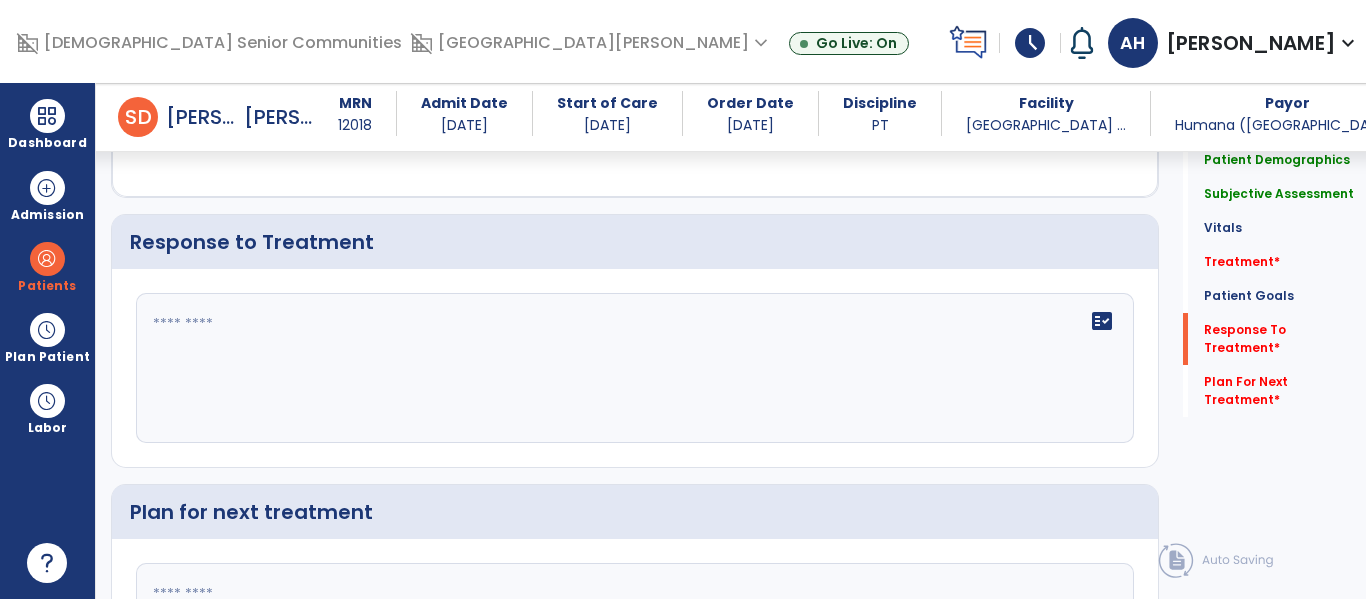 click 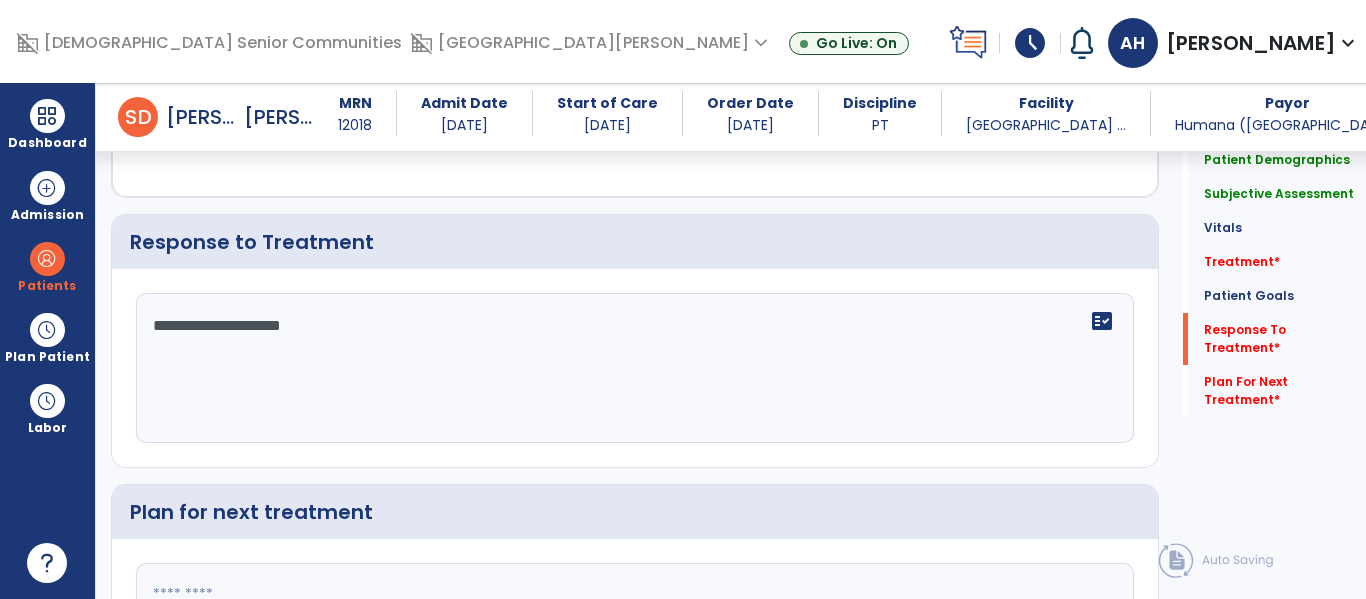 type on "**********" 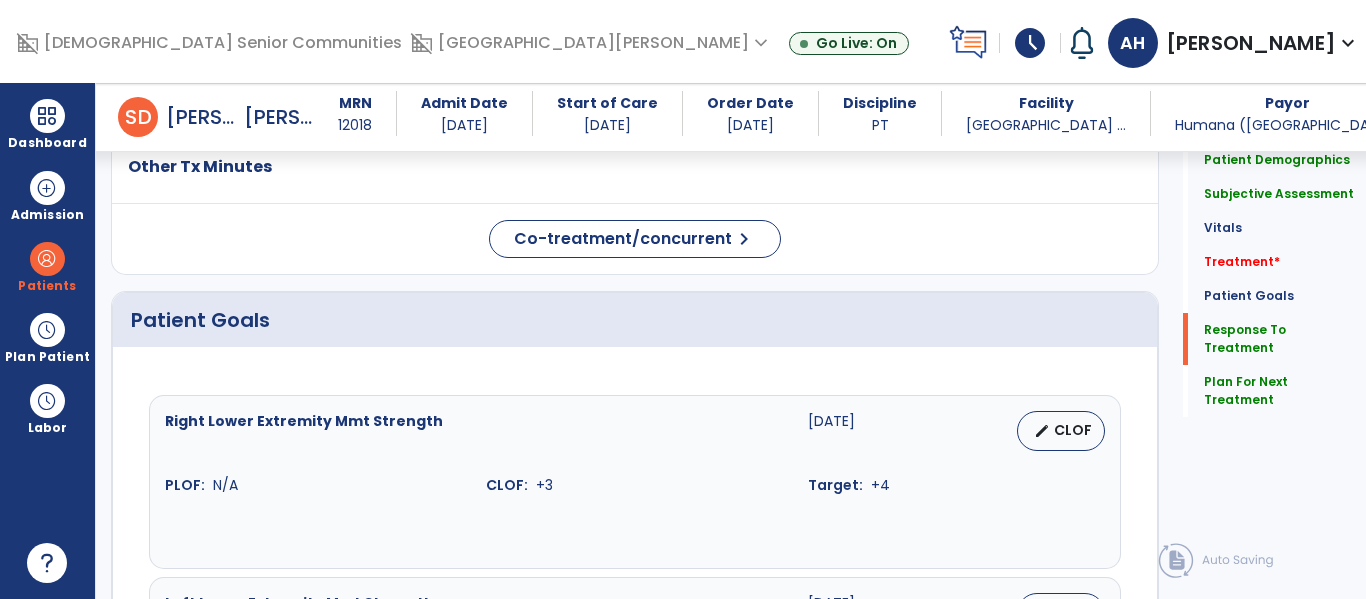 scroll, scrollTop: 3280, scrollLeft: 0, axis: vertical 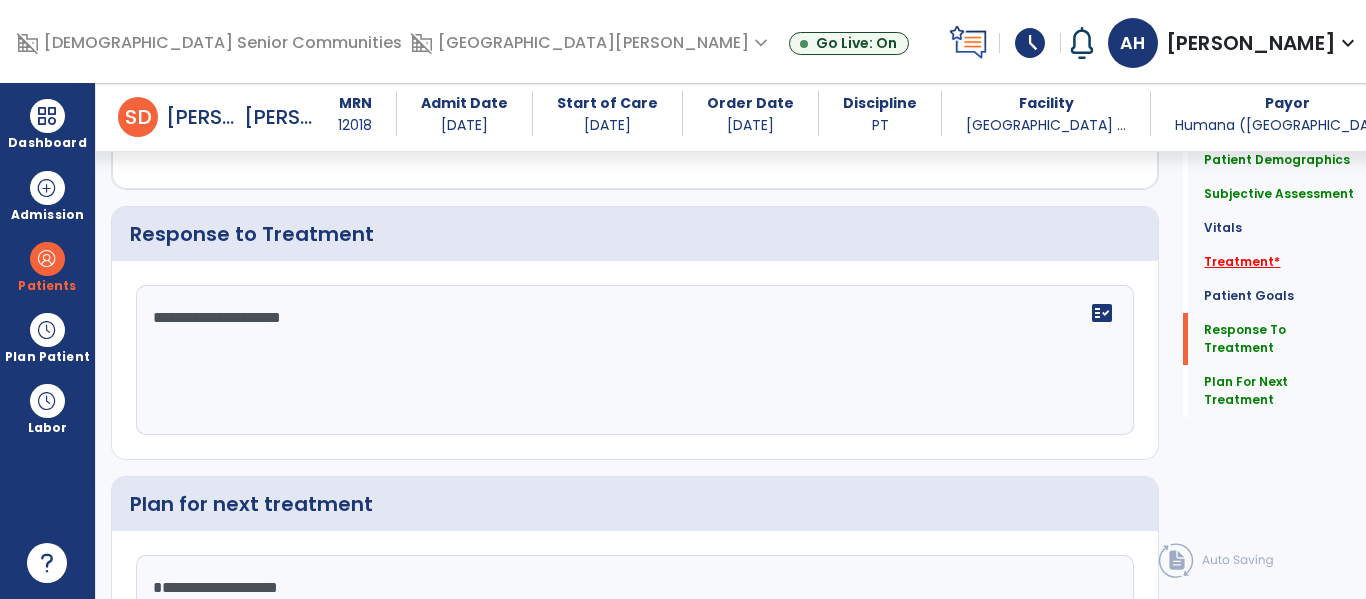 type on "**********" 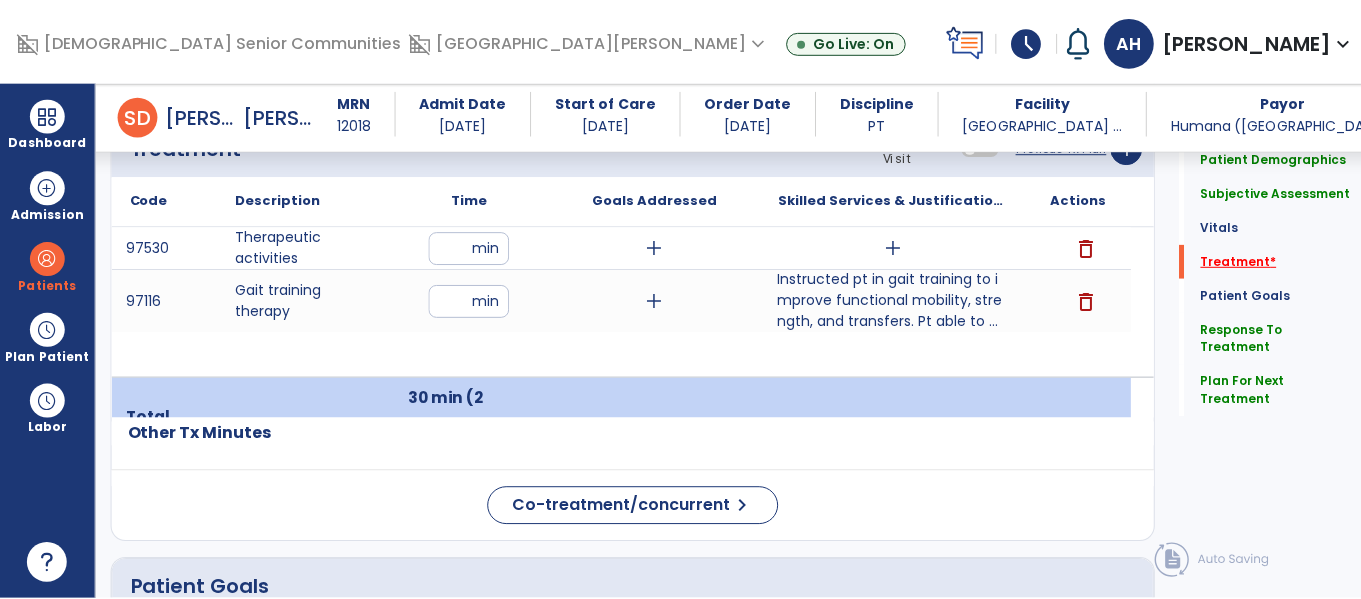 scroll, scrollTop: 1229, scrollLeft: 0, axis: vertical 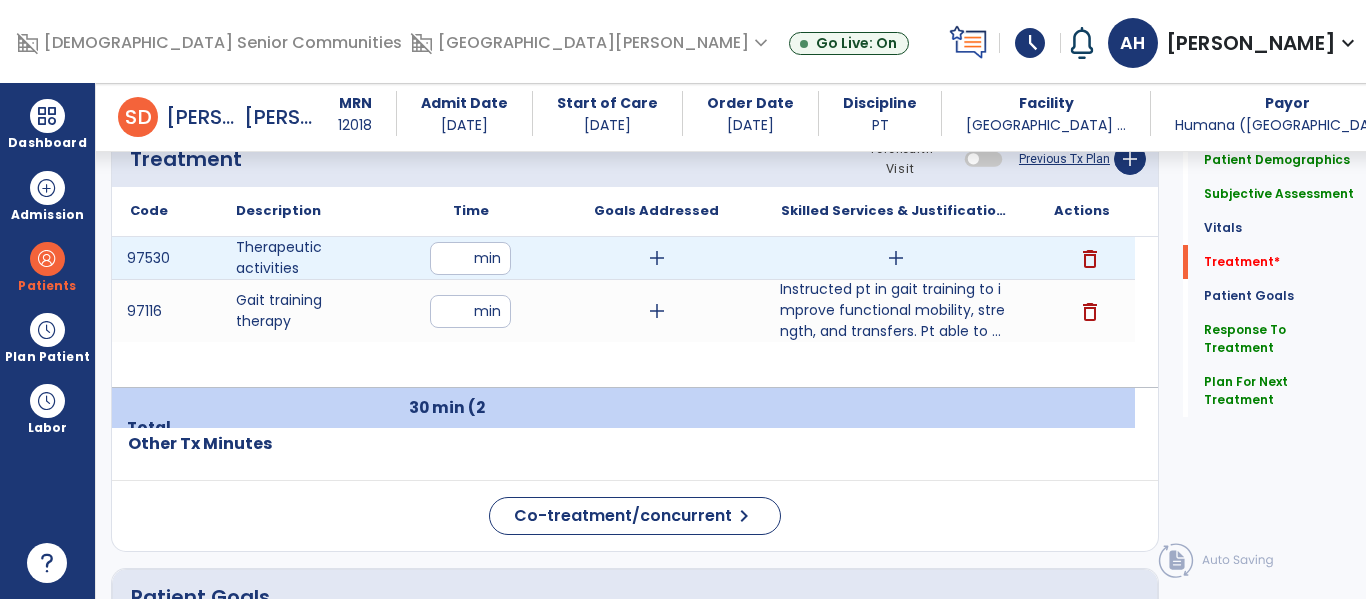 click on "add" at bounding box center (896, 258) 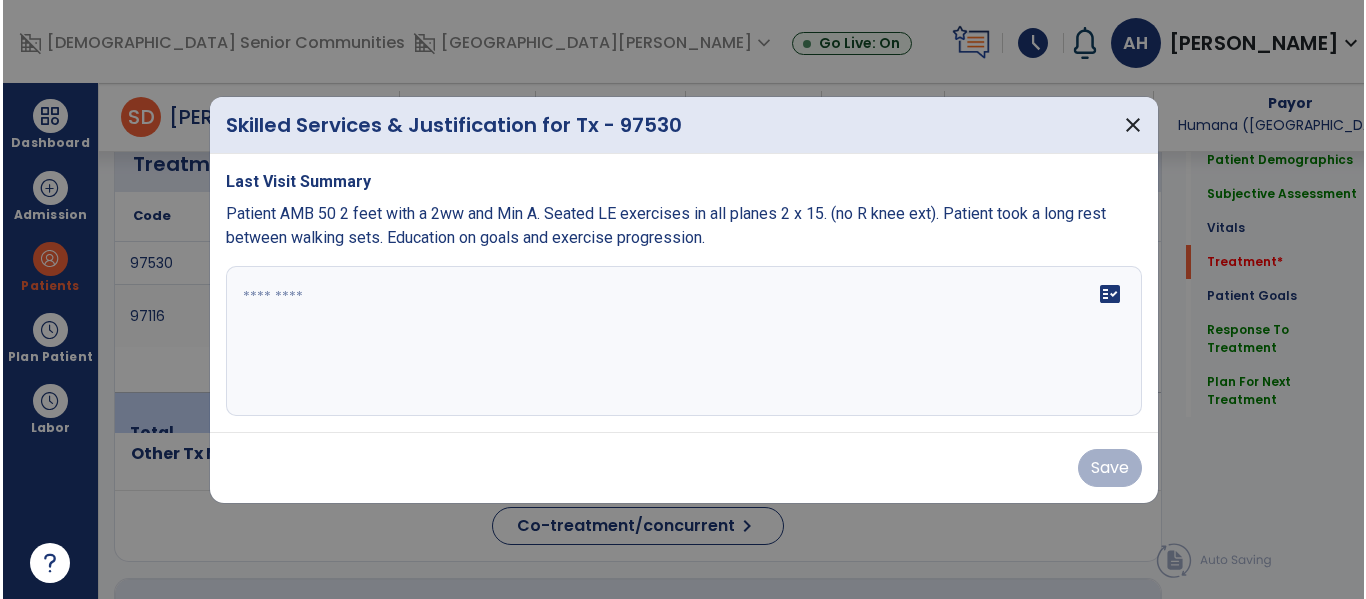 scroll, scrollTop: 1229, scrollLeft: 0, axis: vertical 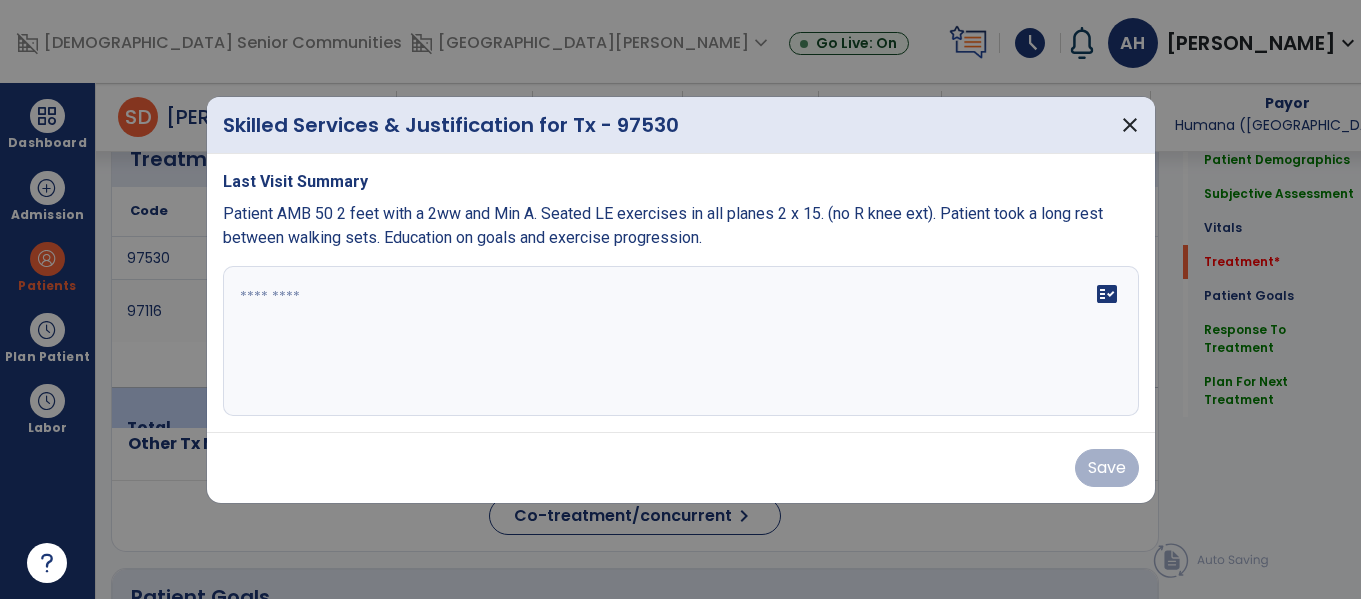 click at bounding box center [681, 341] 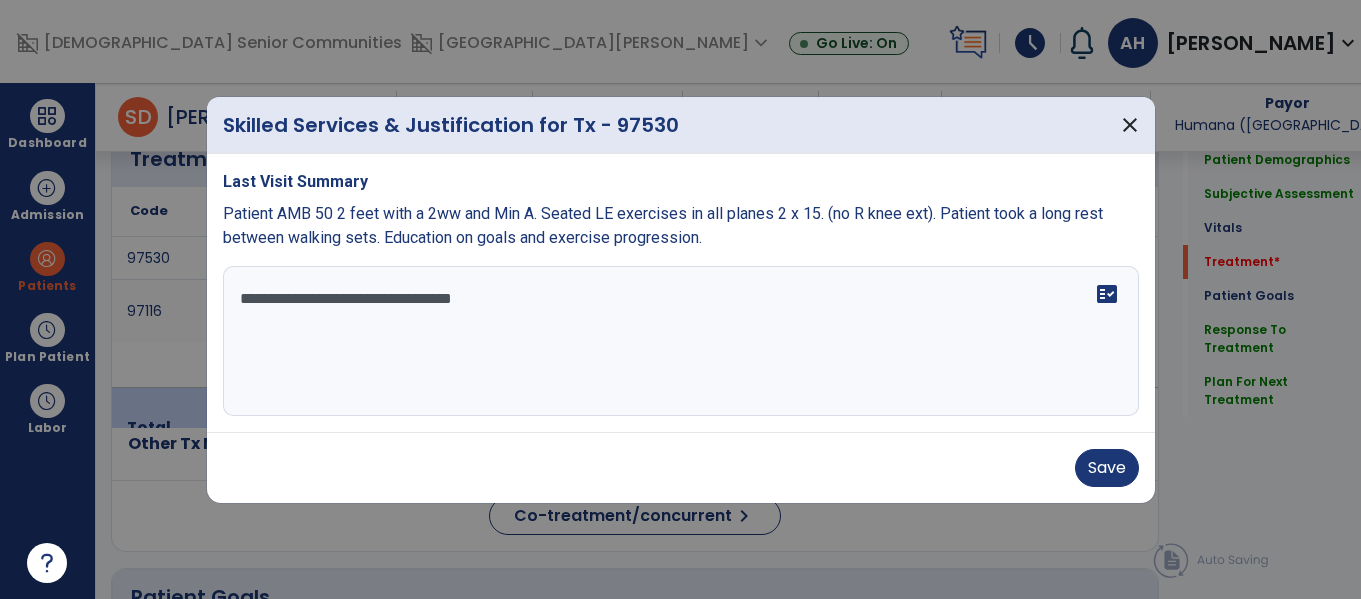 click on "**********" at bounding box center (681, 341) 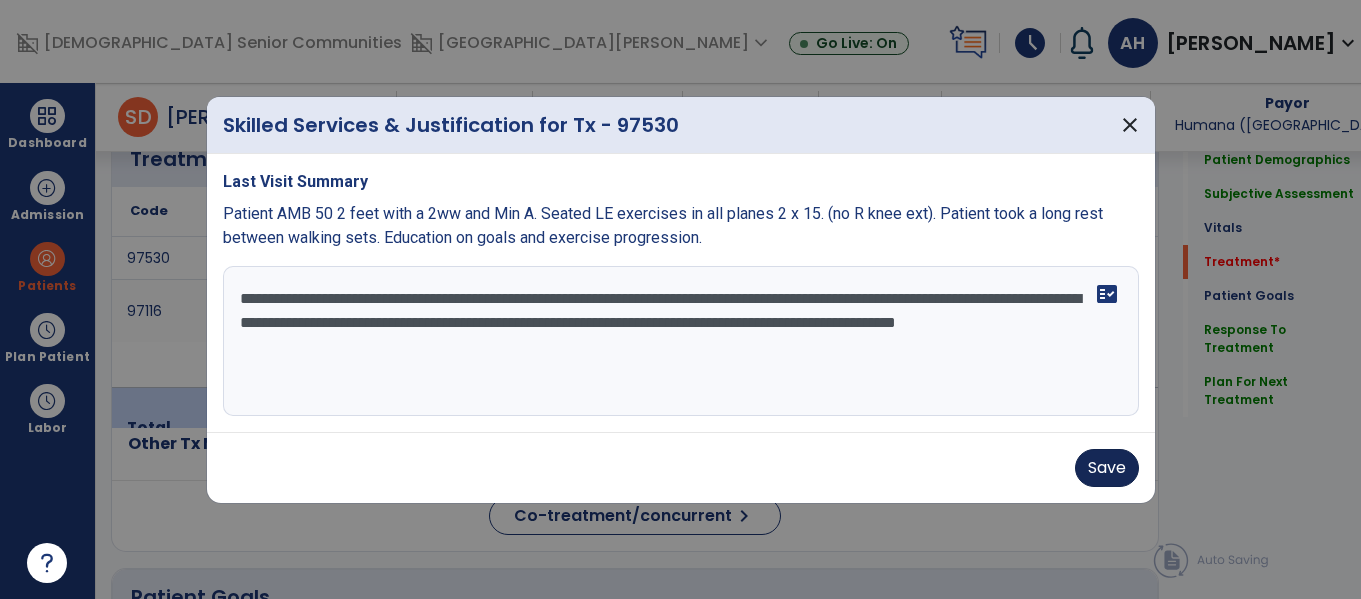 type on "**********" 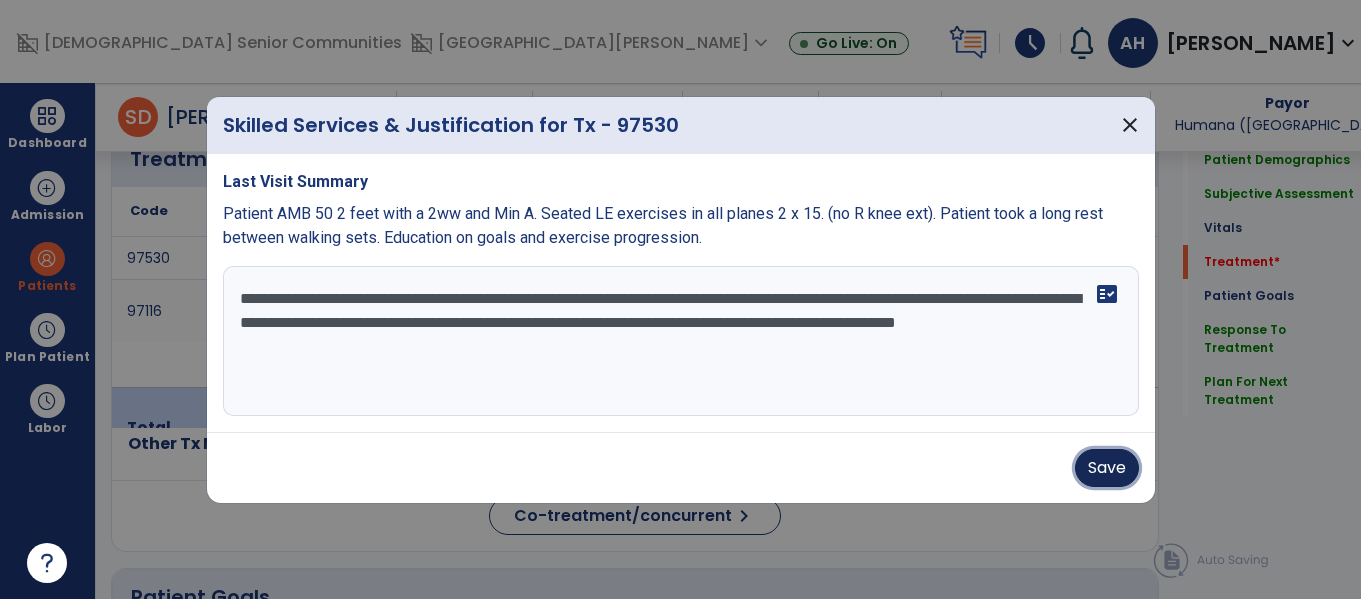 click on "Save" at bounding box center [1107, 468] 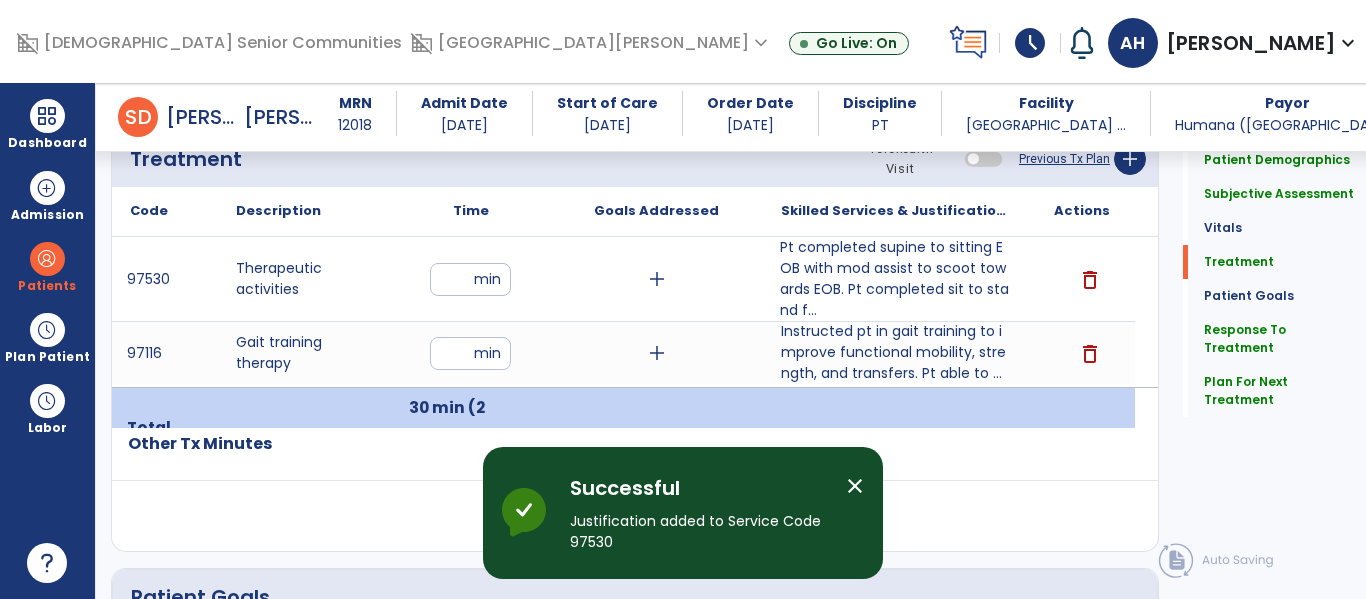 click on "Quick Links  Patient Demographics   Patient Demographics   Subjective Assessment   Subjective Assessment   Vitals   Vitals   Treatment   Treatment   Patient Goals   Patient Goals   Response To Treatment   Response To Treatment   Plan For Next Treatment   Plan For Next Treatment" 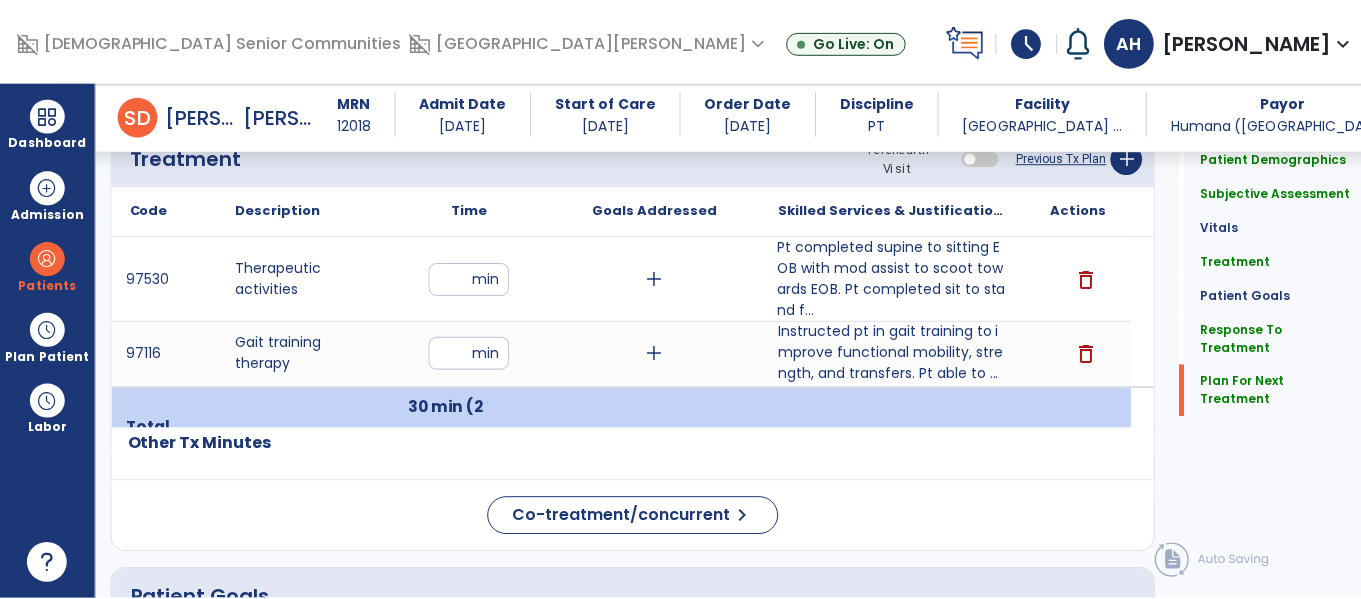 scroll, scrollTop: 3477, scrollLeft: 0, axis: vertical 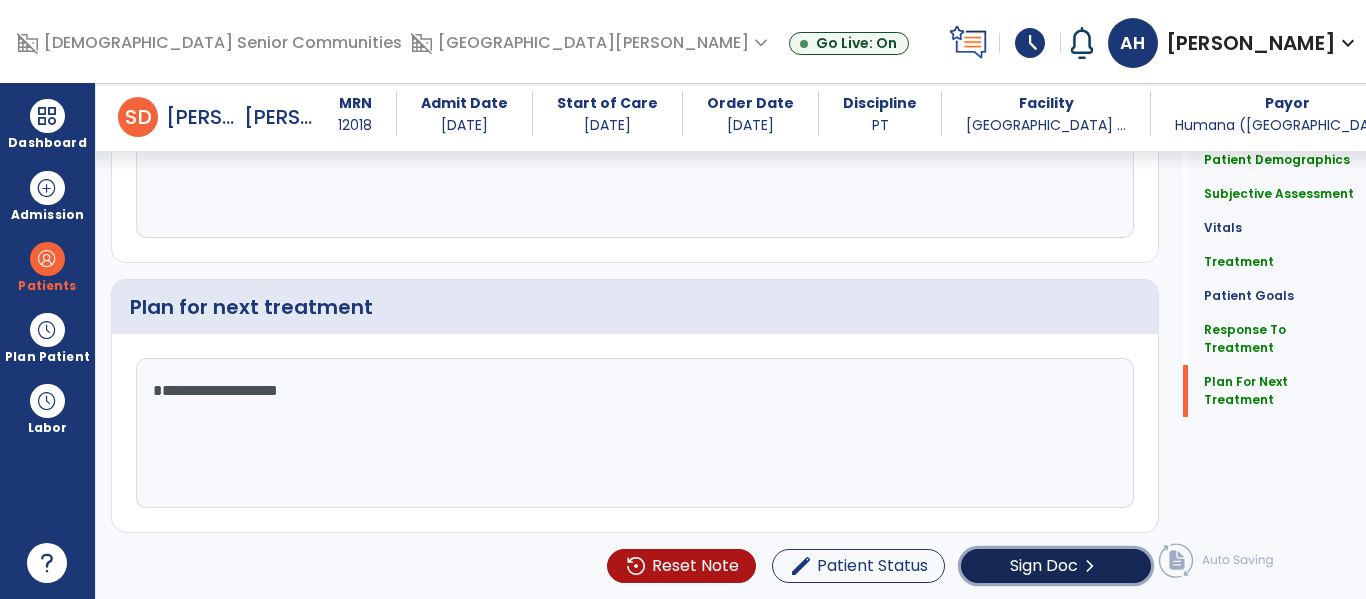 click on "Sign Doc" 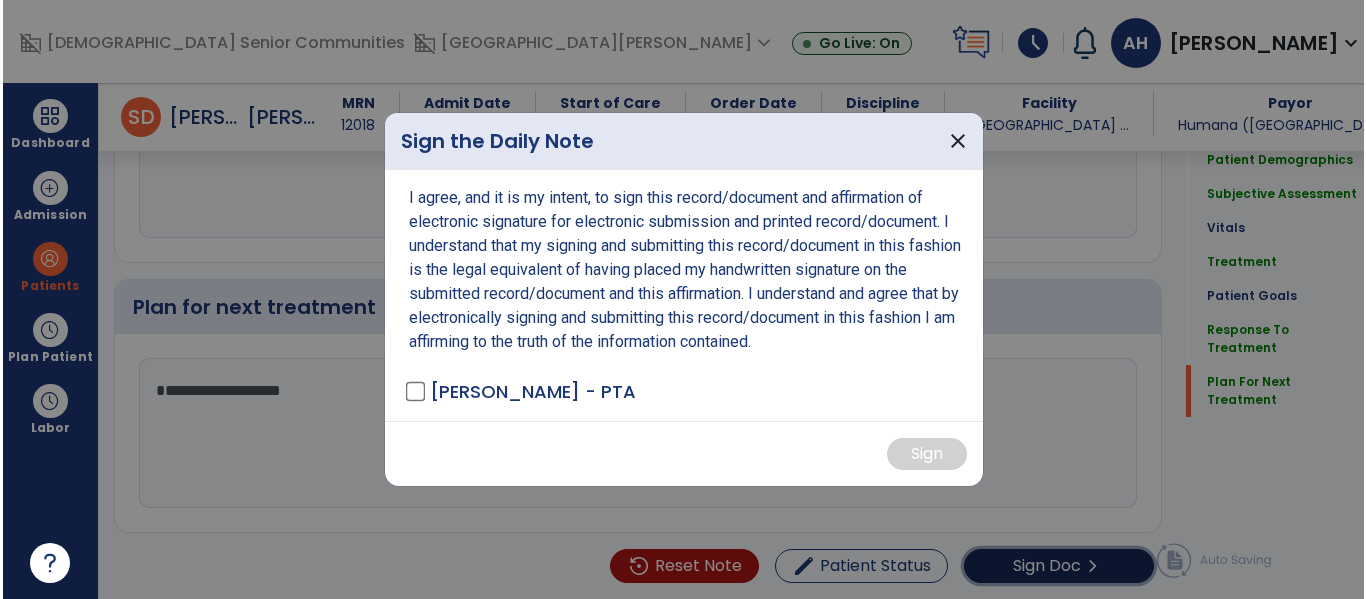 scroll, scrollTop: 3477, scrollLeft: 0, axis: vertical 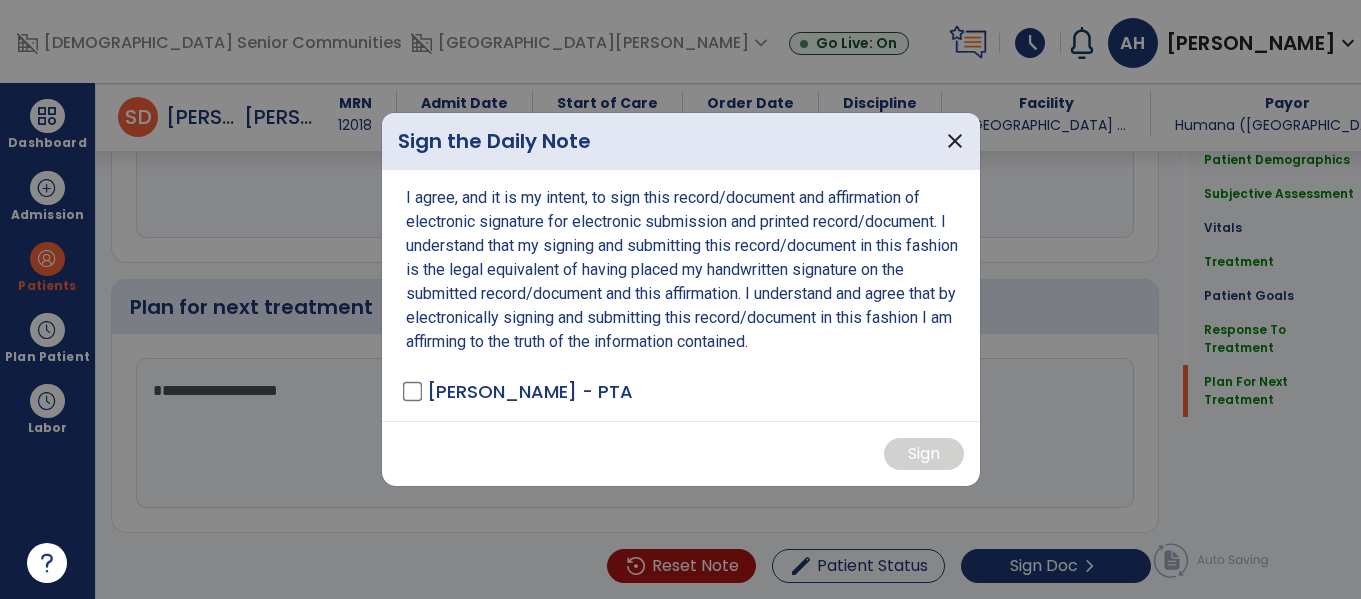 click on "I agree, and it is my intent, to sign this record/document and affirmation of electronic signature for electronic submission and printed record/document. I understand that my signing and submitting this record/document in this fashion is the legal equivalent of having placed my handwritten signature on the submitted record/document and this affirmation. I understand and agree that by electronically signing and submitting this record/document in this fashion I am affirming to the truth of the information contained.  [PERSON_NAME]  - PTA" at bounding box center (681, 295) 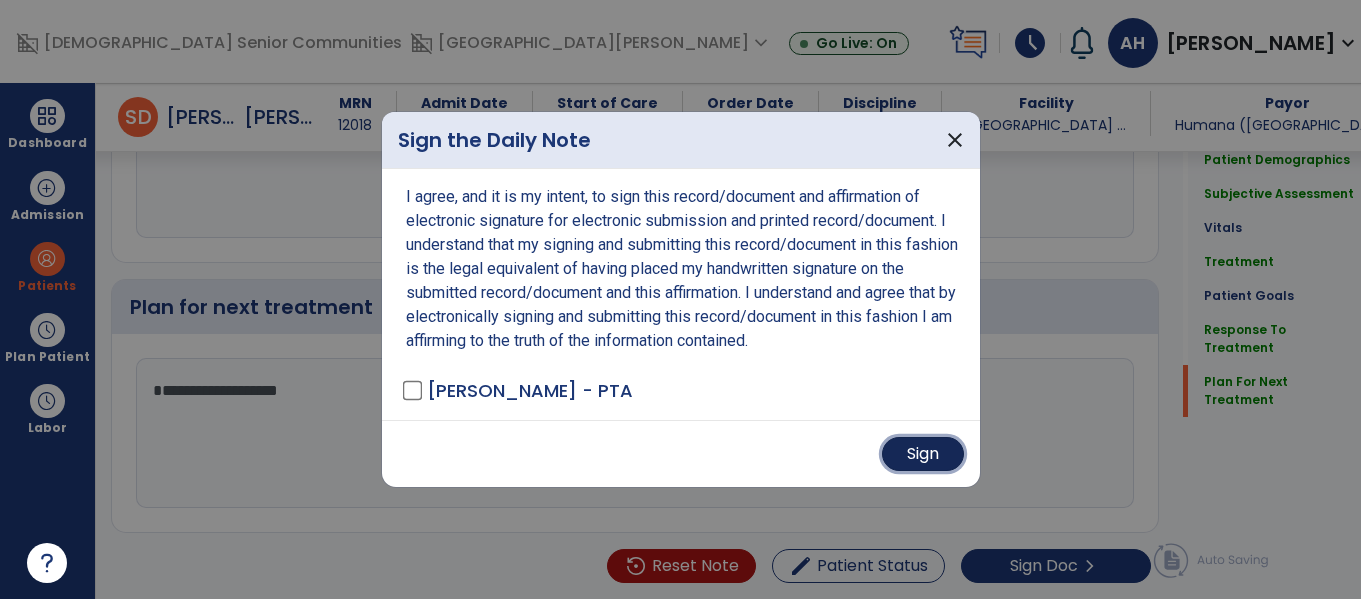 click on "Sign" at bounding box center (923, 454) 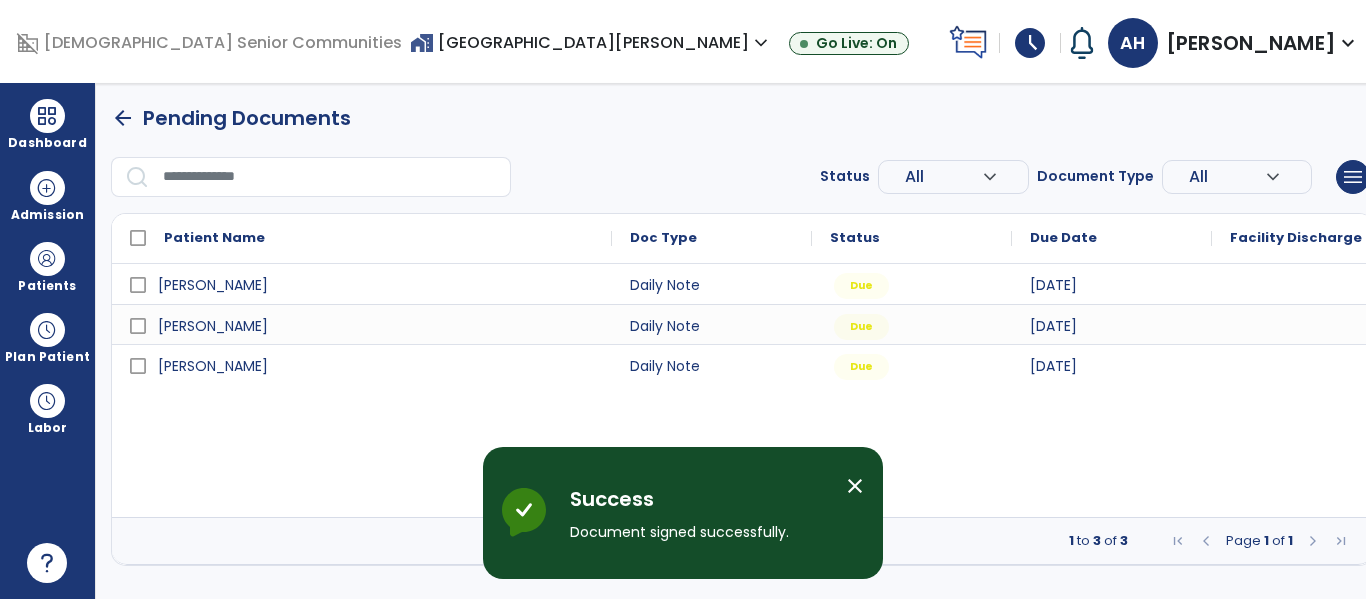scroll, scrollTop: 0, scrollLeft: 0, axis: both 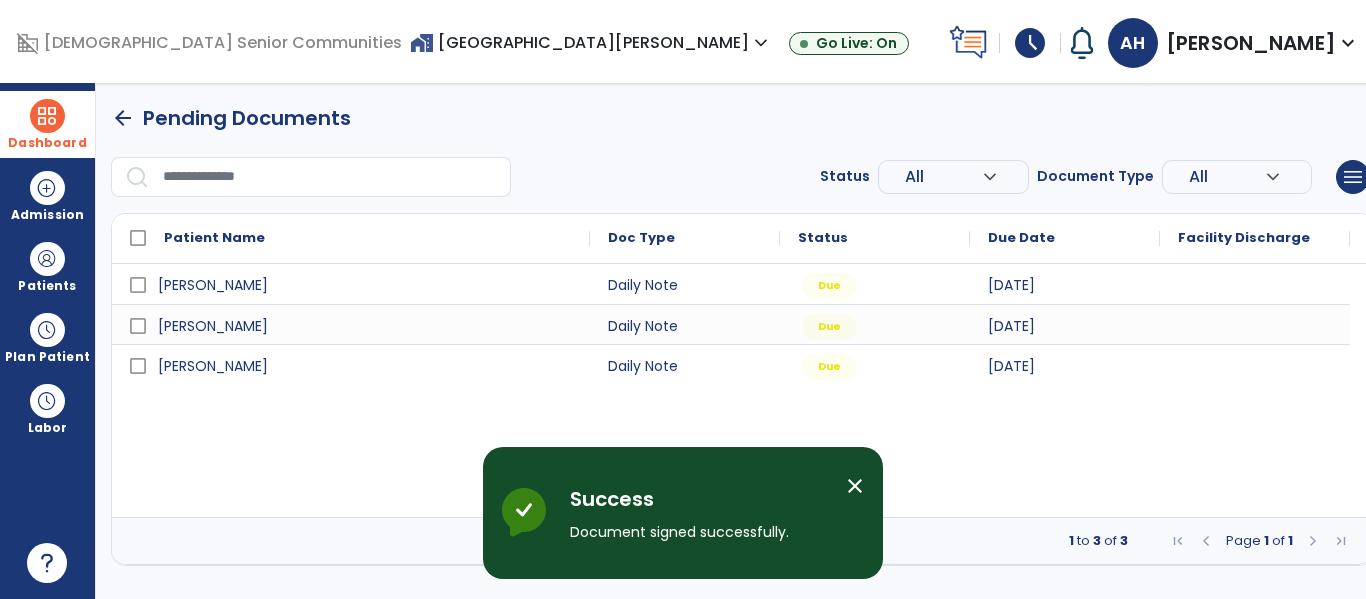 click on "Dashboard" at bounding box center [47, 124] 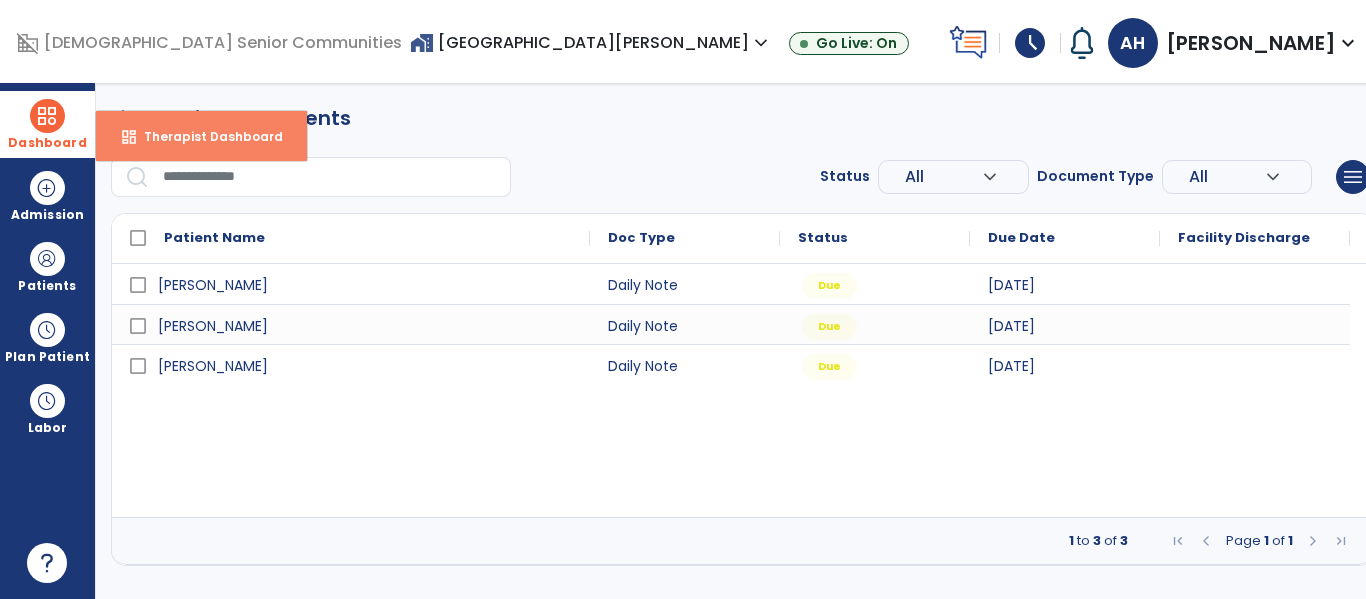 click on "Therapist Dashboard" at bounding box center [205, 136] 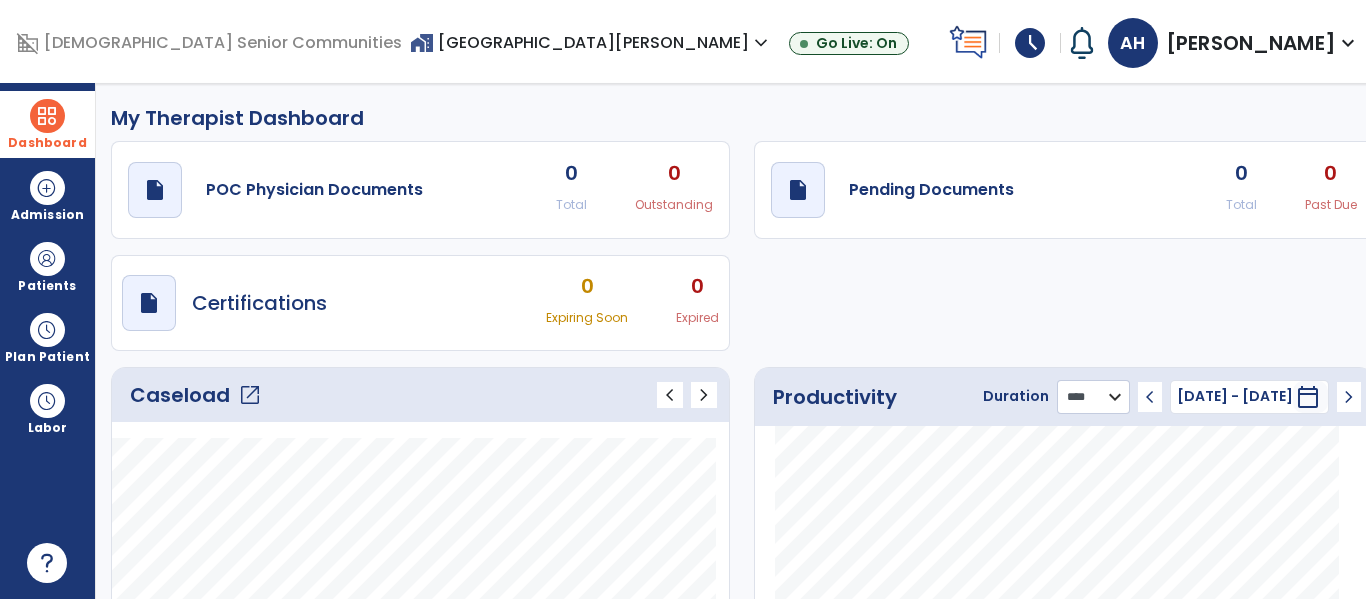 click on "******** **** ***" 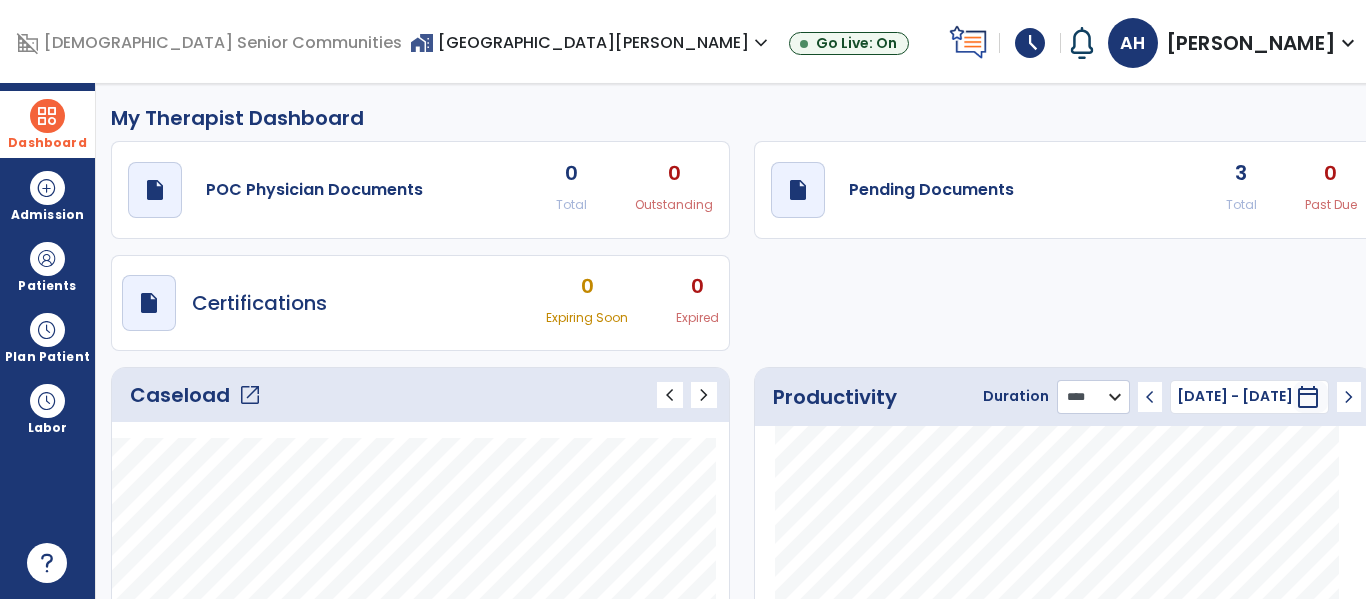 select on "***" 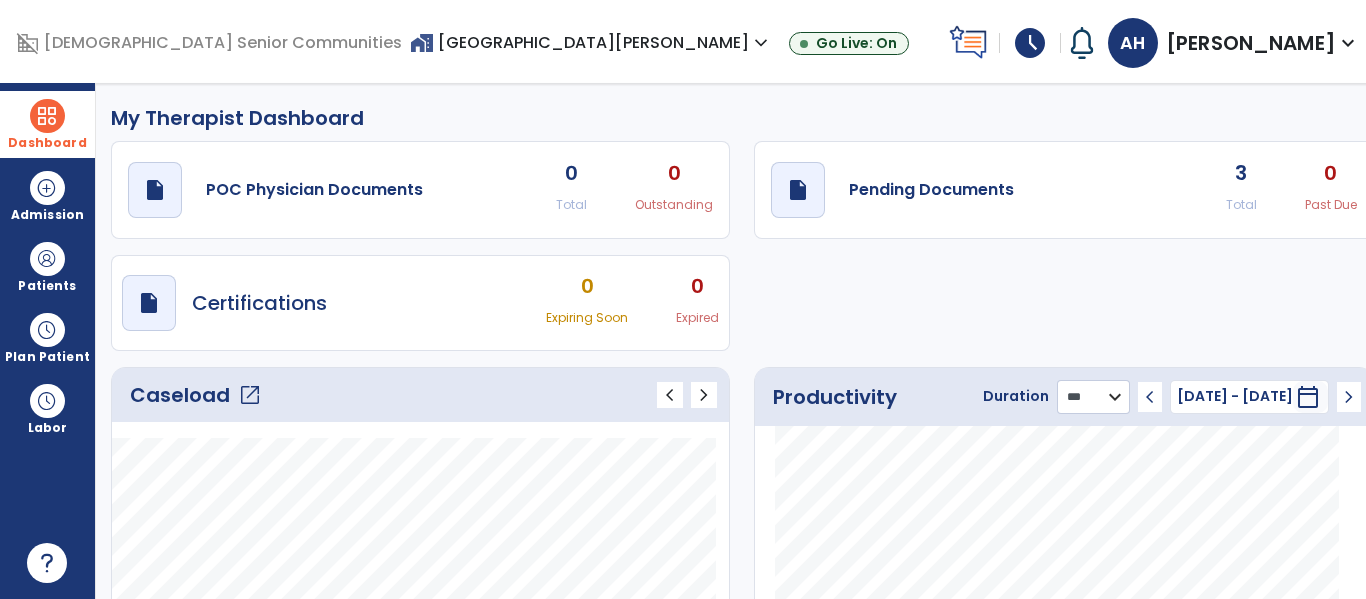 click on "******** **** ***" 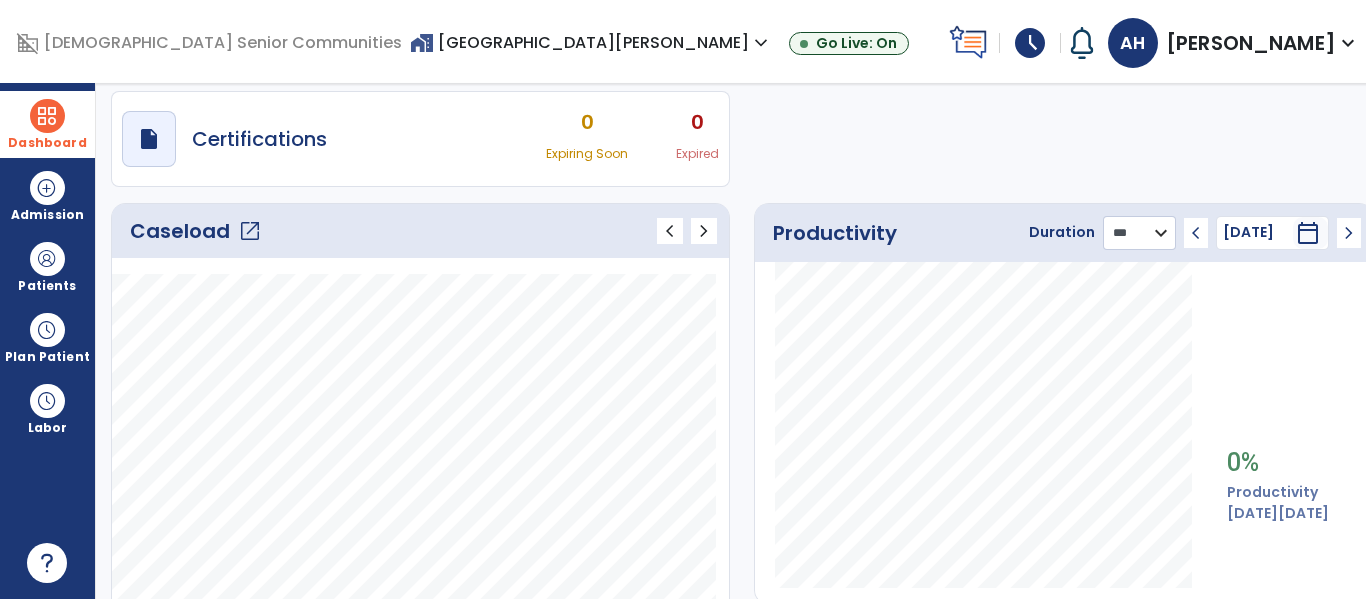 scroll, scrollTop: 157, scrollLeft: 0, axis: vertical 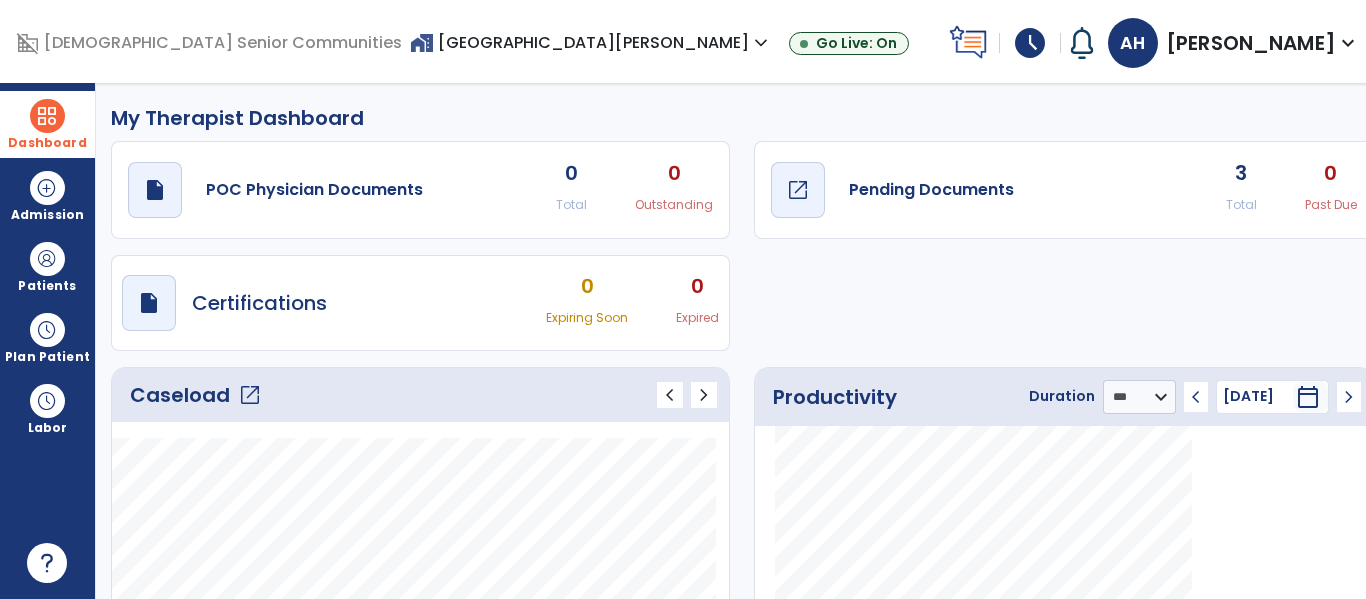 click on "draft   open_in_new  Pending Documents" 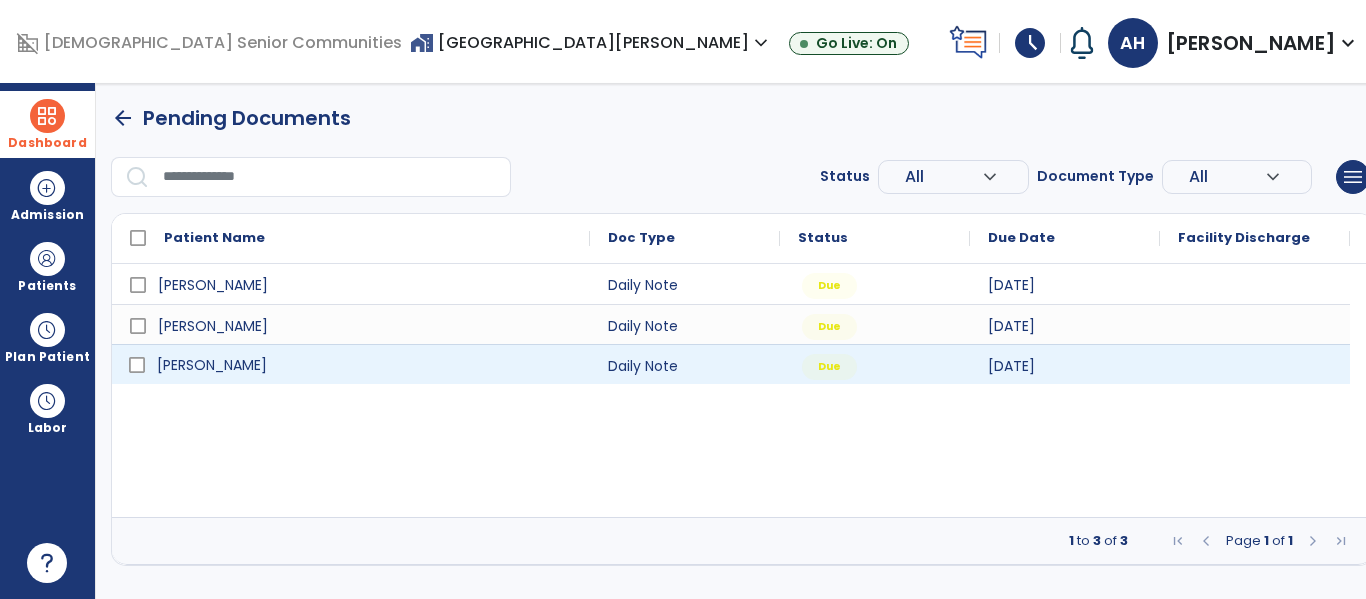 click on "[PERSON_NAME]" at bounding box center [365, 365] 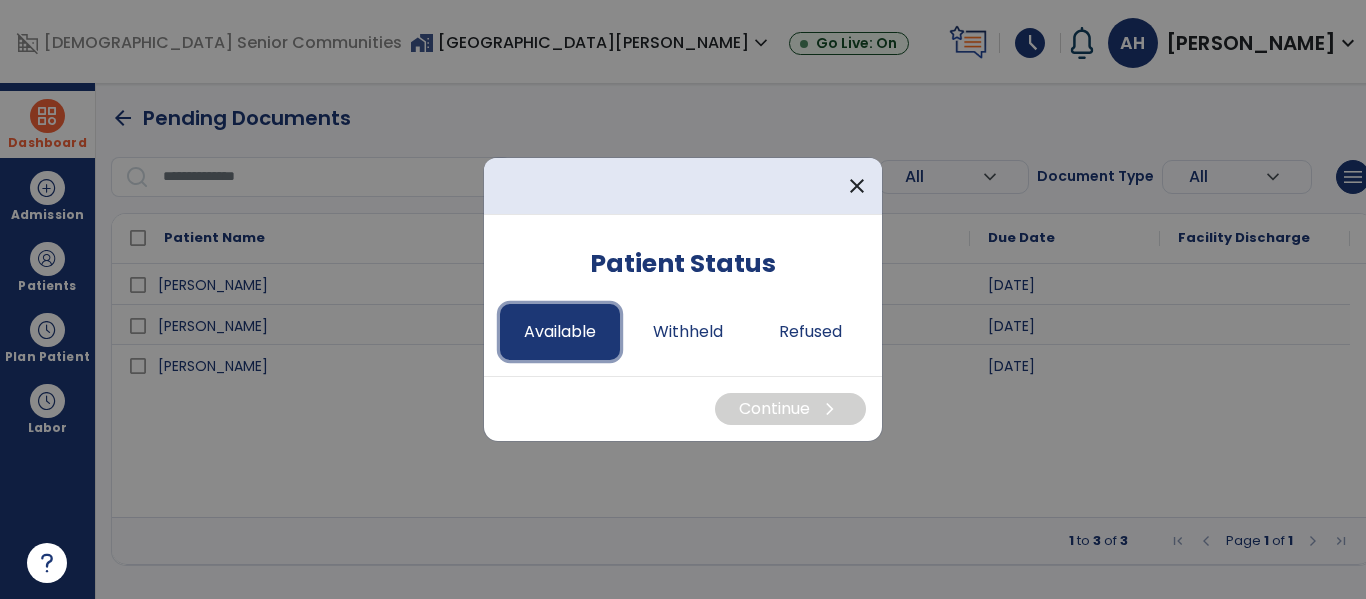 click on "Available" at bounding box center (560, 332) 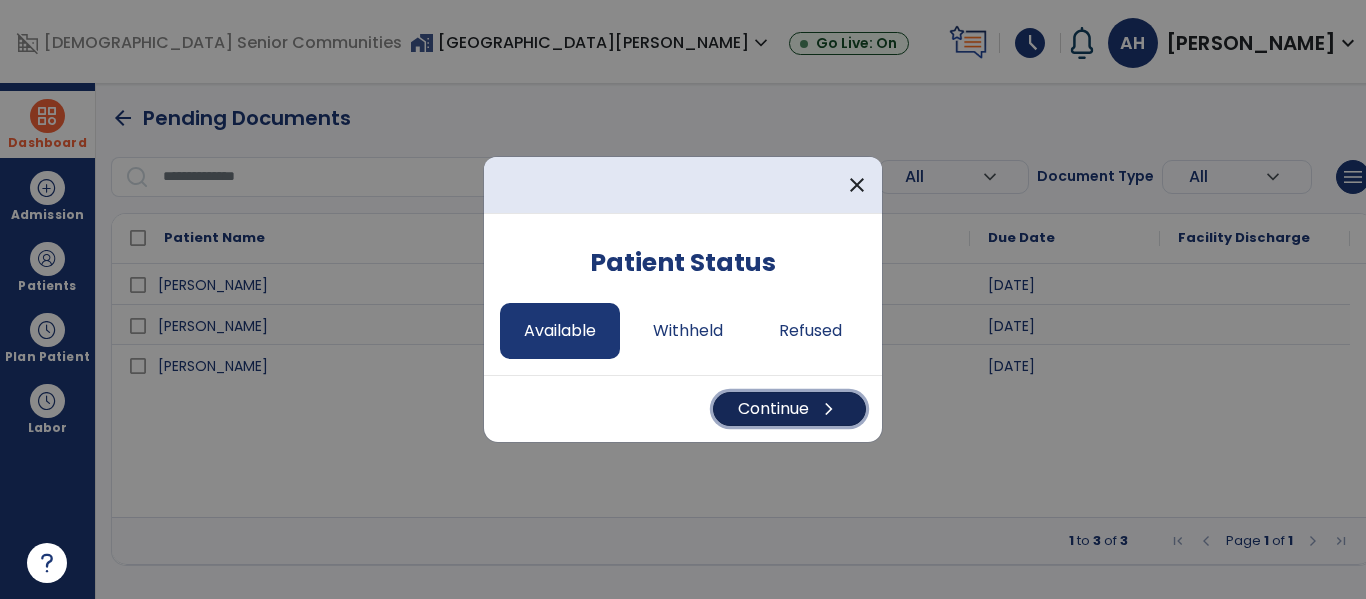 click on "Continue   chevron_right" at bounding box center (789, 409) 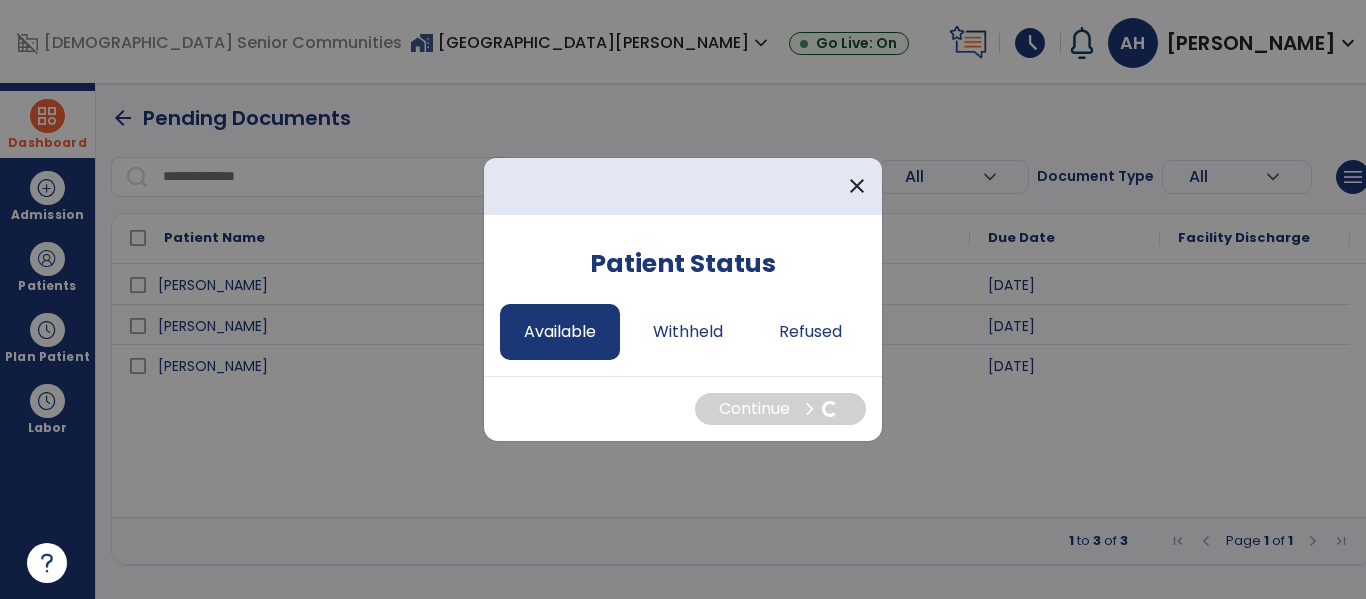 select on "*" 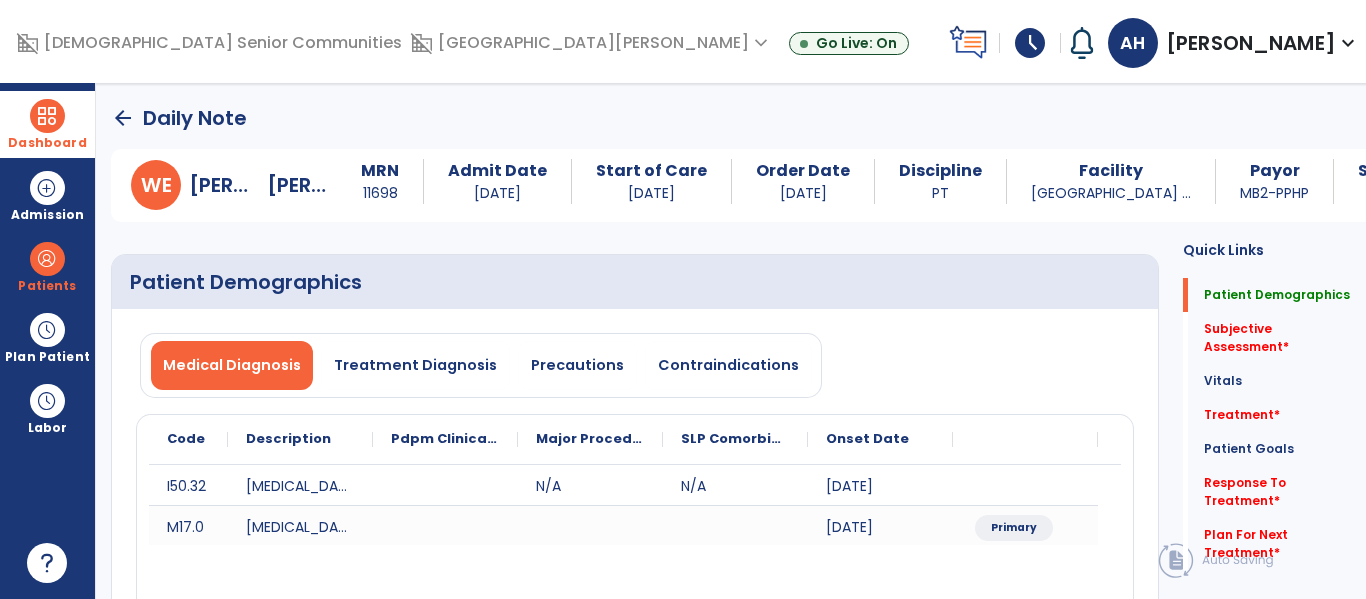 click on "Subjective Assessment   *  Subjective Assessment   *" 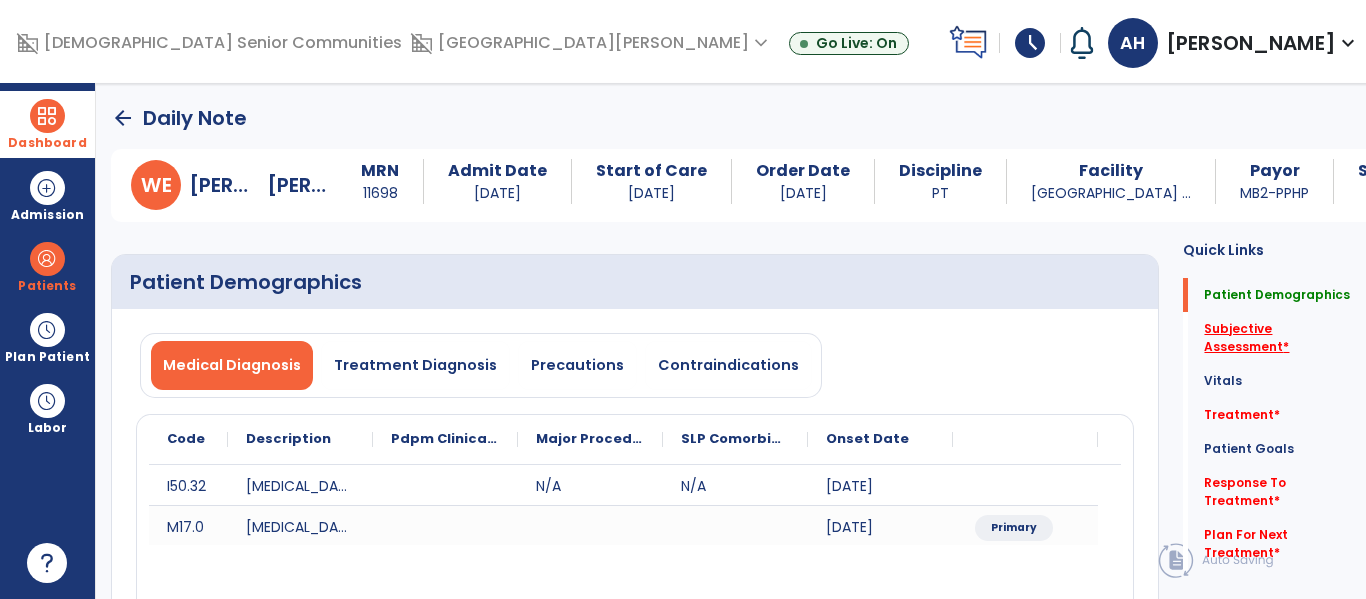 click on "Subjective Assessment   *" 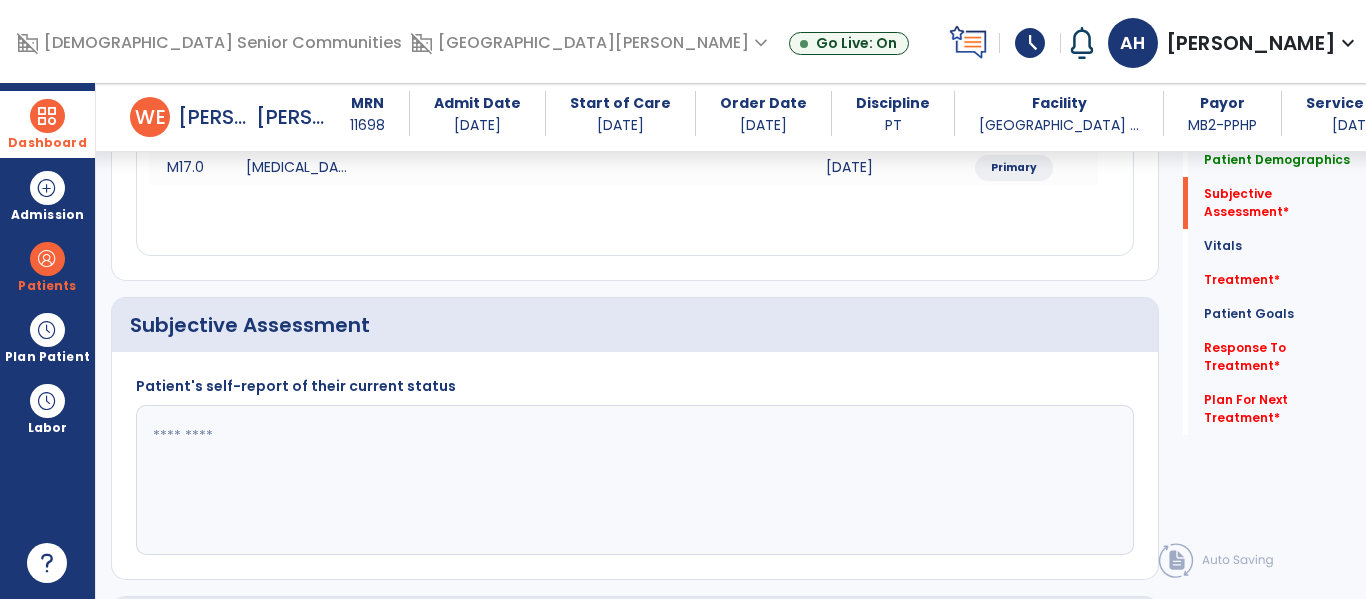 scroll, scrollTop: 457, scrollLeft: 0, axis: vertical 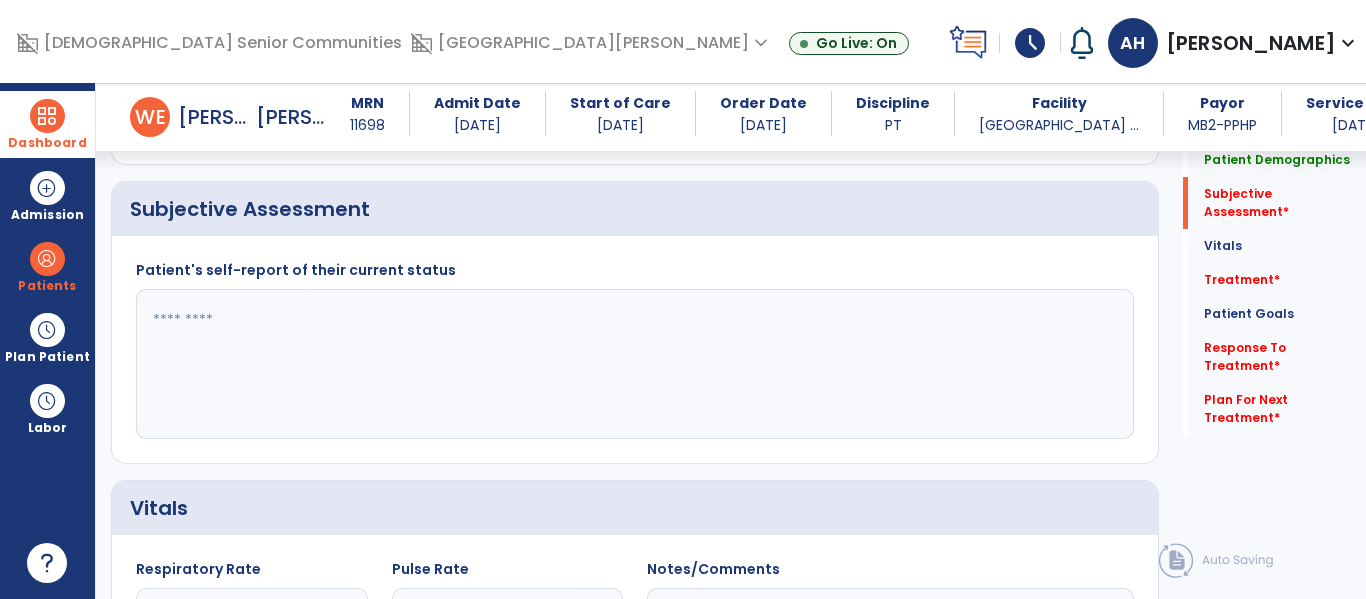click 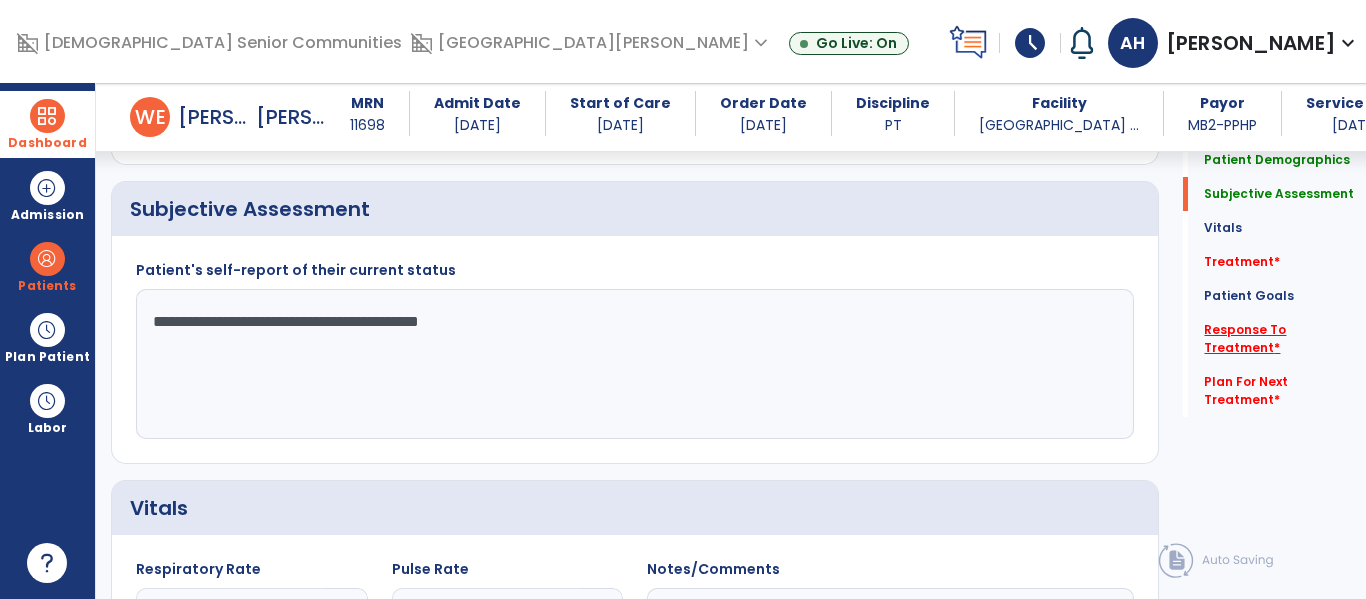 type on "**********" 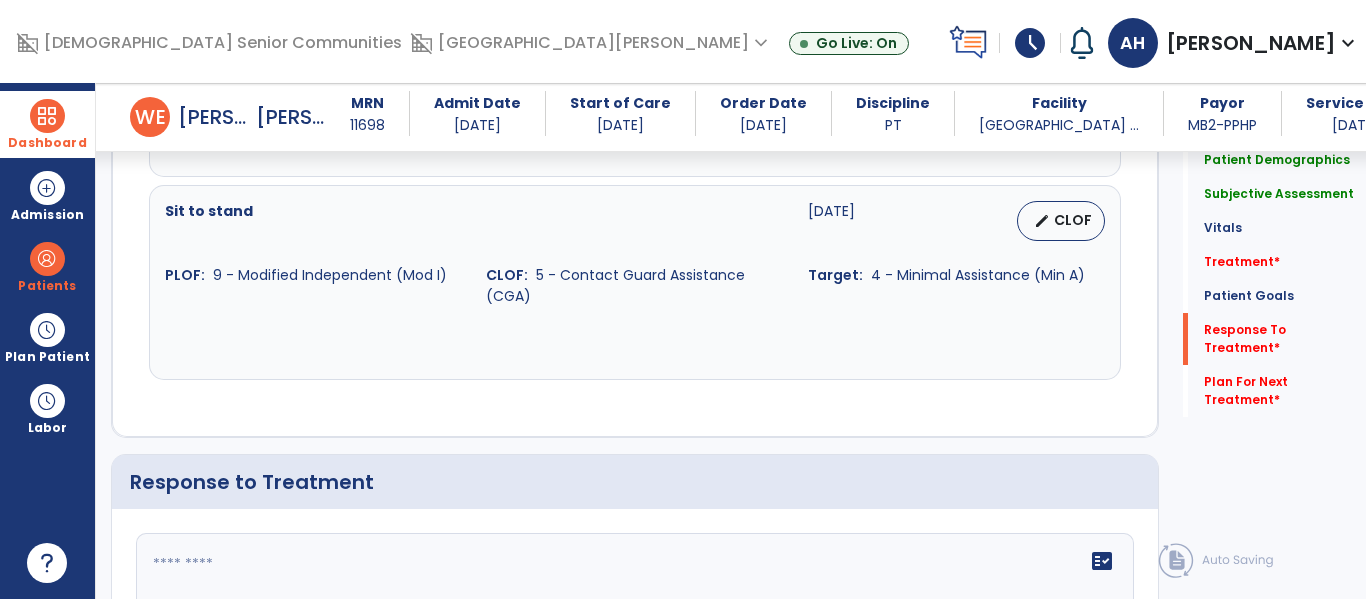 scroll, scrollTop: 2966, scrollLeft: 0, axis: vertical 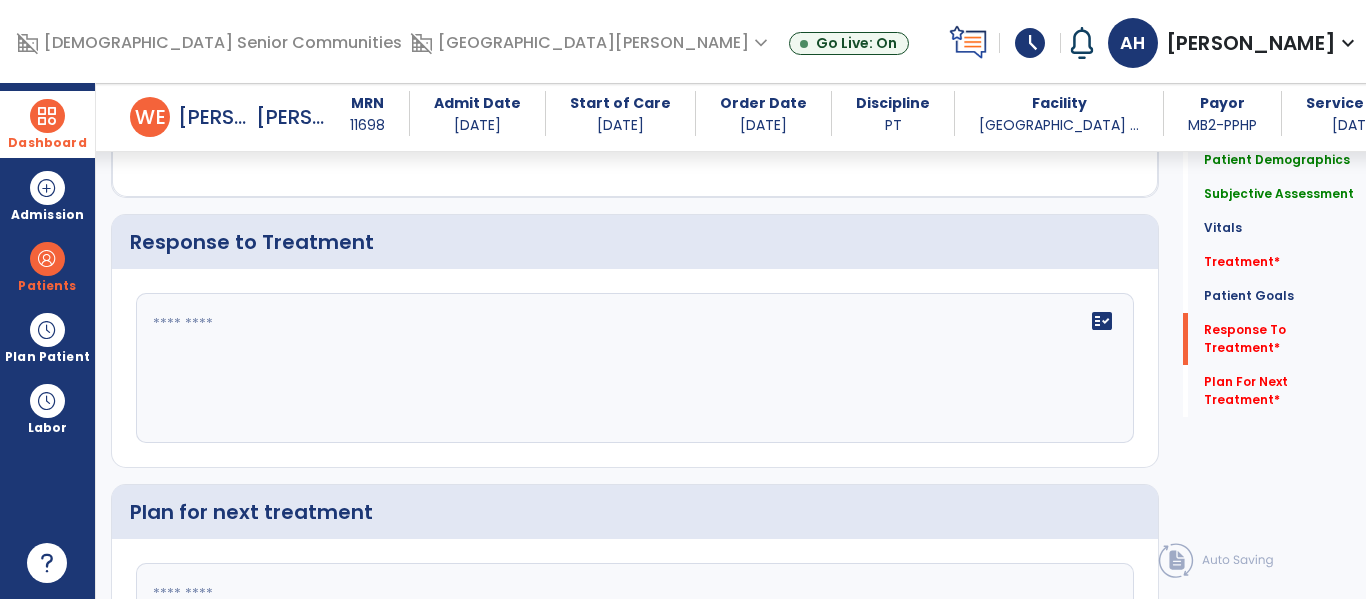 click on "fact_check" 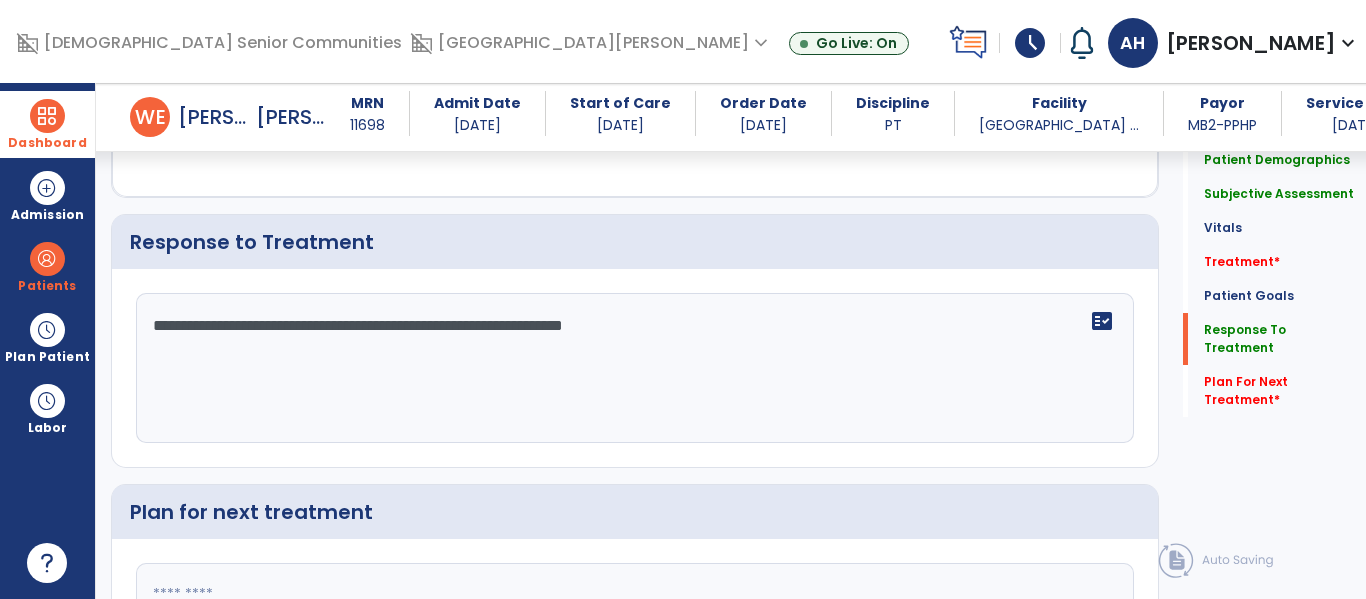 type on "**********" 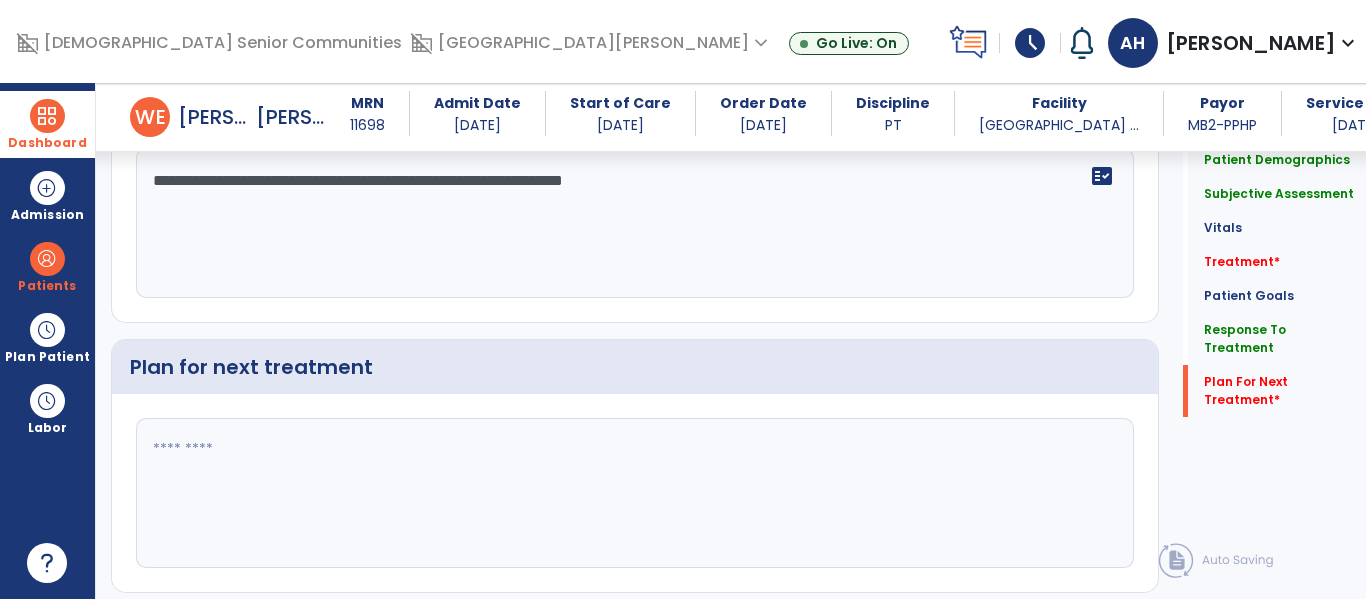 click on "settings_backup_restore  Reset Note  edit  Patient Status Sign Doc  chevron_right" 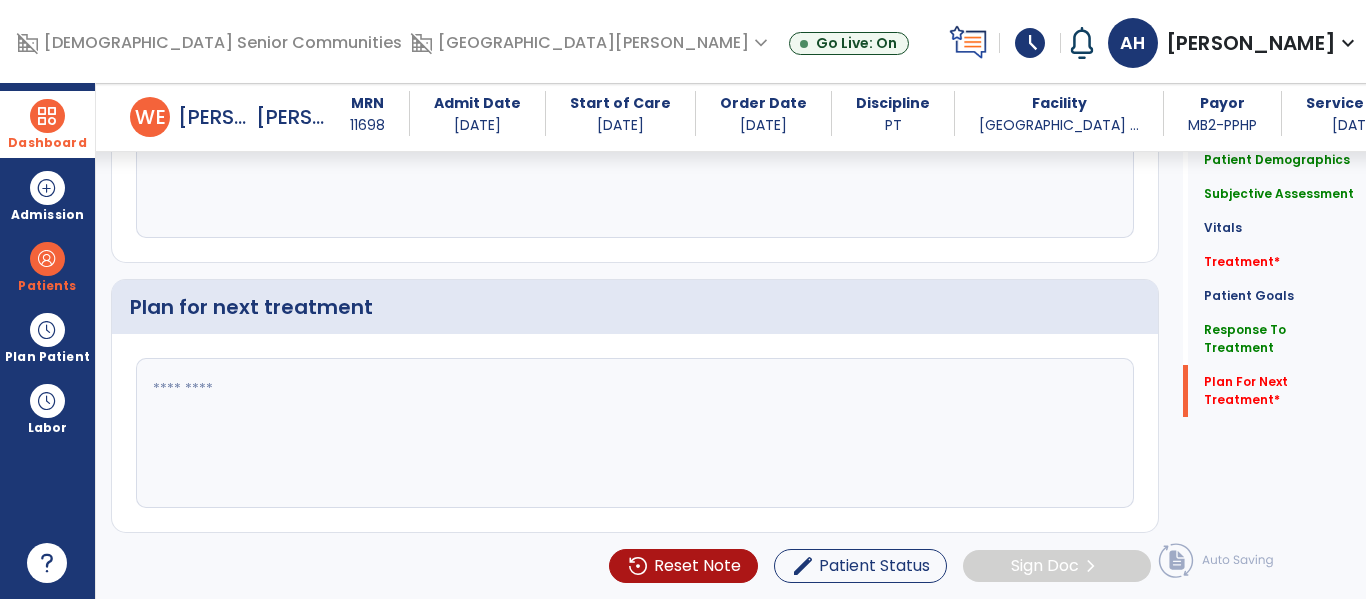click 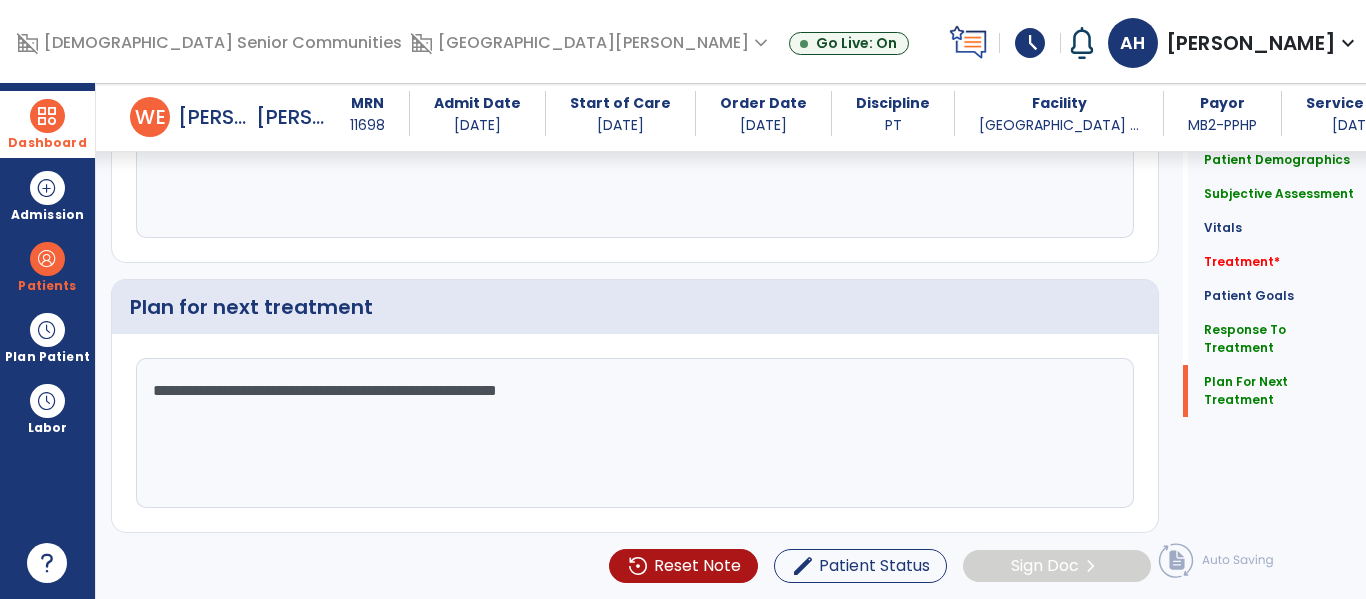 type on "**********" 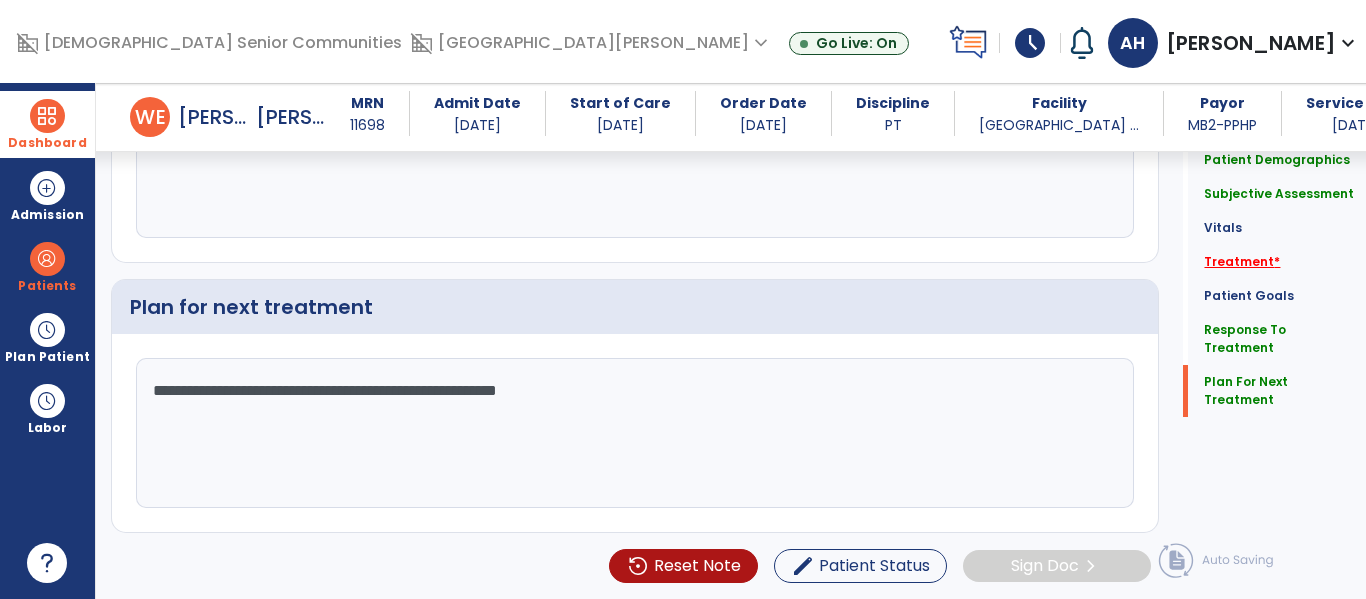 click on "Treatment   *" 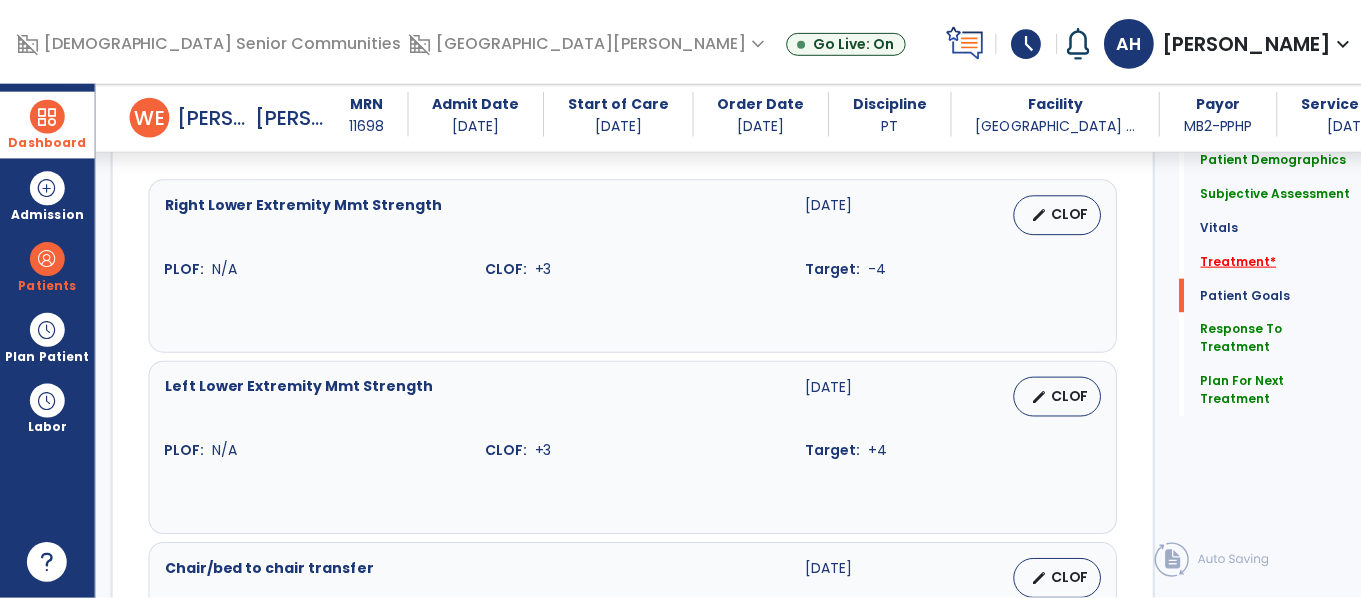 scroll, scrollTop: 1146, scrollLeft: 0, axis: vertical 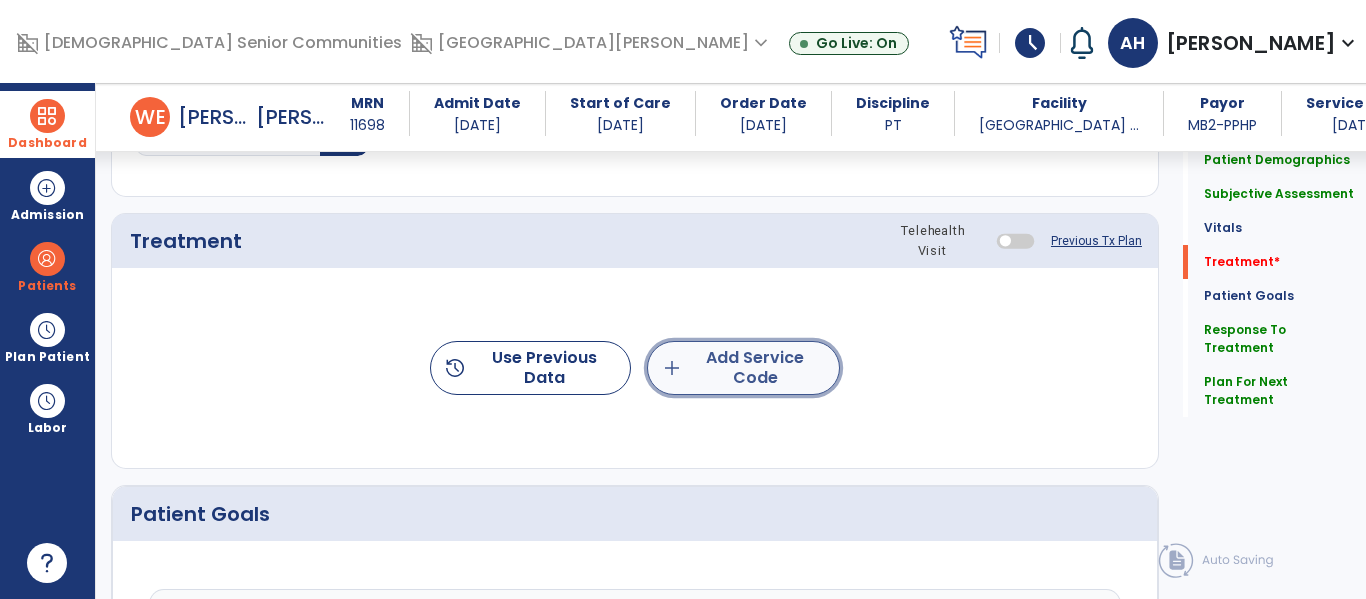 click on "add  Add Service Code" 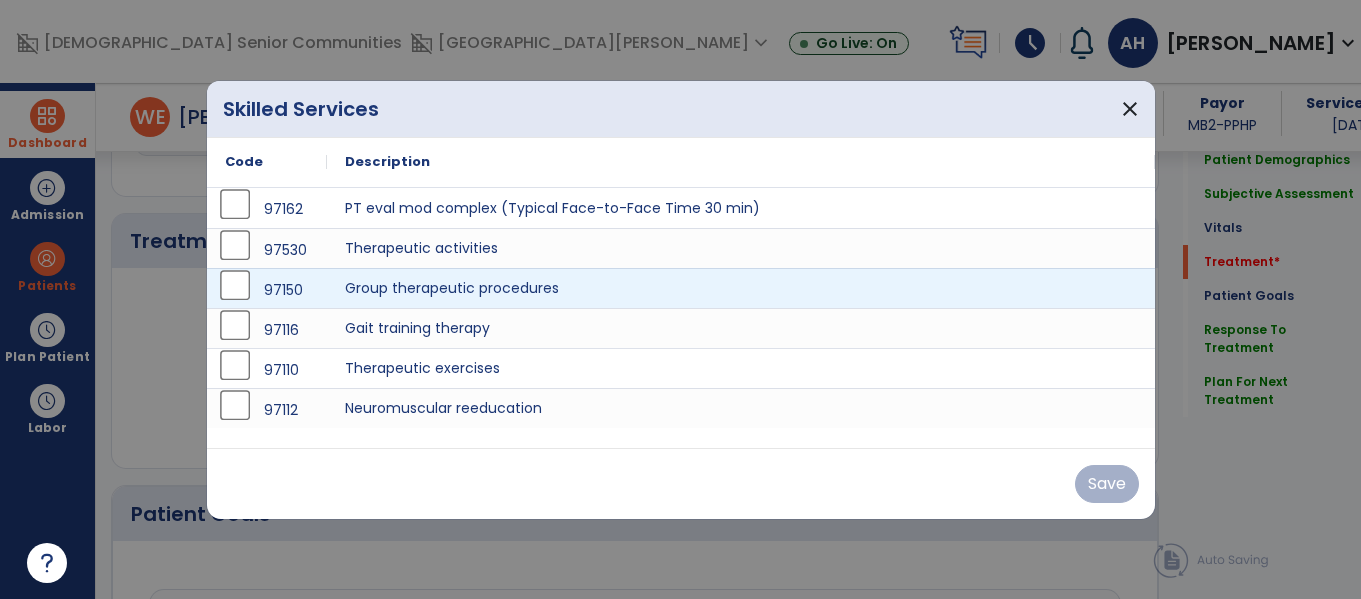scroll, scrollTop: 1146, scrollLeft: 0, axis: vertical 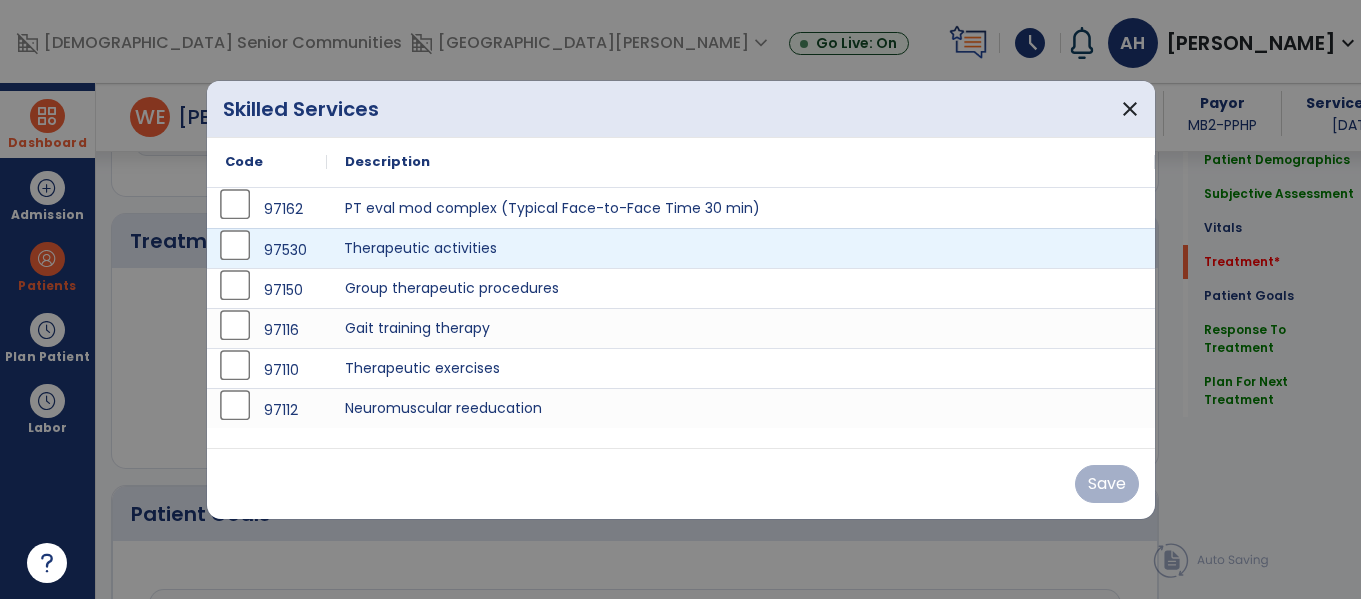 click on "Therapeutic activities" at bounding box center (741, 248) 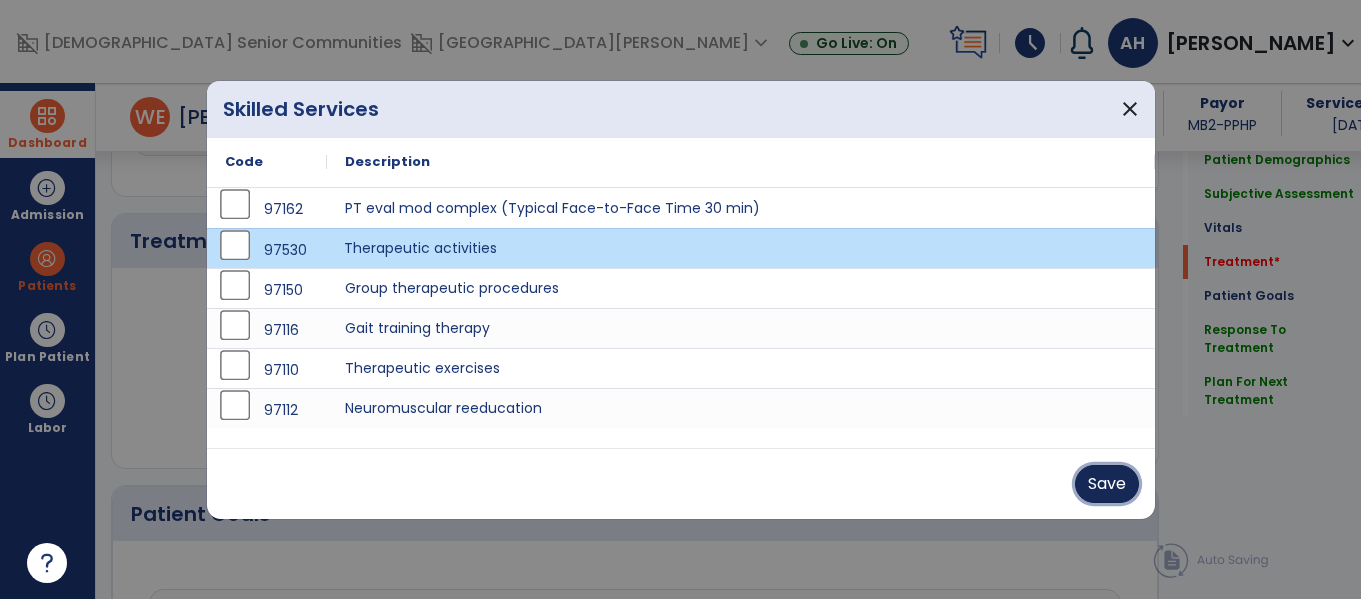 click on "Save" at bounding box center [1107, 484] 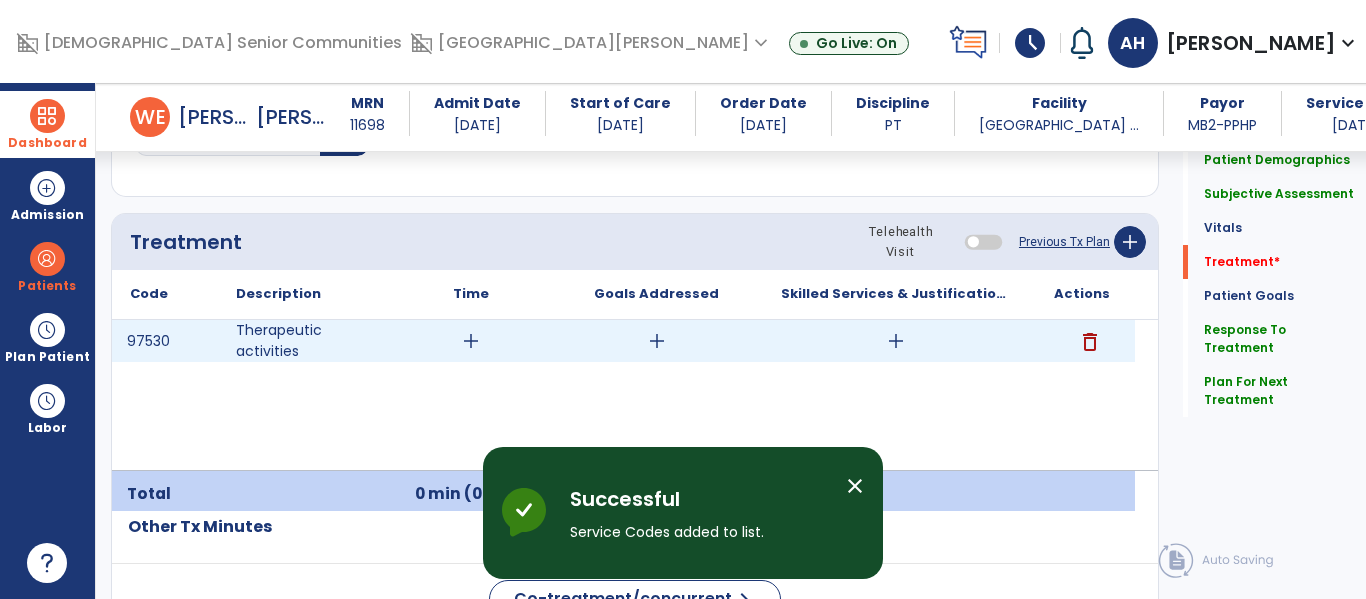click on "add" at bounding box center (471, 341) 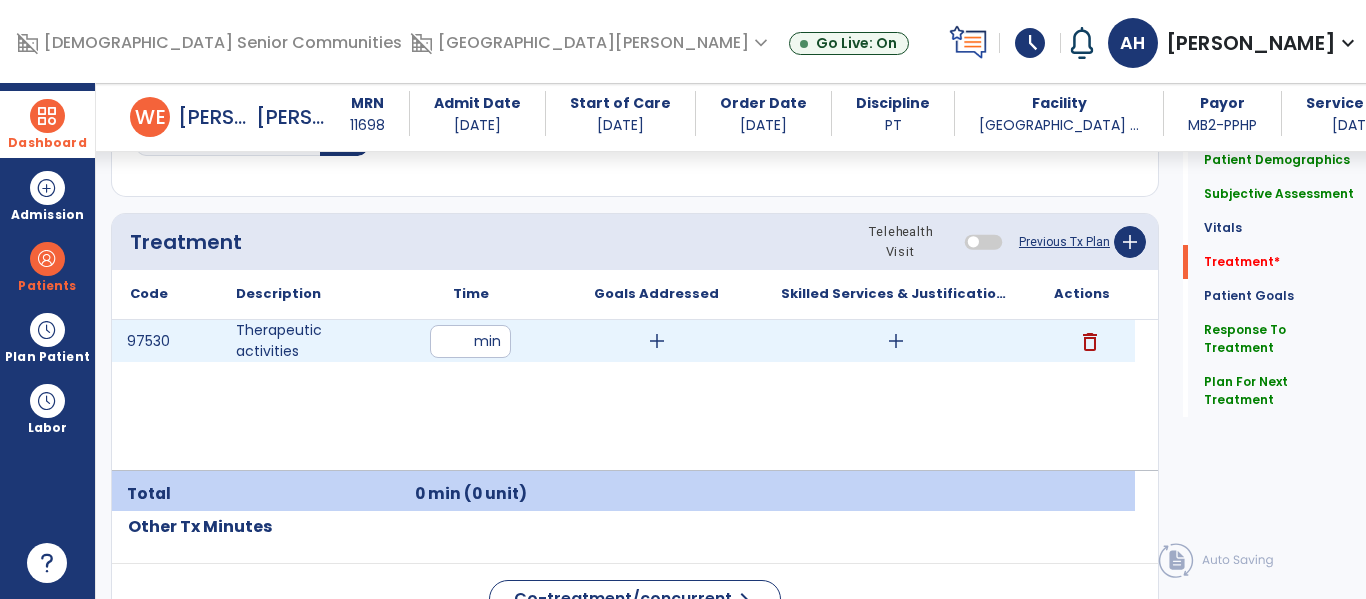 type on "**" 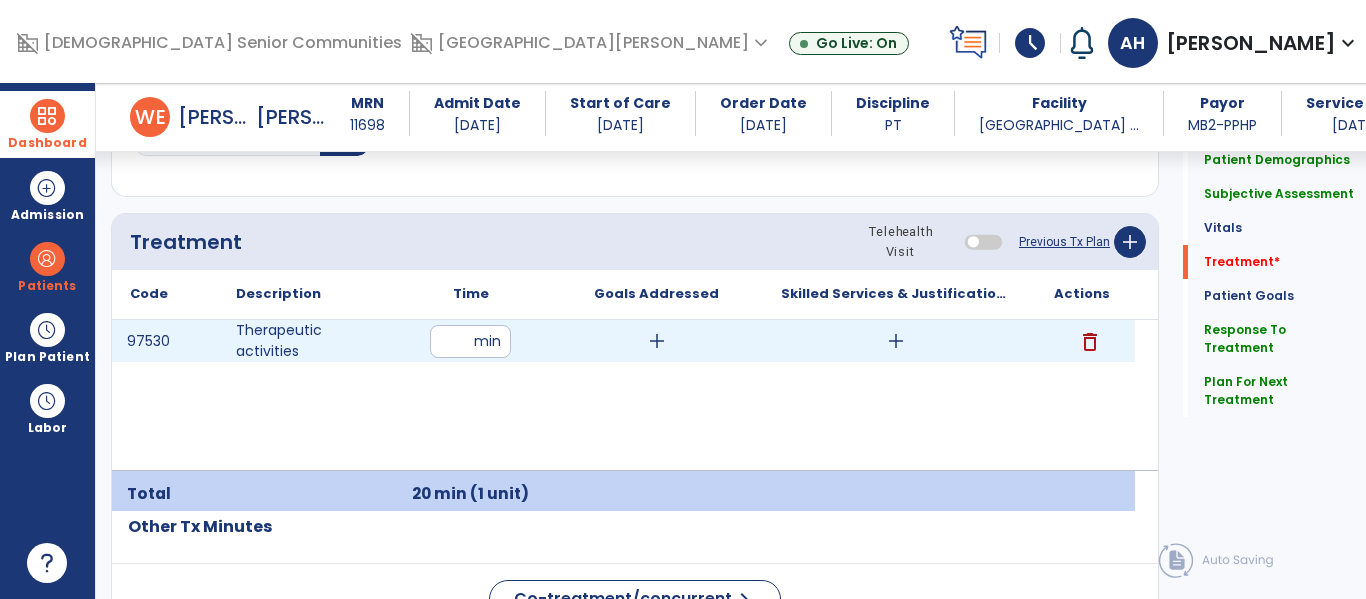 click on "add" at bounding box center (896, 341) 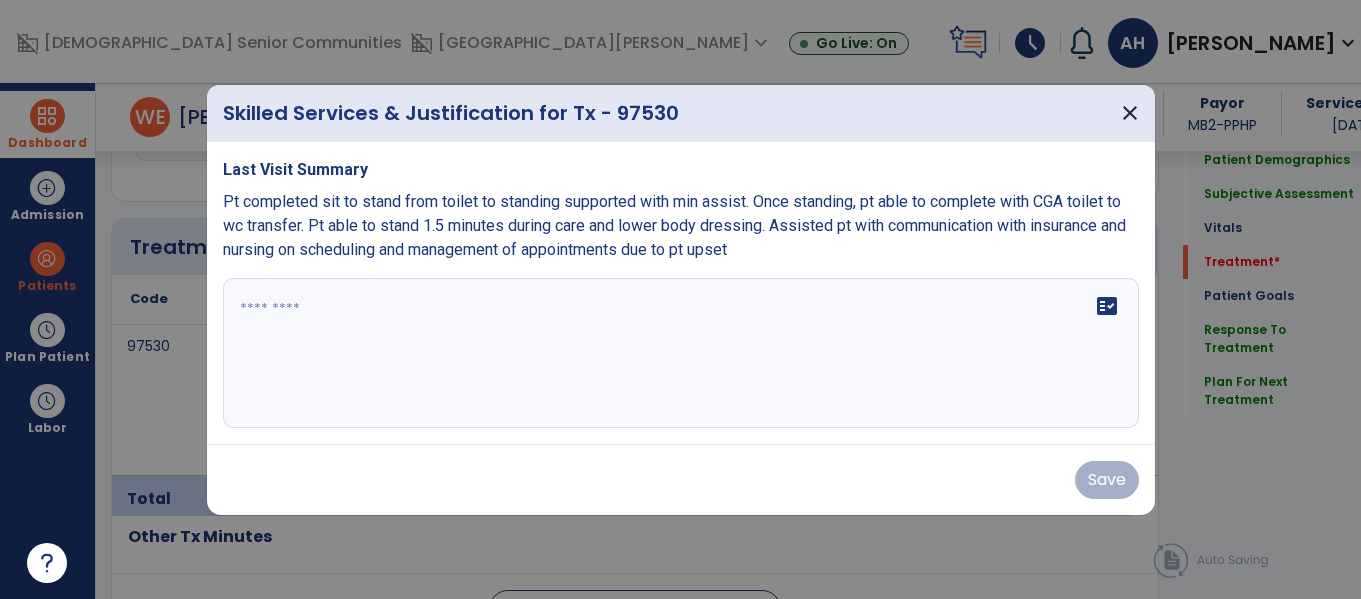 scroll, scrollTop: 1146, scrollLeft: 0, axis: vertical 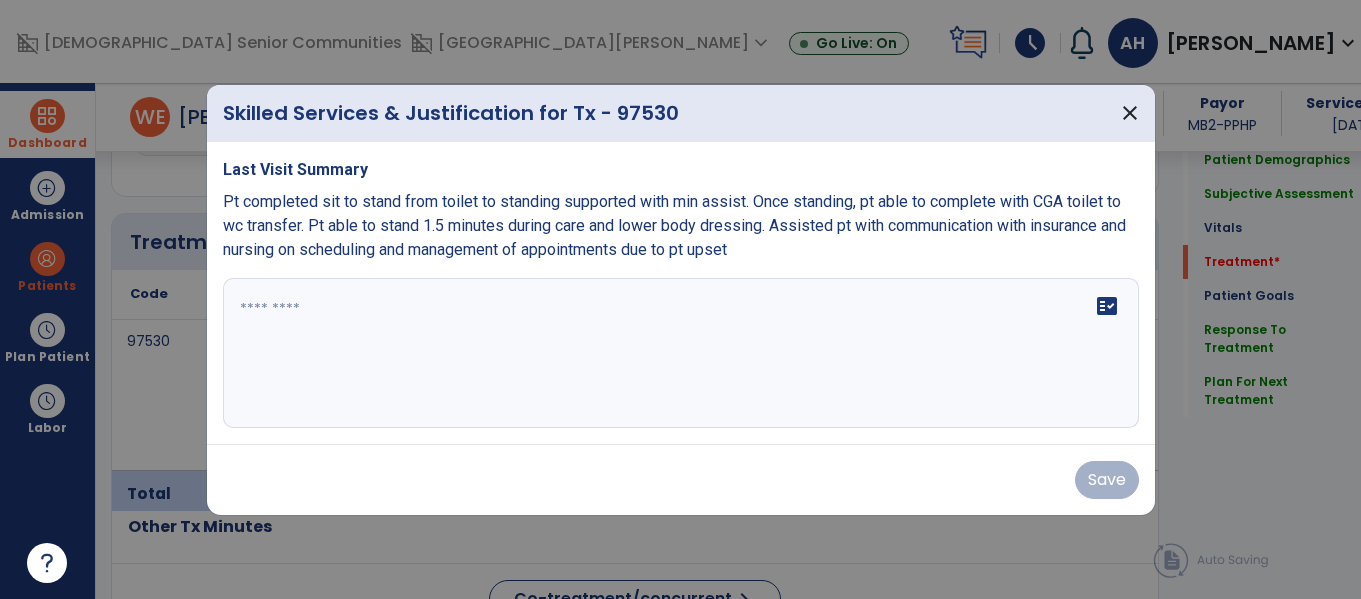 click on "fact_check" at bounding box center [681, 353] 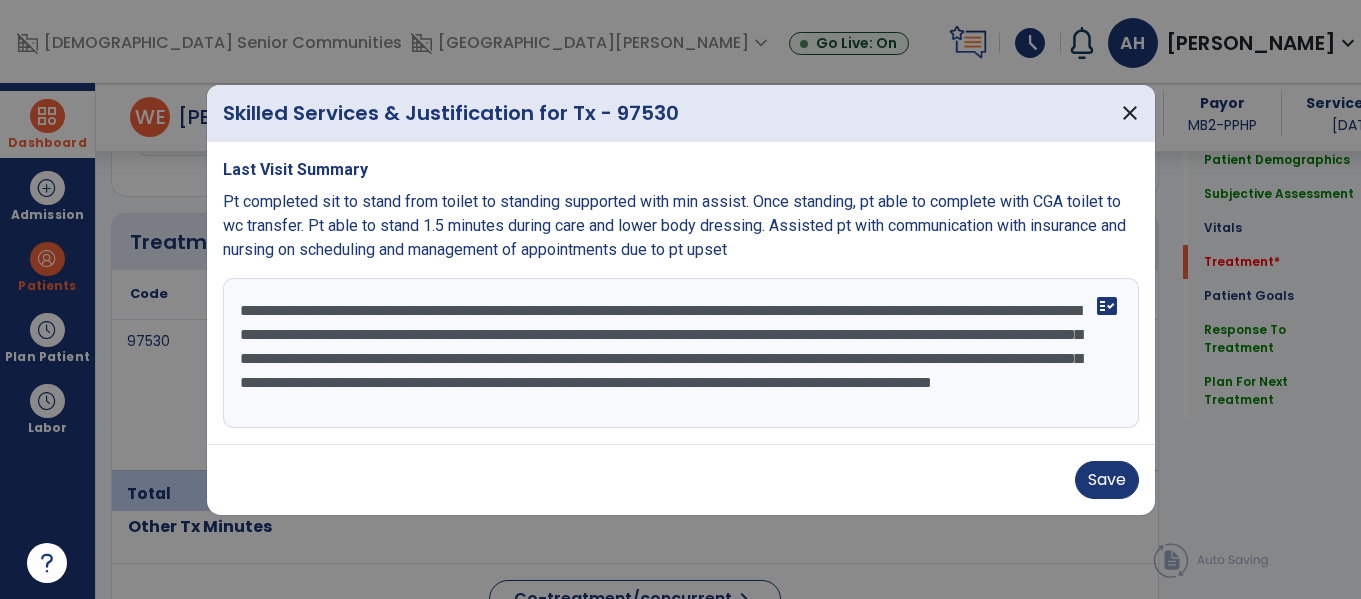 scroll, scrollTop: 16, scrollLeft: 0, axis: vertical 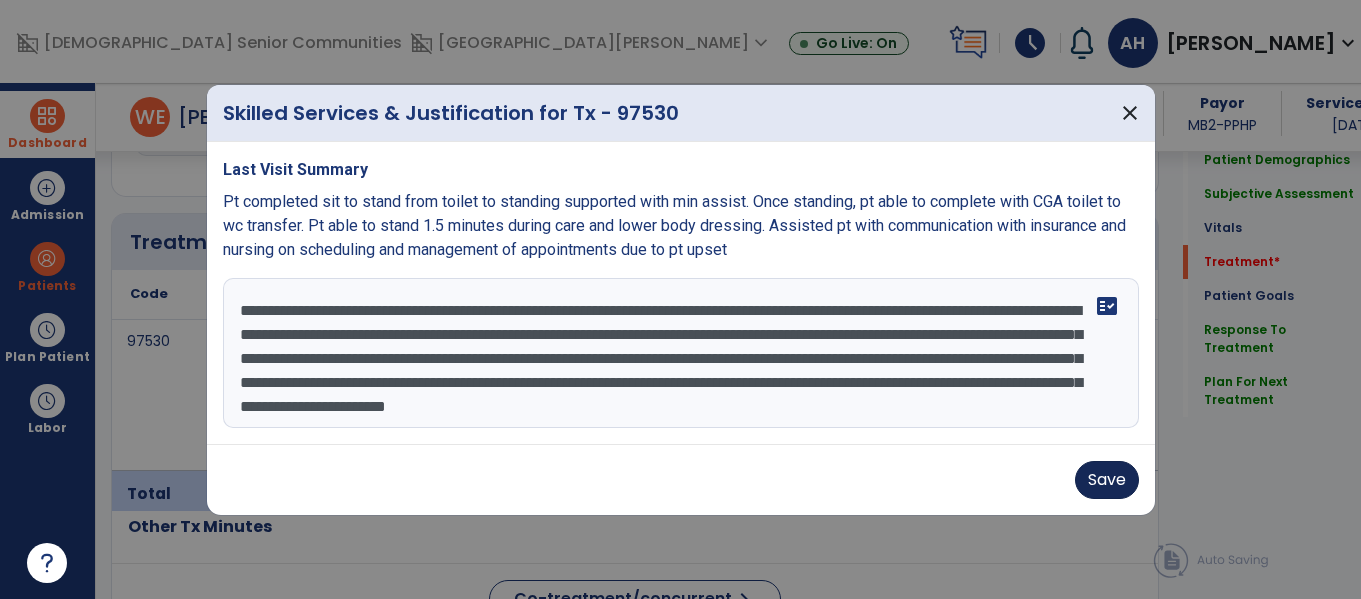 type on "**********" 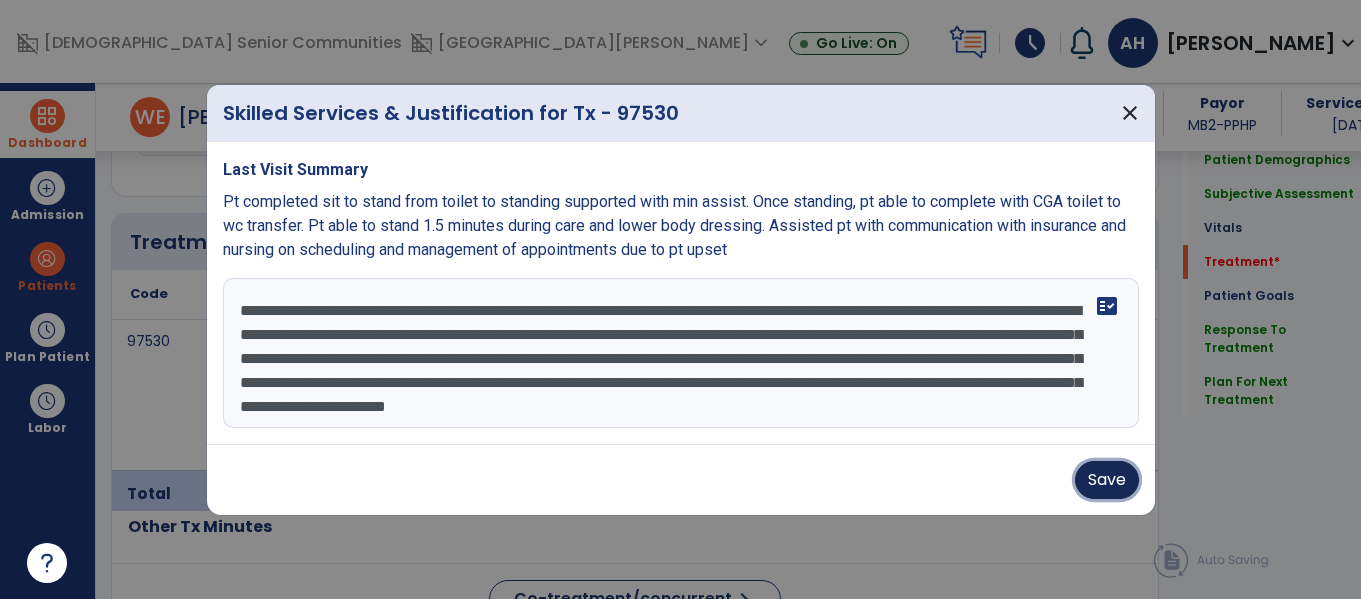 click on "Save" at bounding box center [1107, 480] 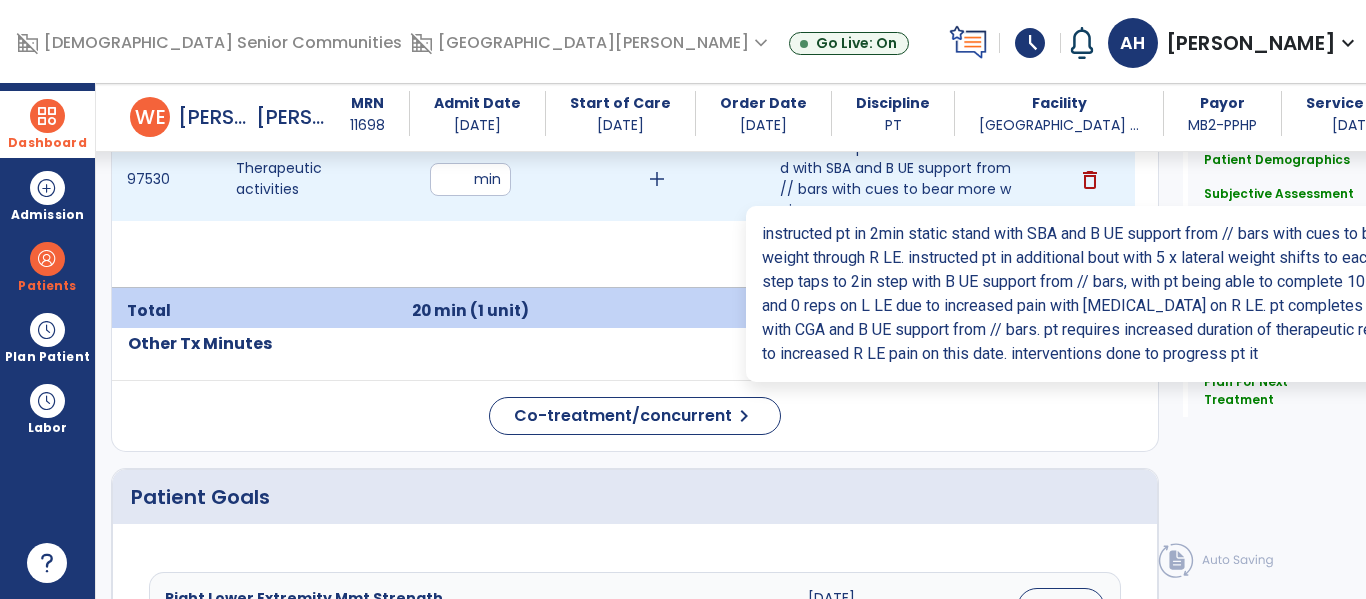click on "instructed pt in 2min static stand with SBA and B UE support from // bars with cues to bear more wei..." at bounding box center [896, 179] 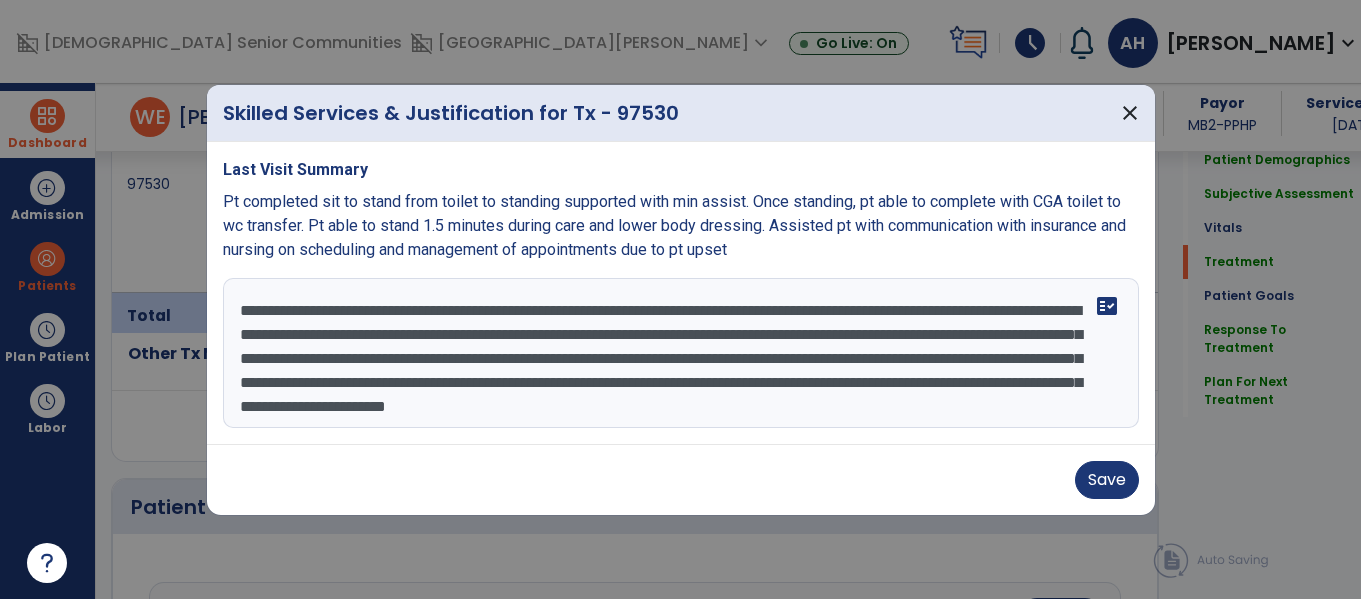 scroll, scrollTop: 1329, scrollLeft: 0, axis: vertical 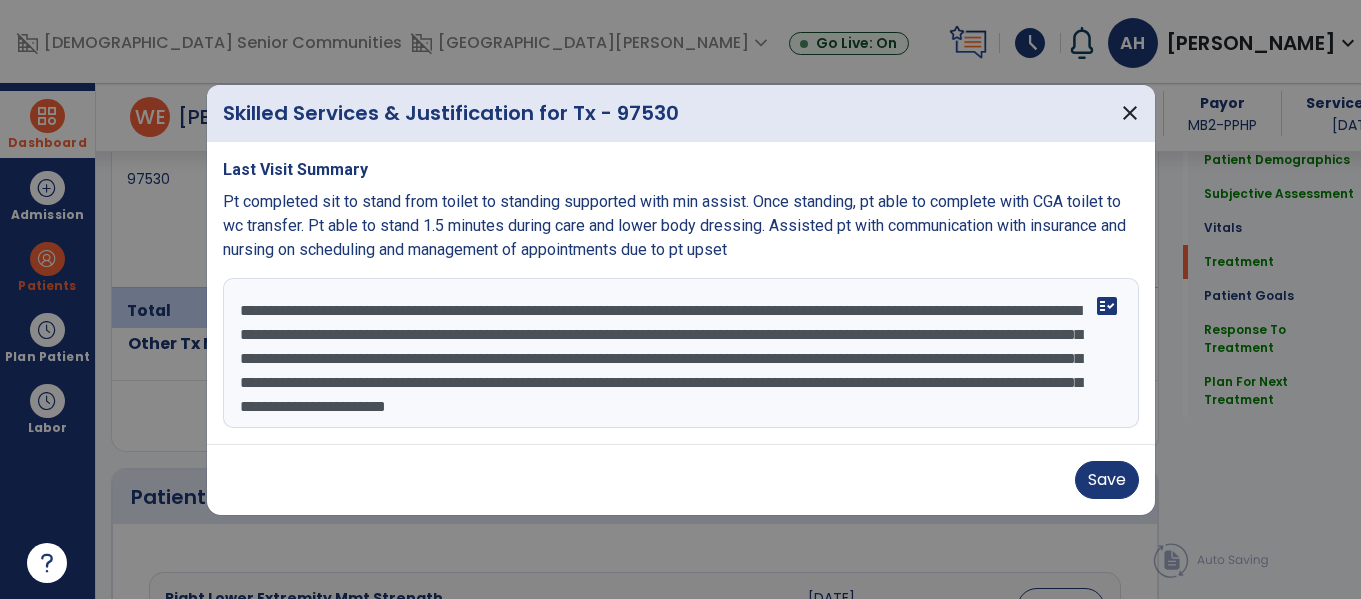 click on "**********" at bounding box center (681, 353) 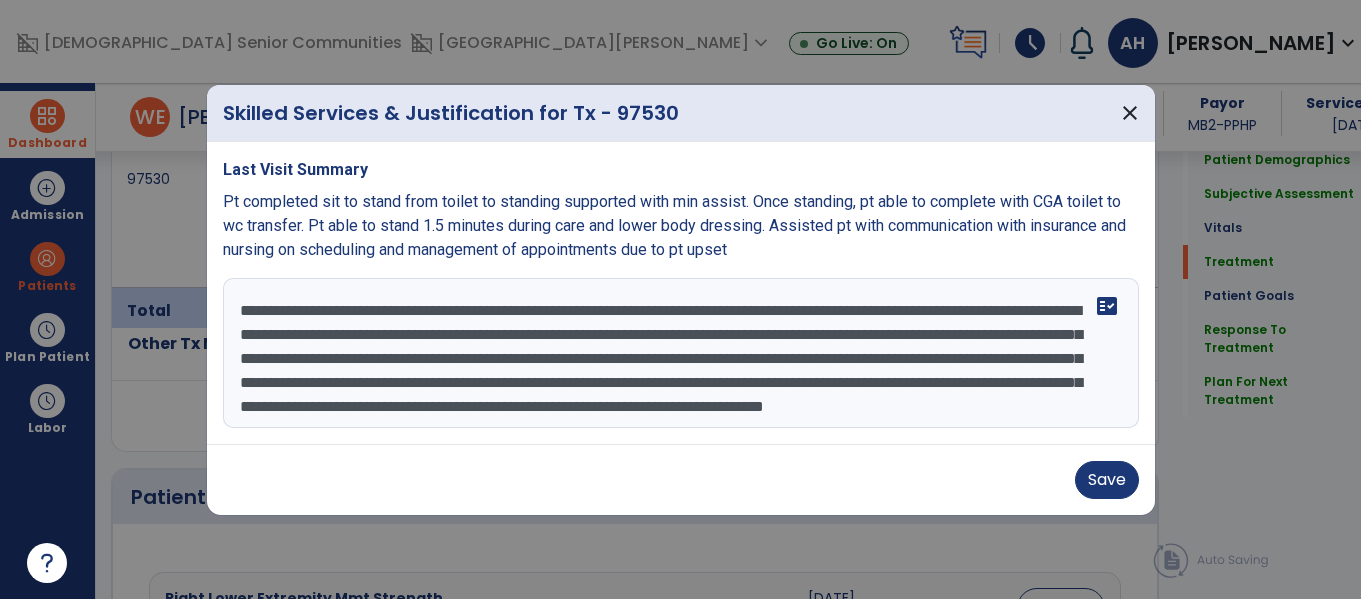 scroll, scrollTop: 40, scrollLeft: 0, axis: vertical 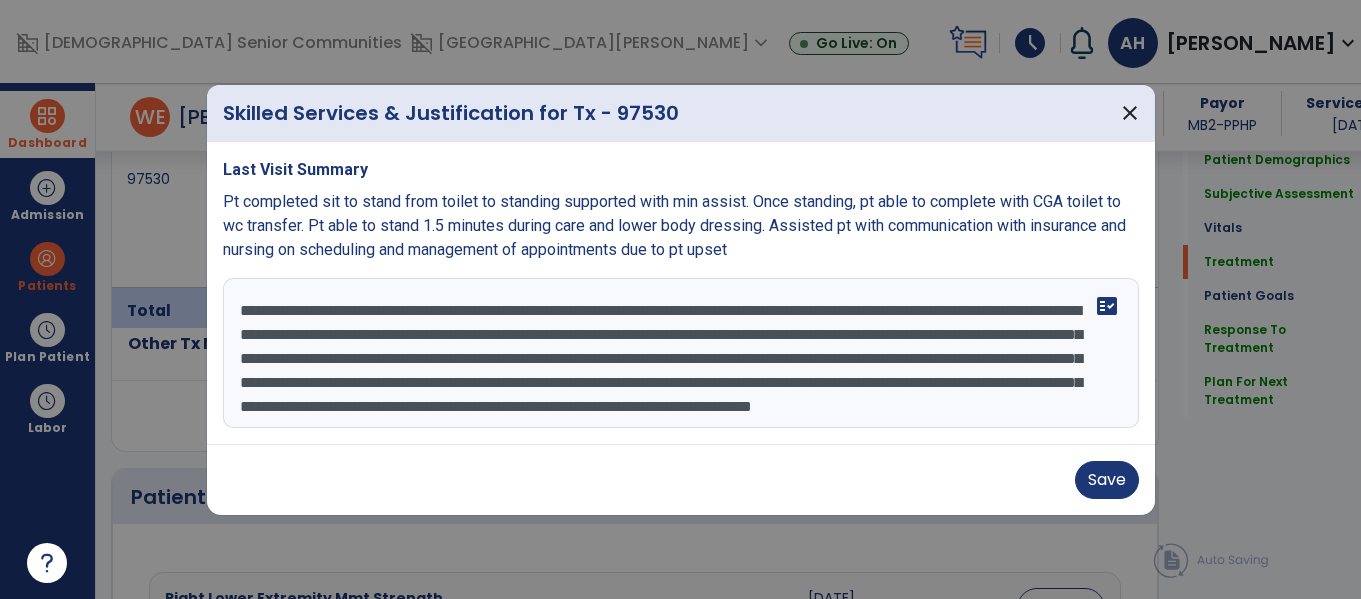 type on "**********" 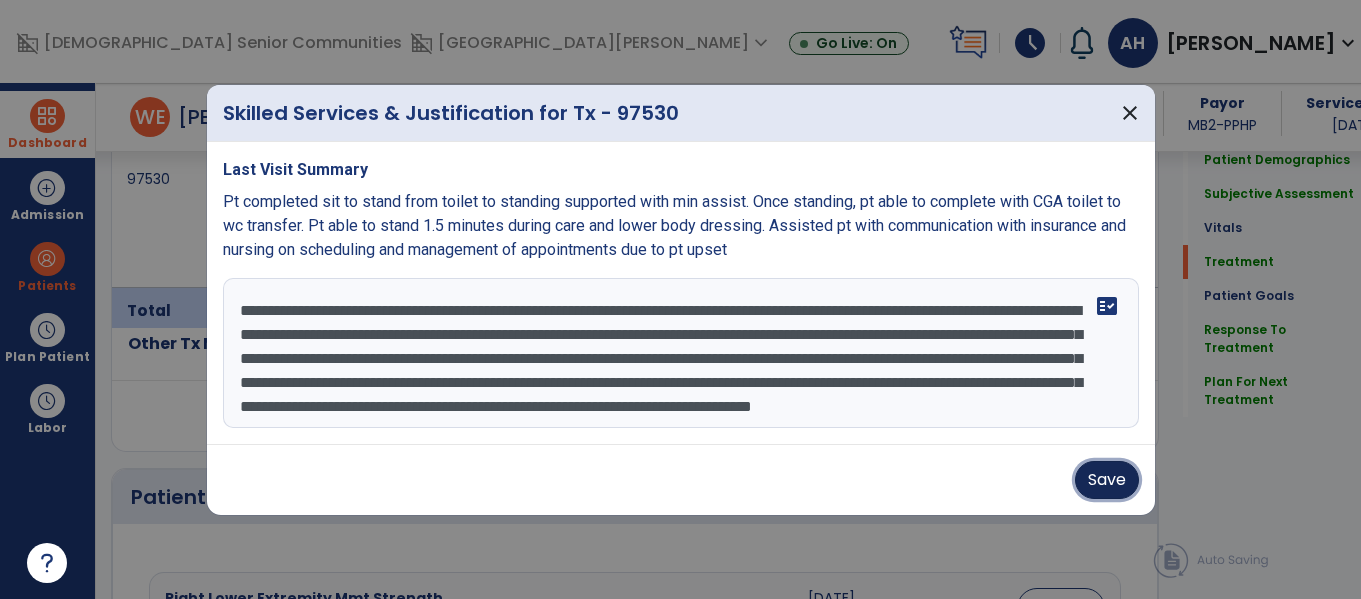 click on "Save" at bounding box center (1107, 480) 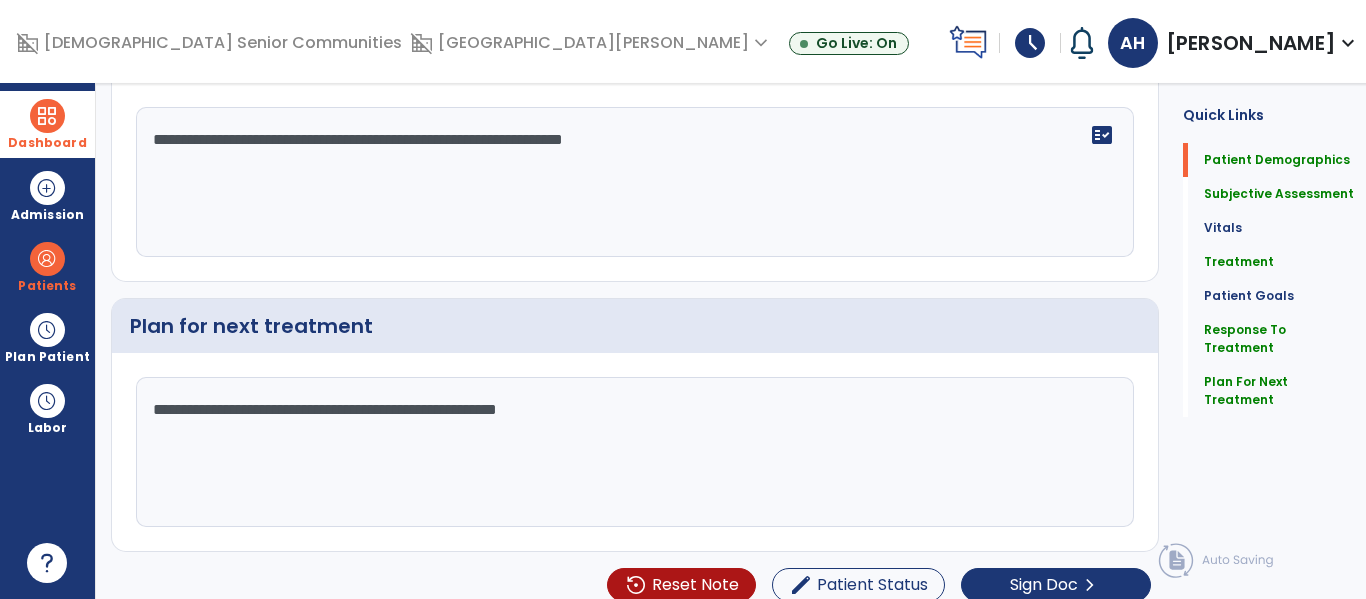 scroll, scrollTop: 0, scrollLeft: 0, axis: both 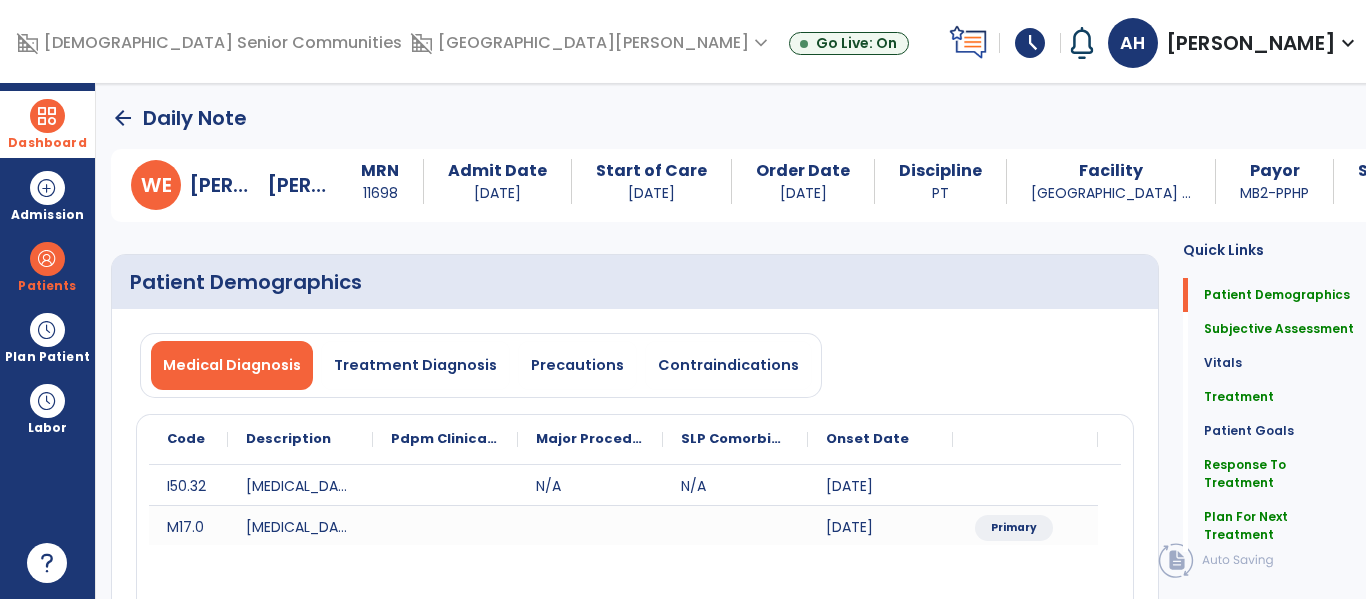 click on "arrow_back" 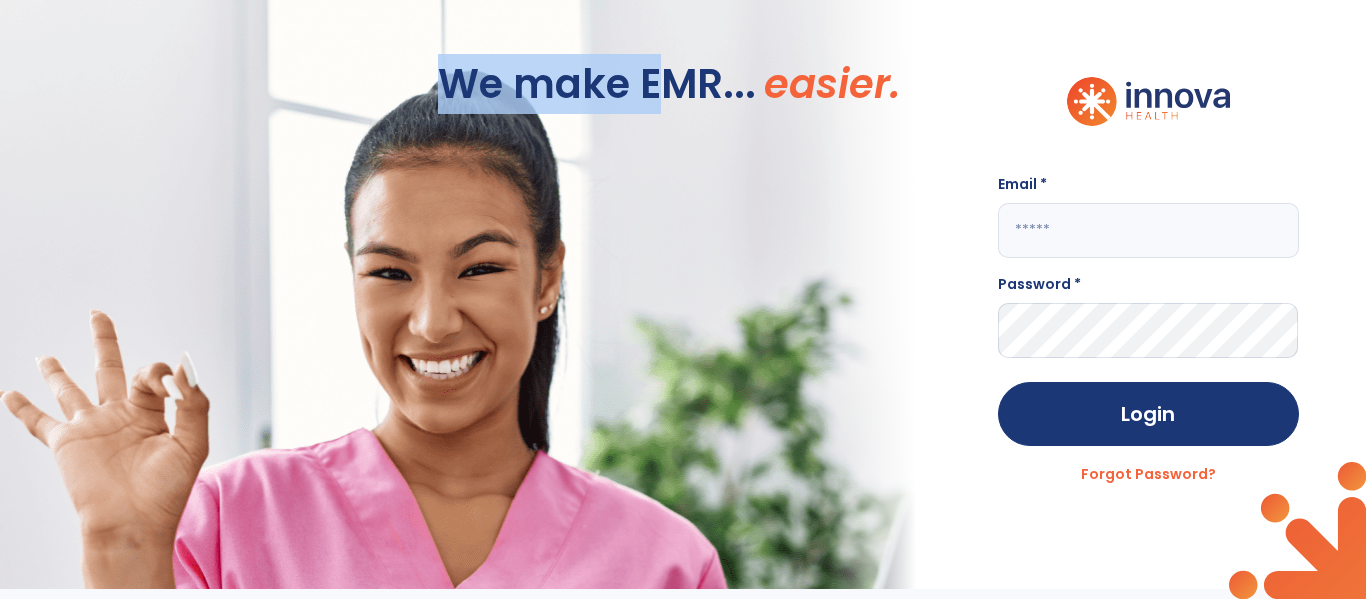 drag, startPoint x: 115, startPoint y: 108, endPoint x: 655, endPoint y: -107, distance: 581.2272 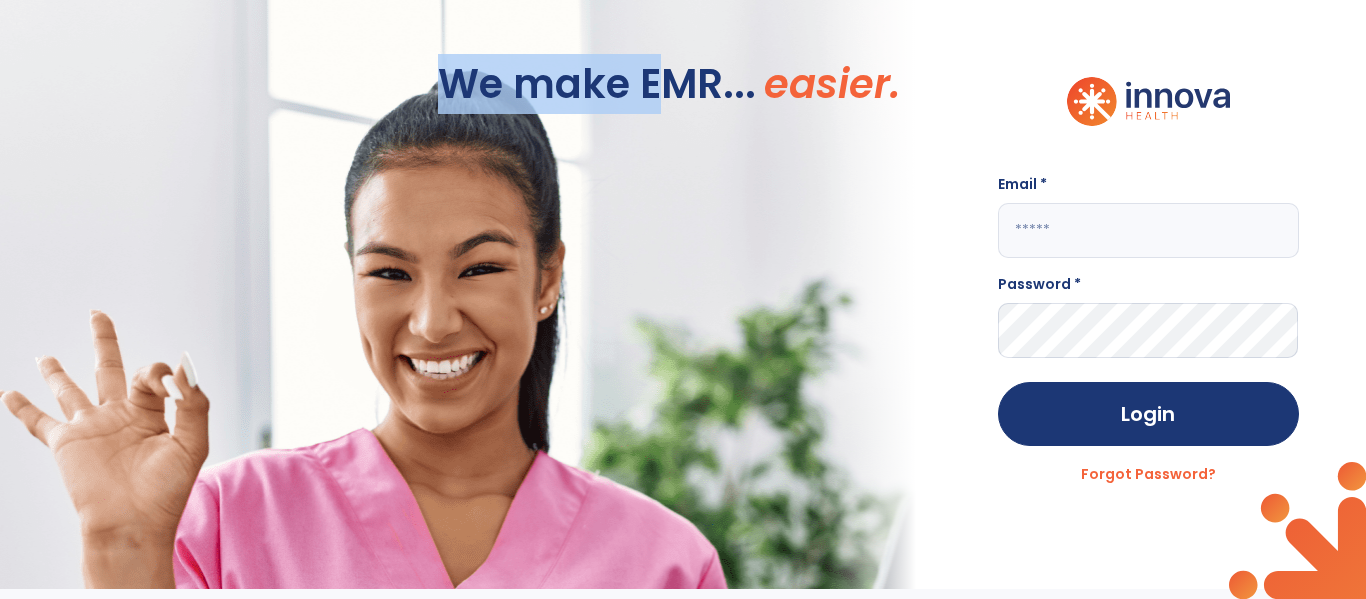 click on "We make EMR... easier. Email * Password * Login Forgot Password?" at bounding box center [683, 294] 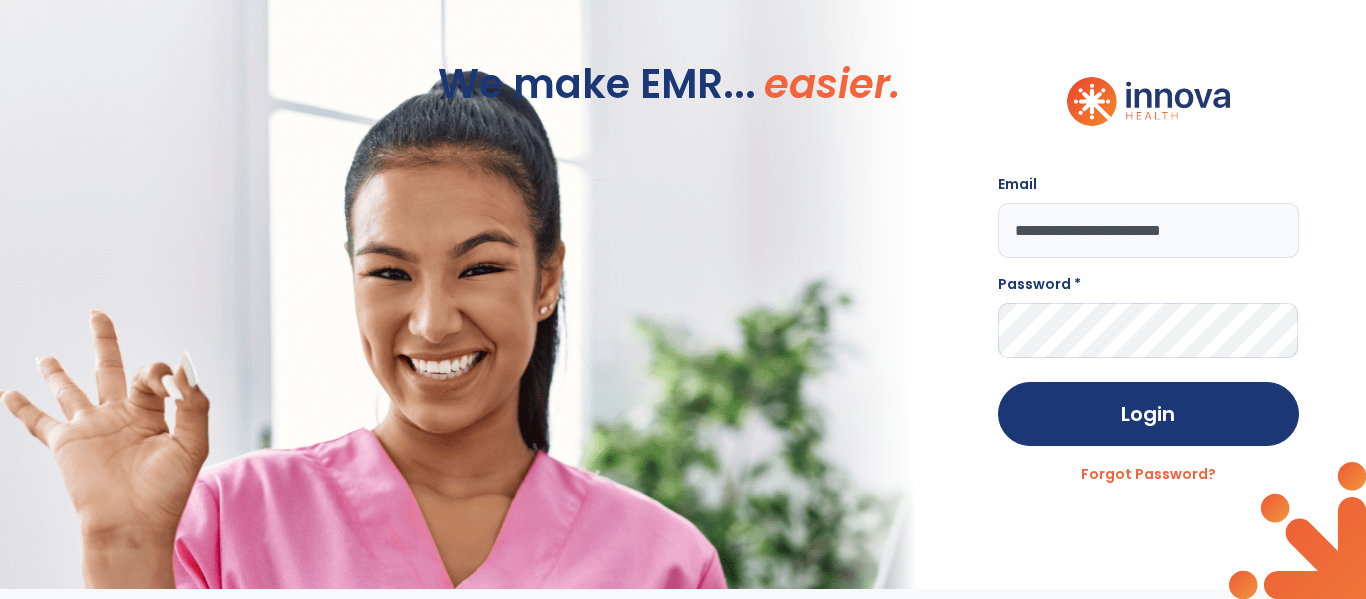 type on "**********" 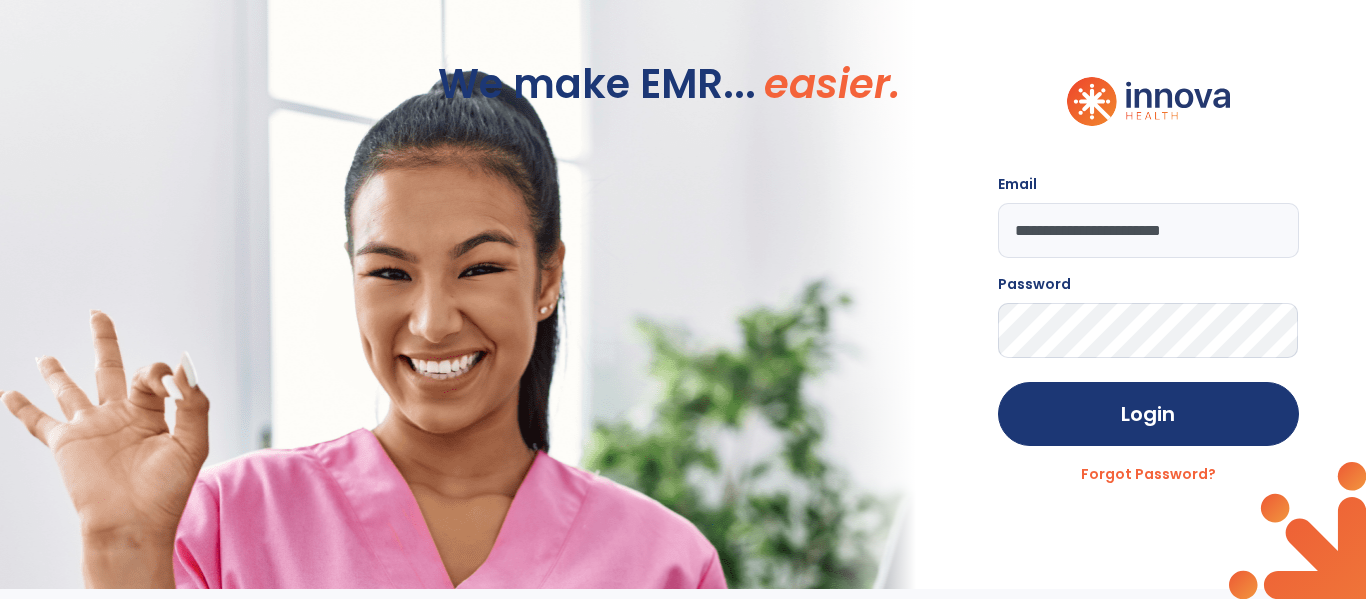 click on "Login" 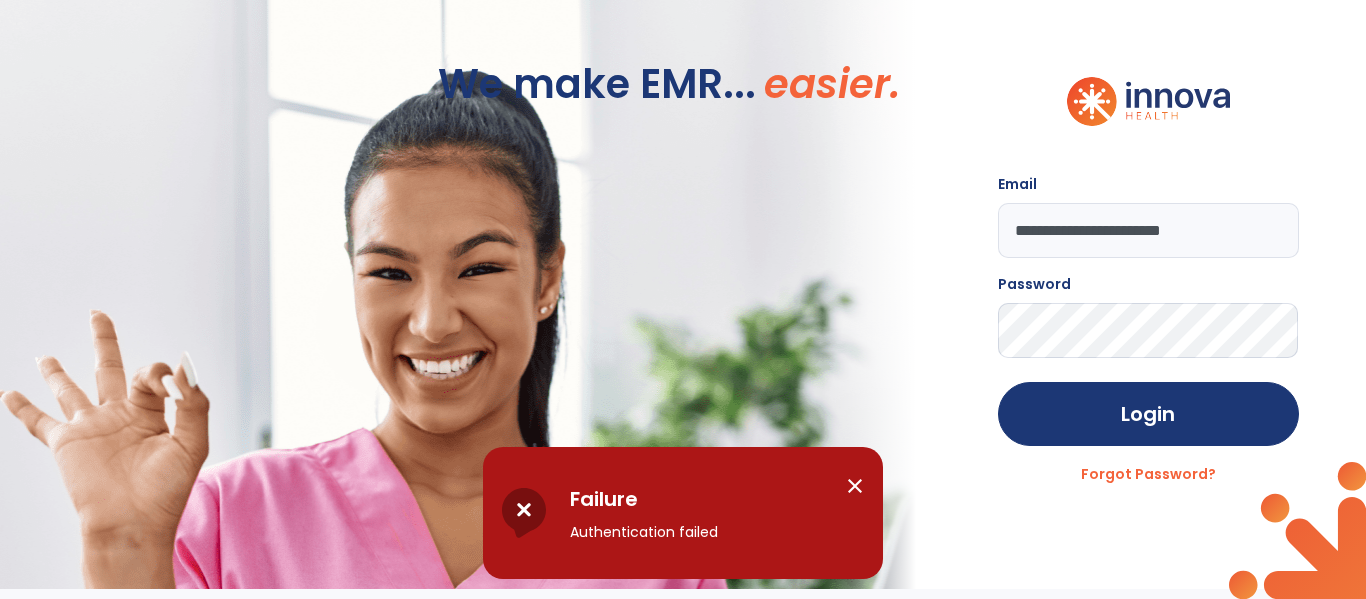 click on "**********" 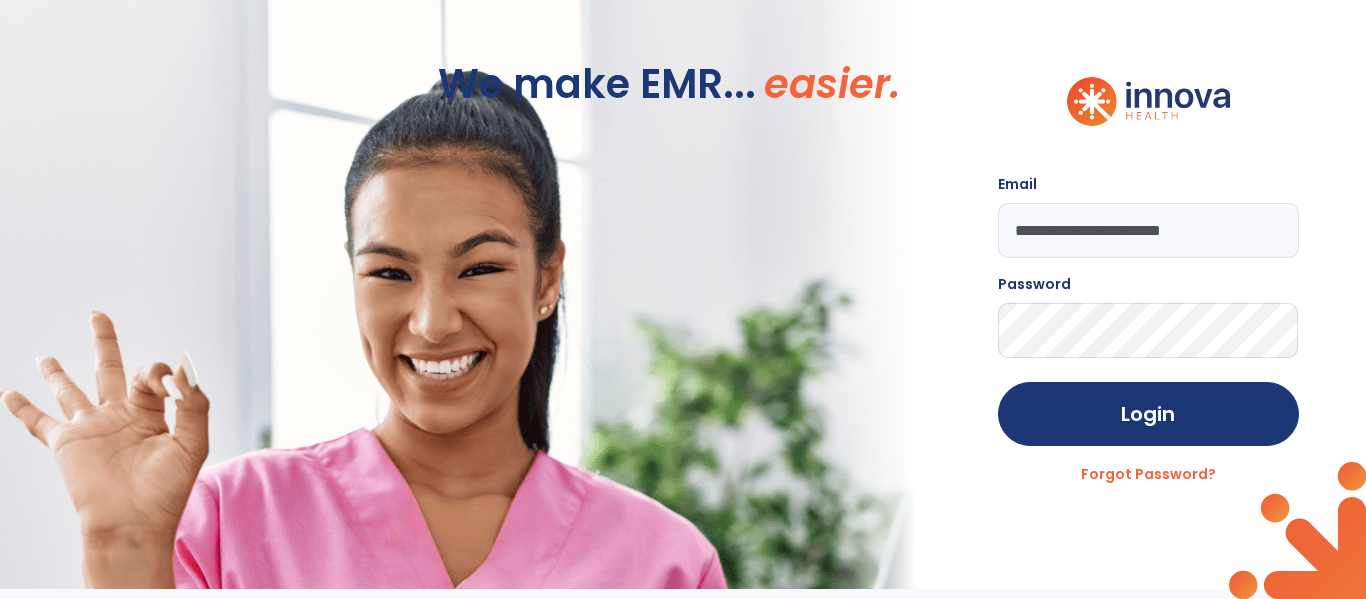 click on "Login" 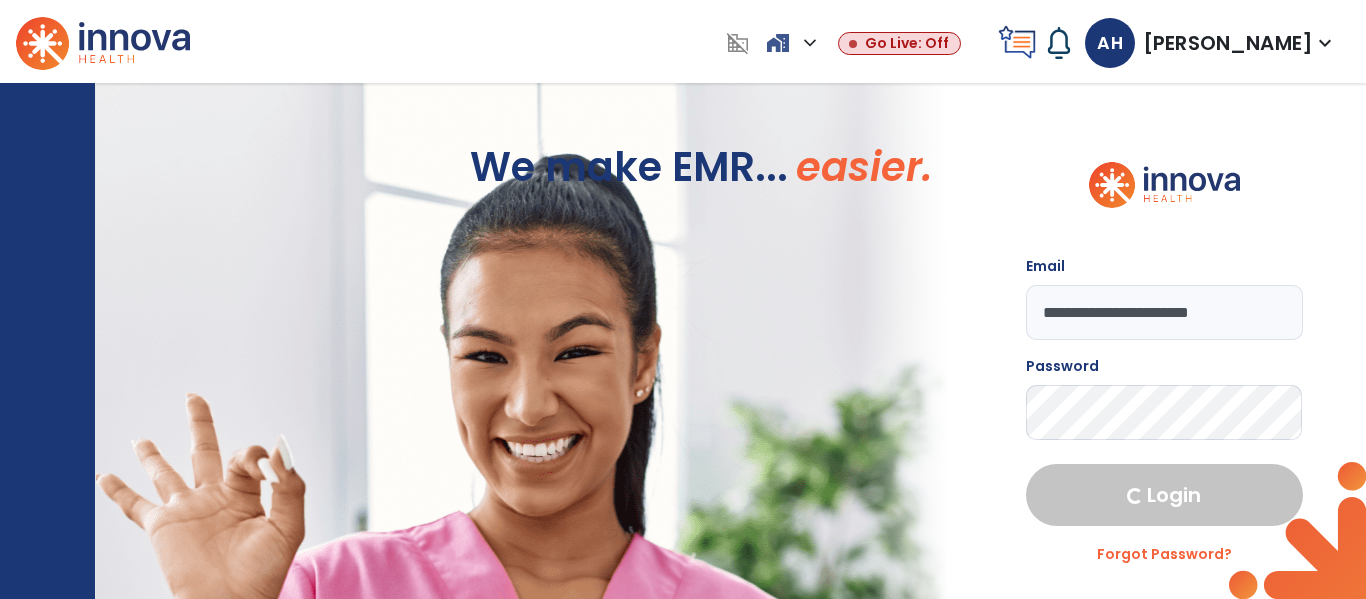 select on "****" 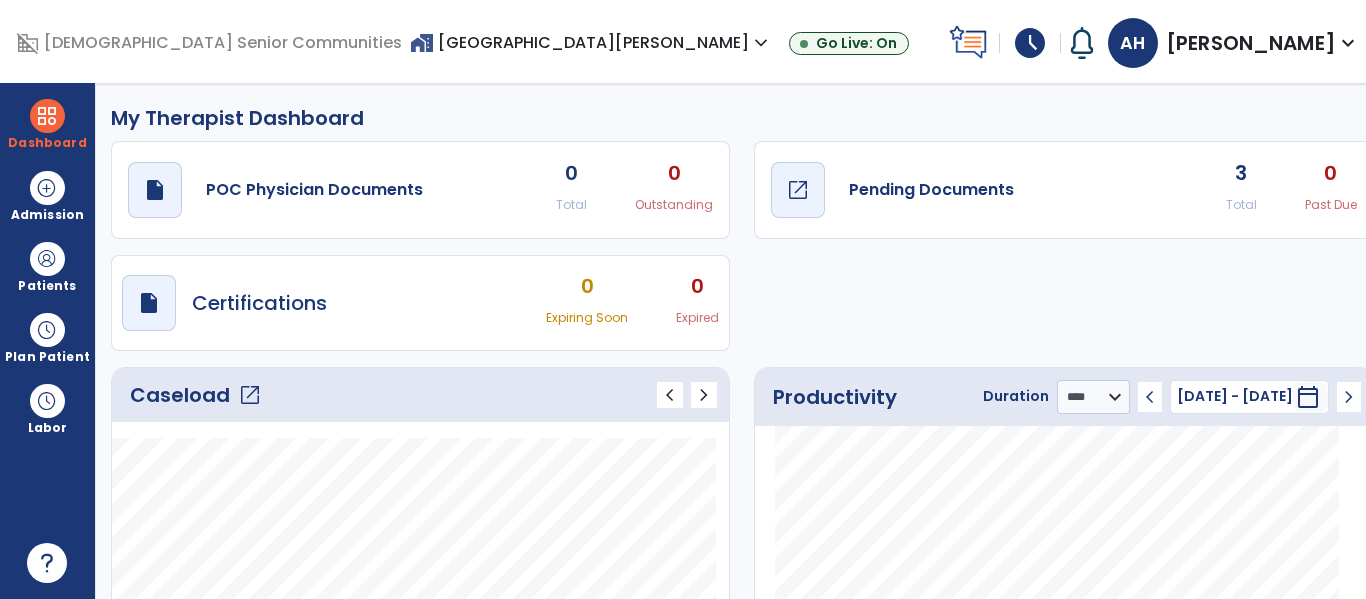 click on "Pending Documents" 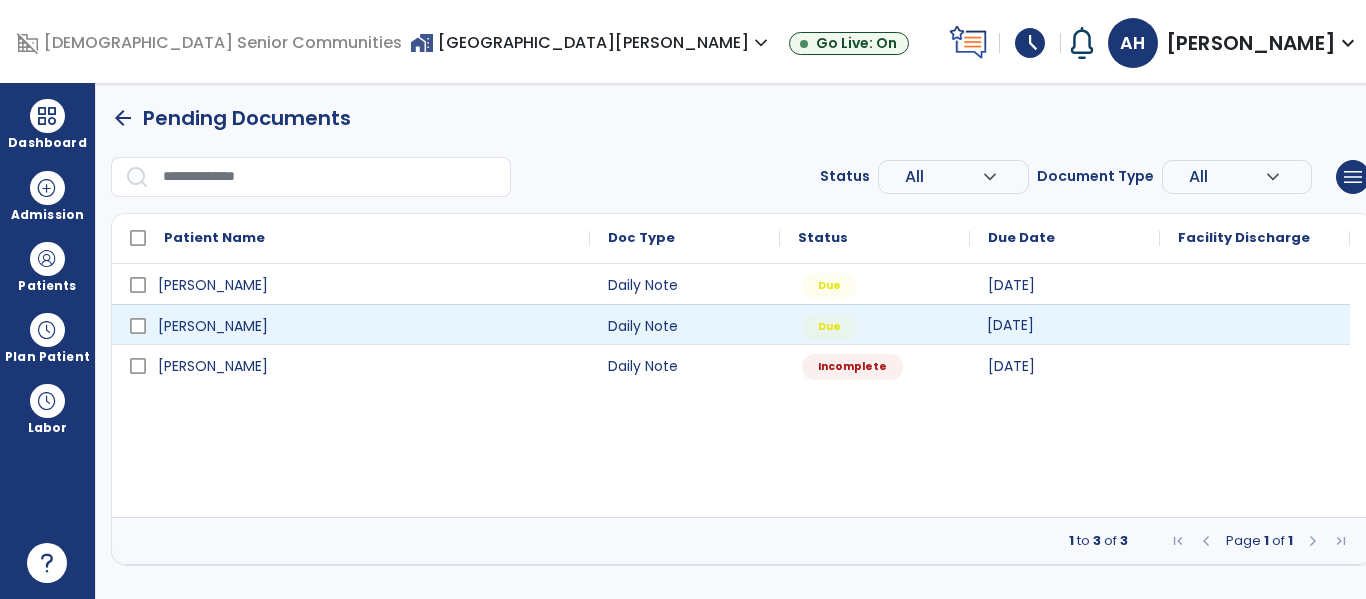 click on "[DATE]" at bounding box center (1065, 324) 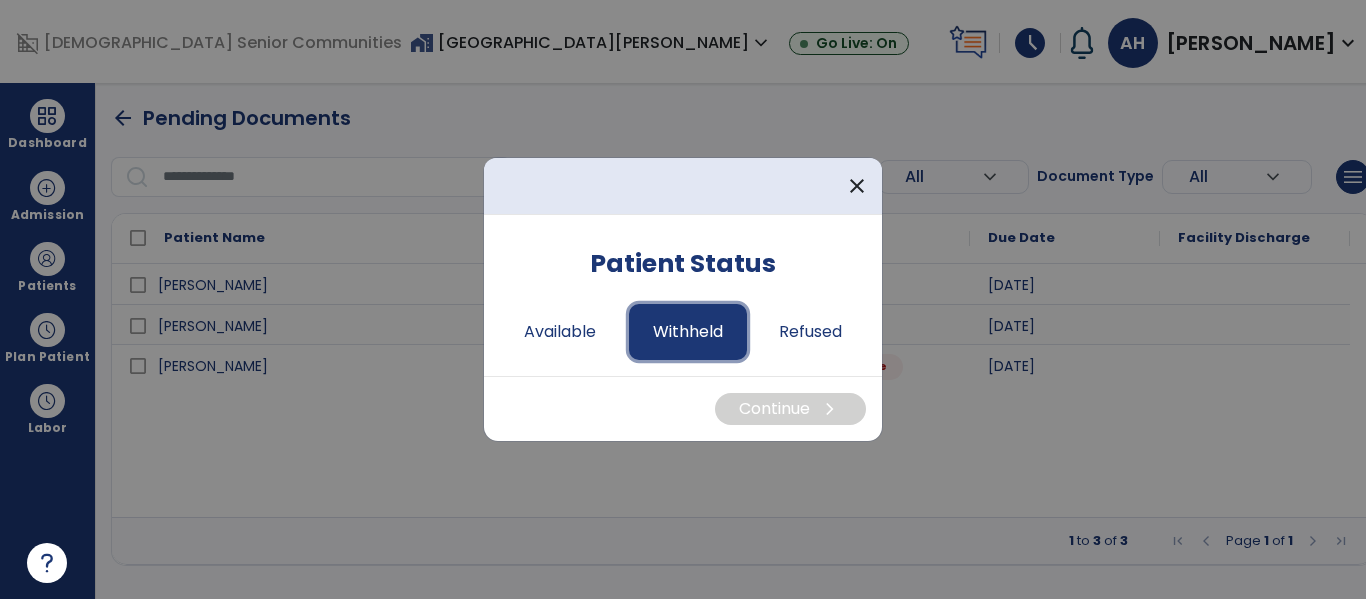 click on "Withheld" at bounding box center [688, 332] 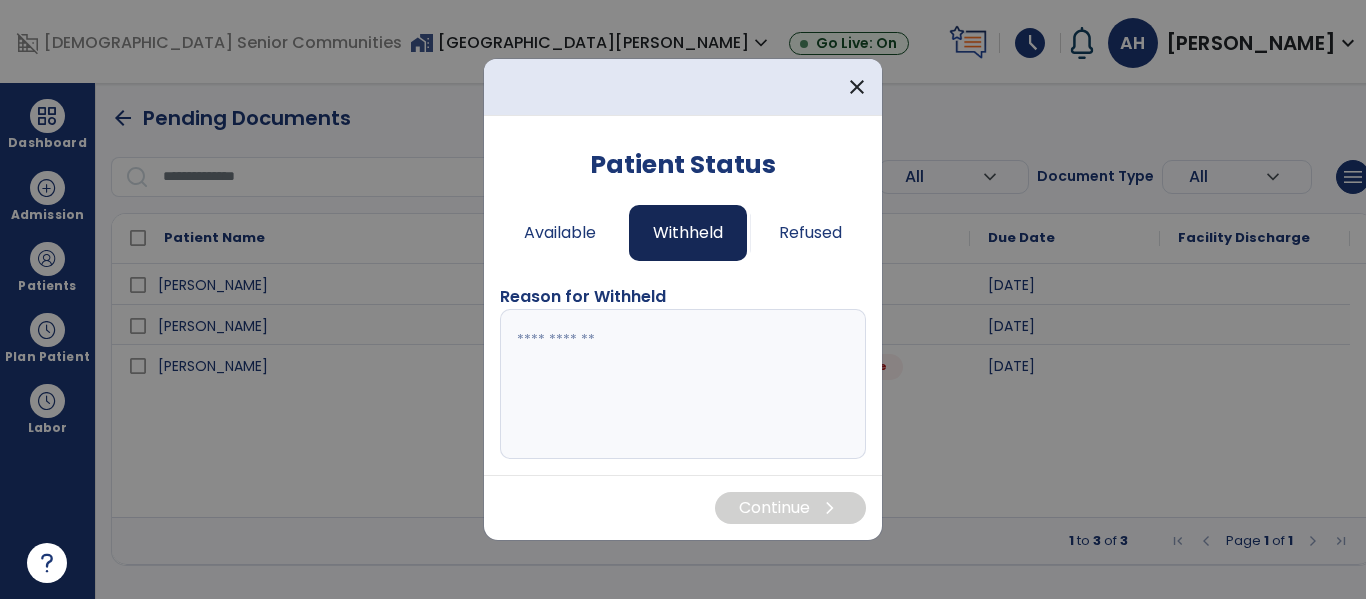 click at bounding box center [683, 384] 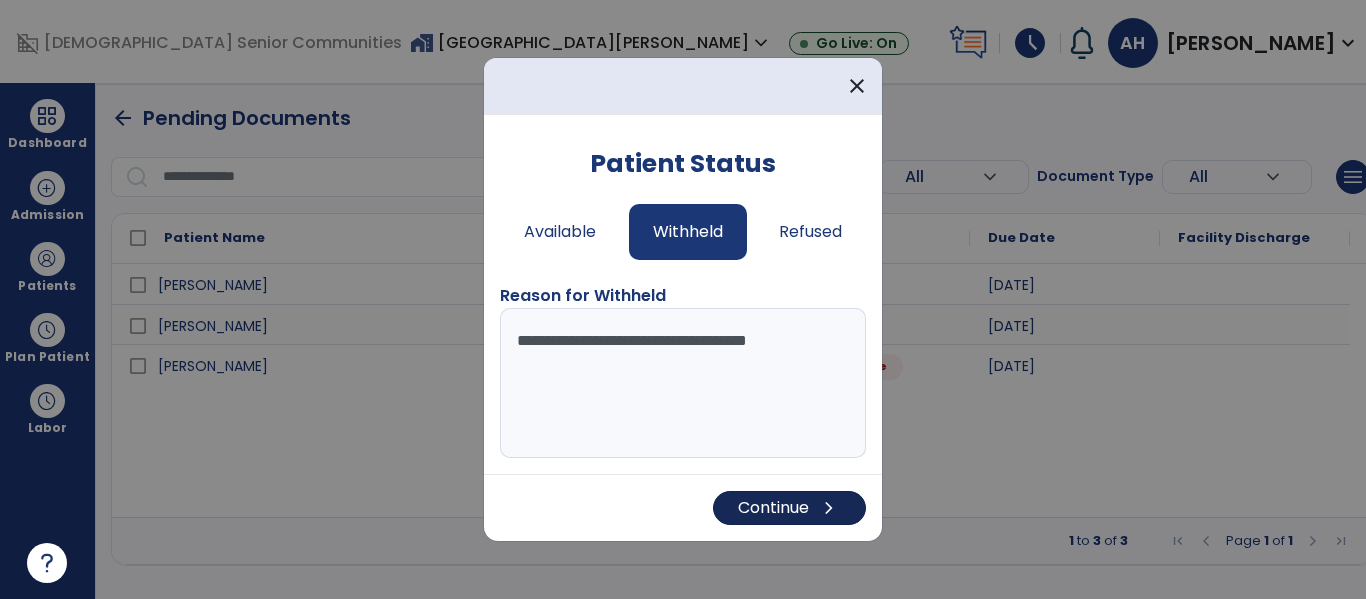 type on "**********" 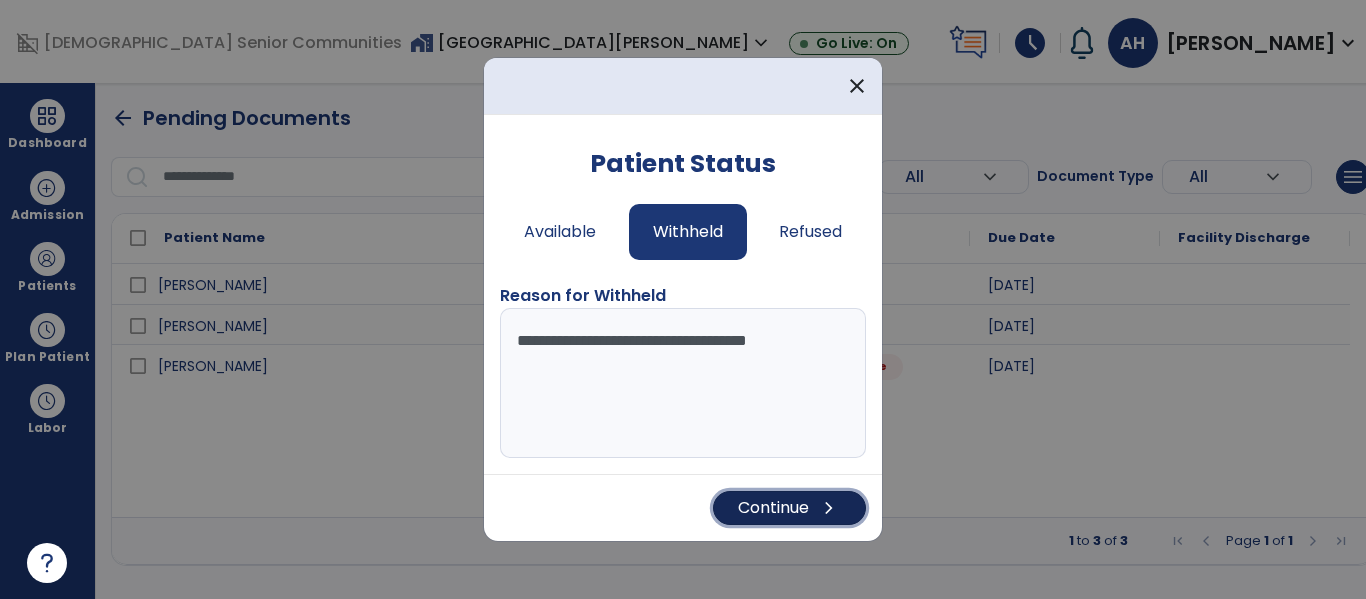 click on "Continue   chevron_right" at bounding box center (789, 508) 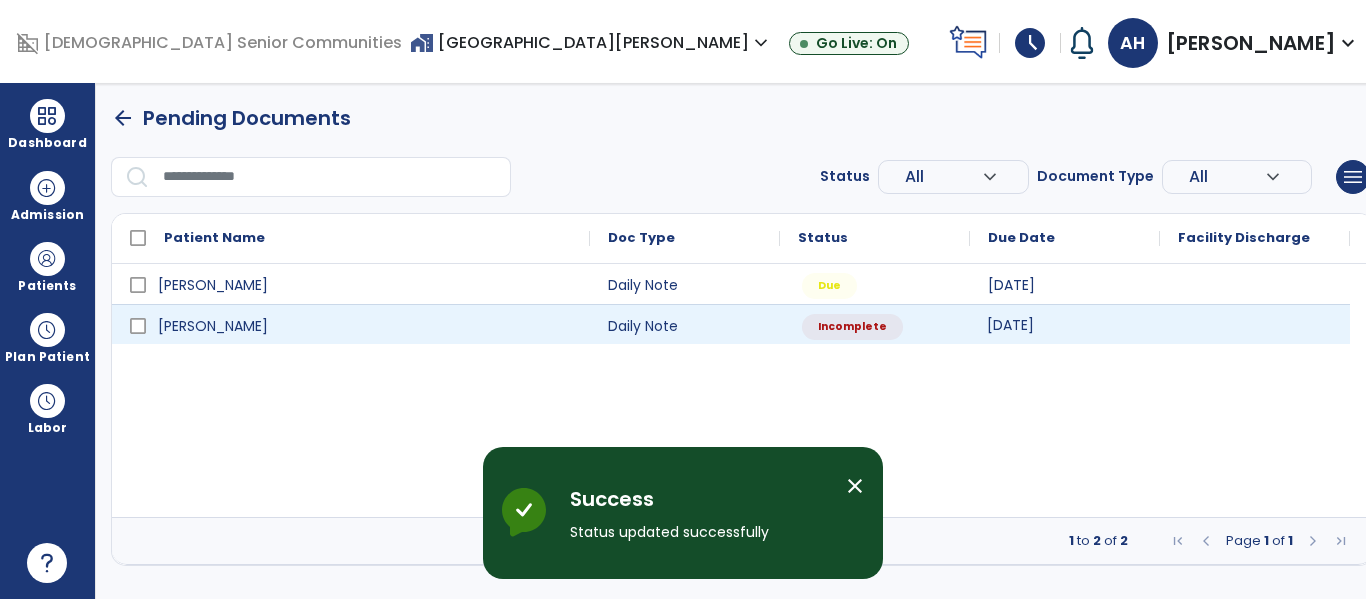 click on "[DATE]" at bounding box center [1010, 325] 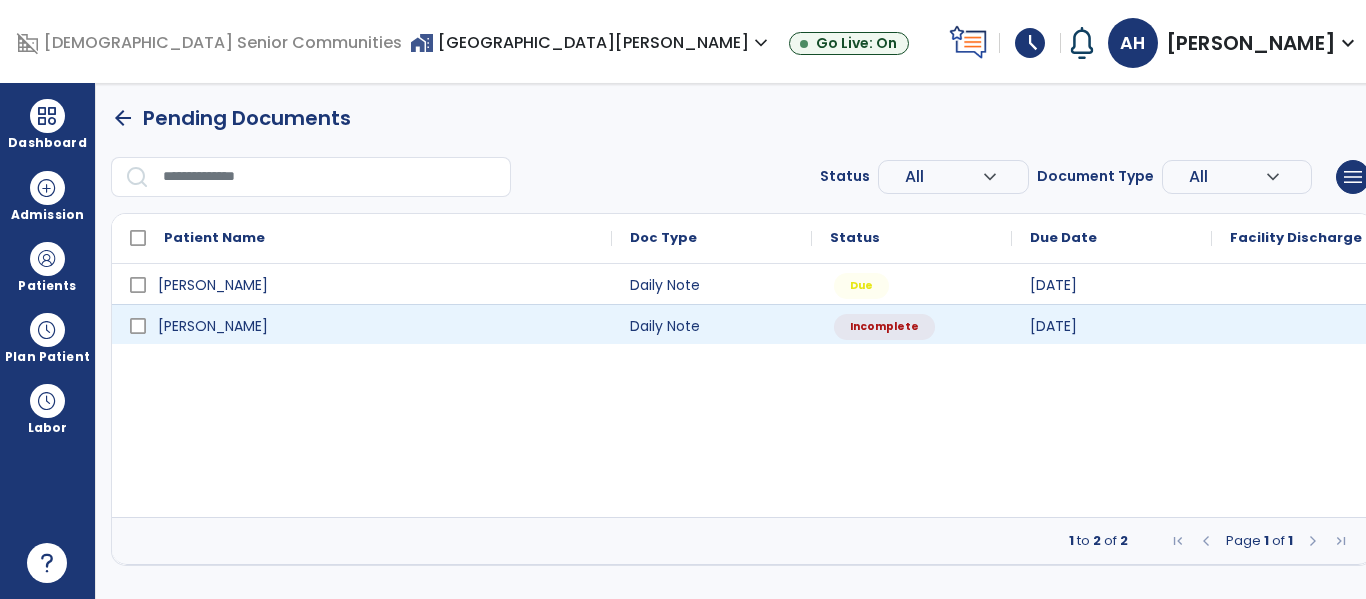 select on "*" 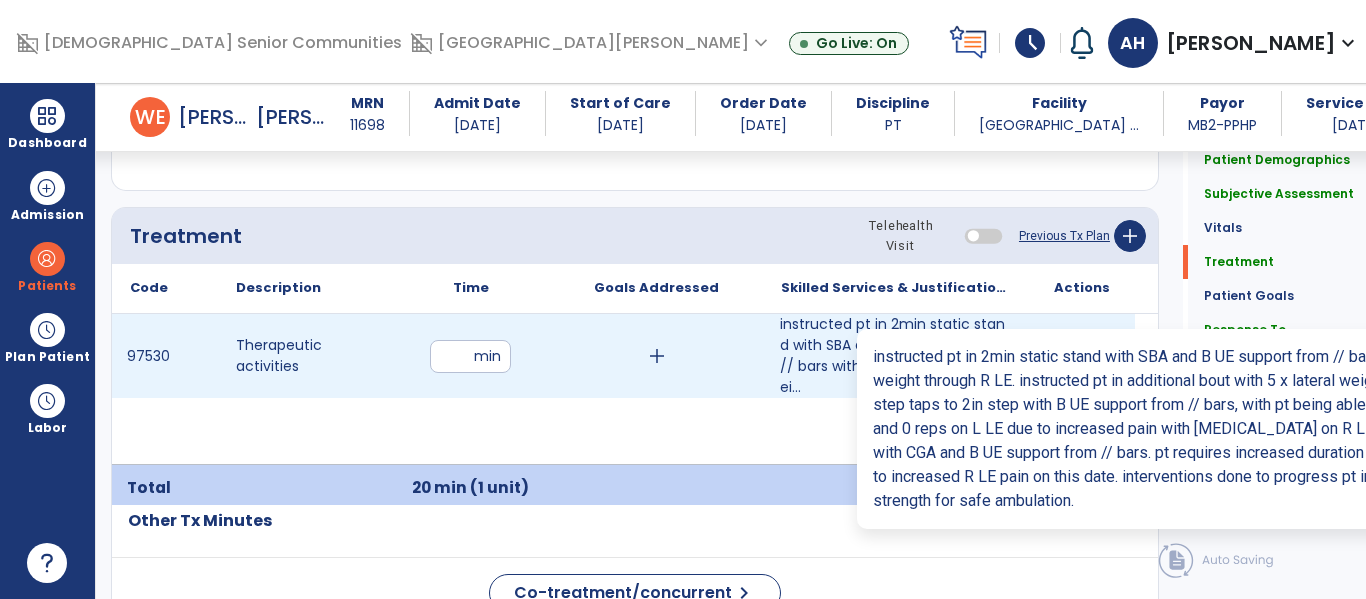 click on "instructed pt in 2min static stand with SBA and B UE support from // bars with cues to bear more wei..." at bounding box center (896, 356) 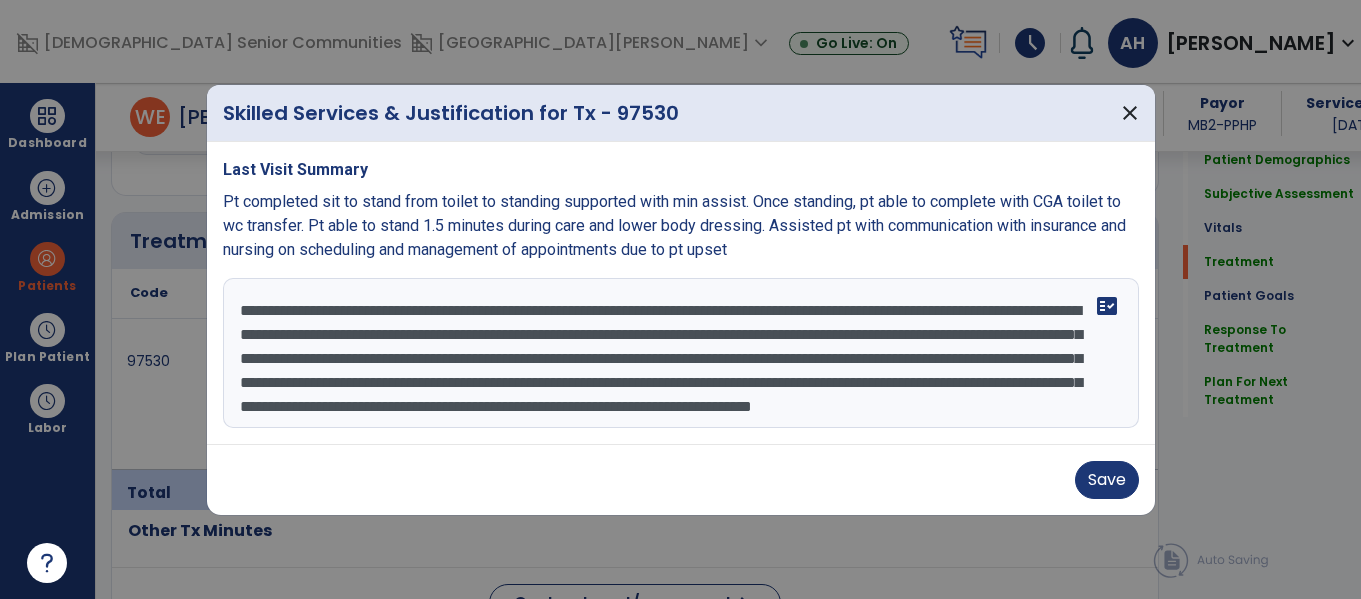 scroll, scrollTop: 1152, scrollLeft: 0, axis: vertical 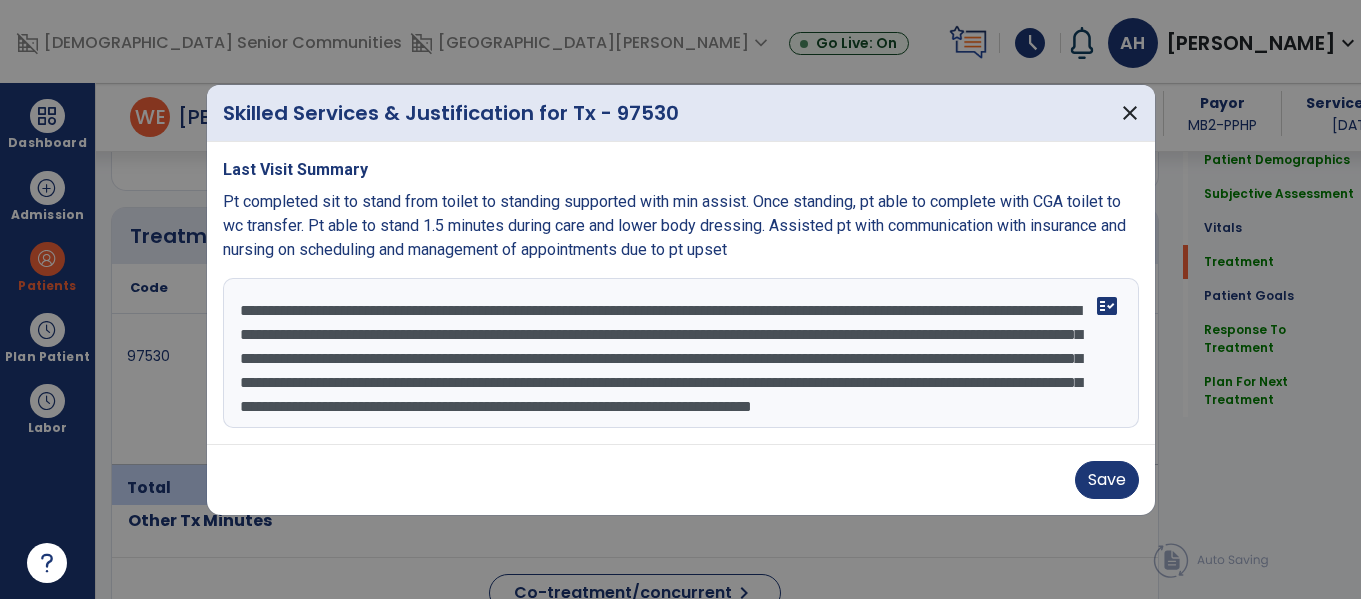 drag, startPoint x: 1138, startPoint y: 365, endPoint x: 1136, endPoint y: 403, distance: 38.052597 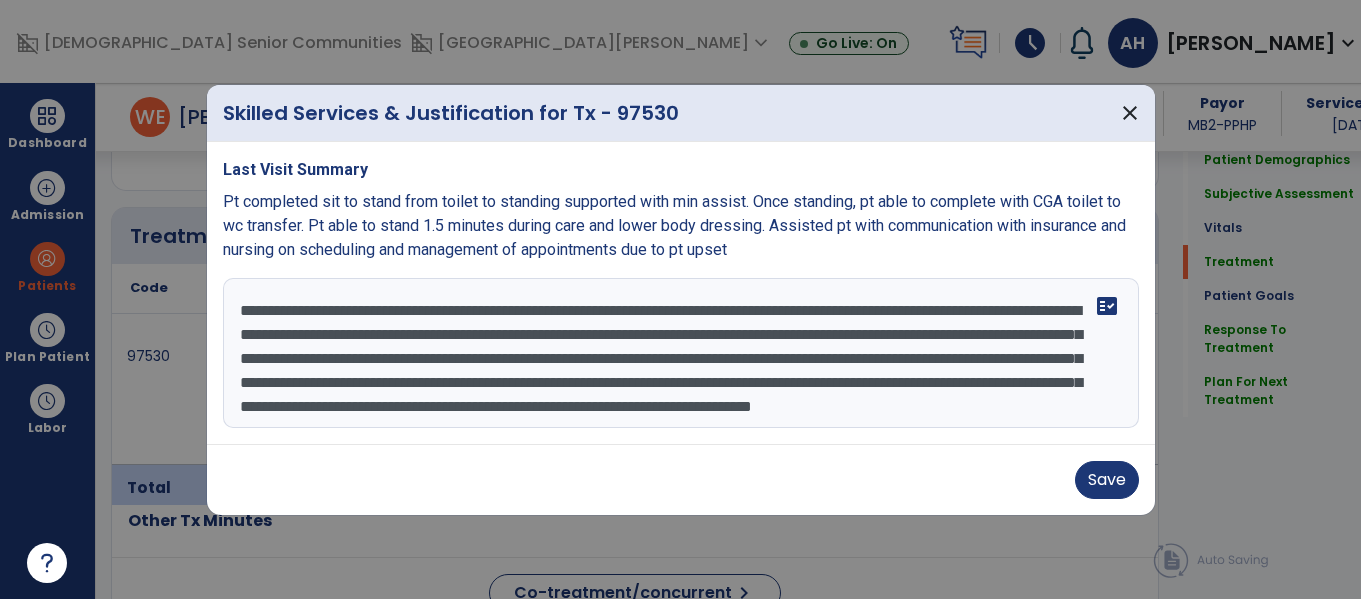 scroll, scrollTop: 48, scrollLeft: 0, axis: vertical 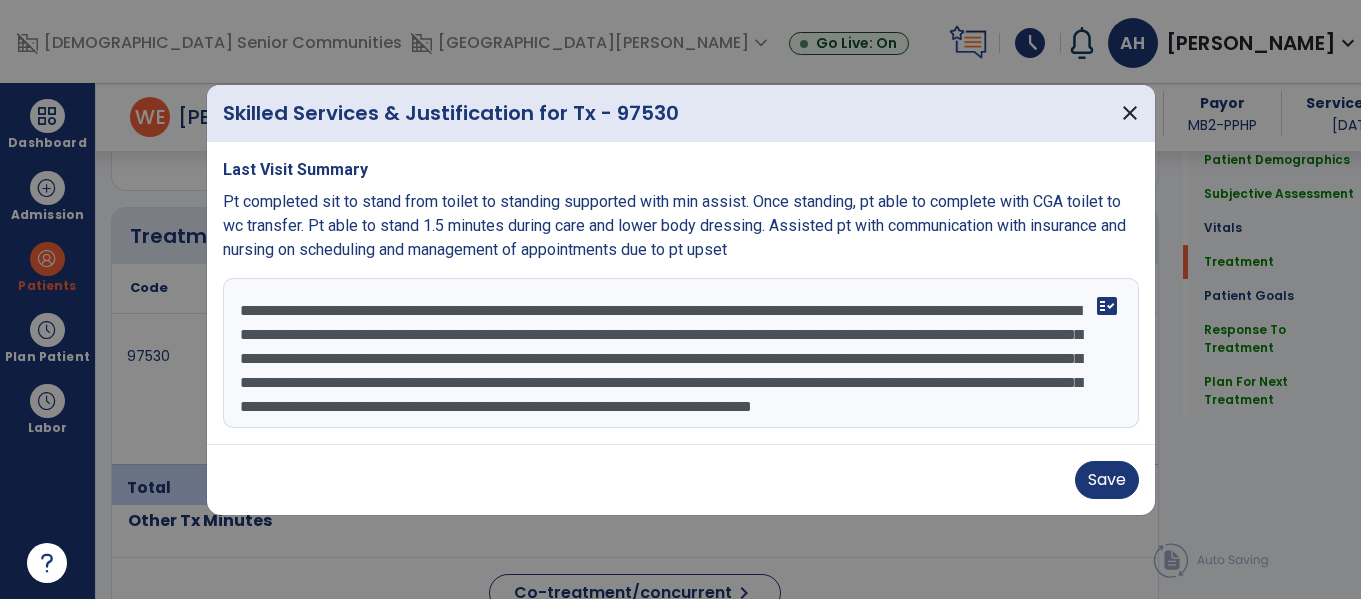 click on "**********" at bounding box center [681, 353] 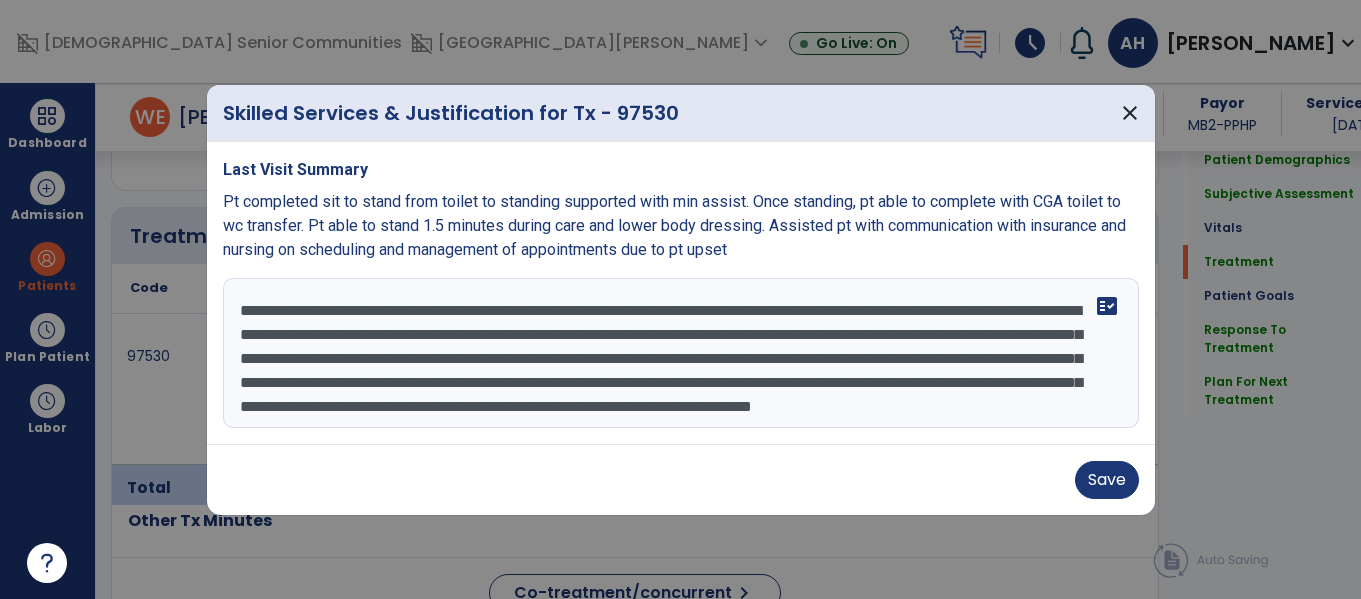 scroll, scrollTop: 42, scrollLeft: 0, axis: vertical 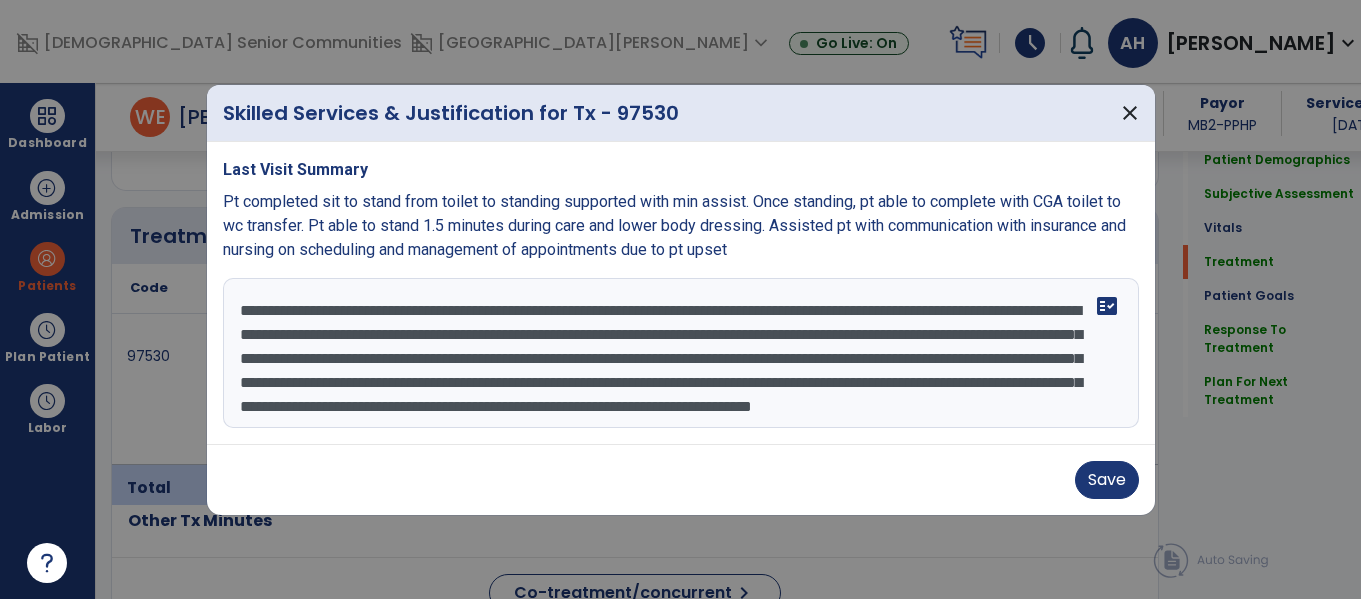 drag, startPoint x: 646, startPoint y: 332, endPoint x: 407, endPoint y: 364, distance: 241.13274 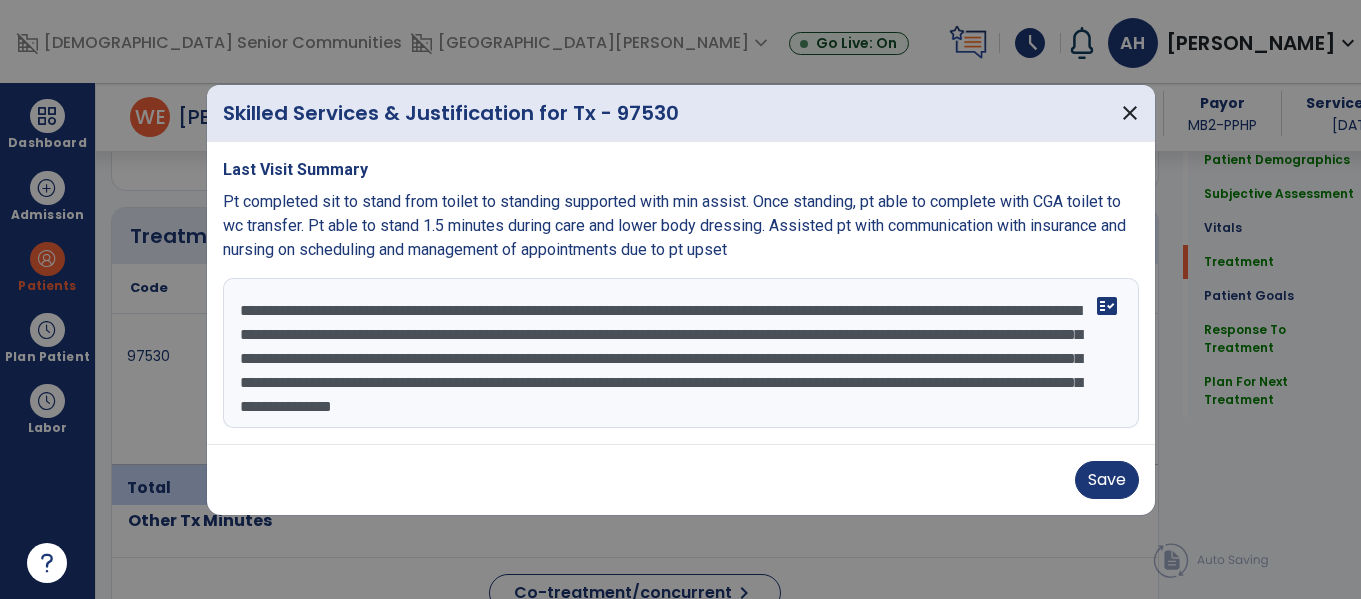 scroll, scrollTop: 24, scrollLeft: 0, axis: vertical 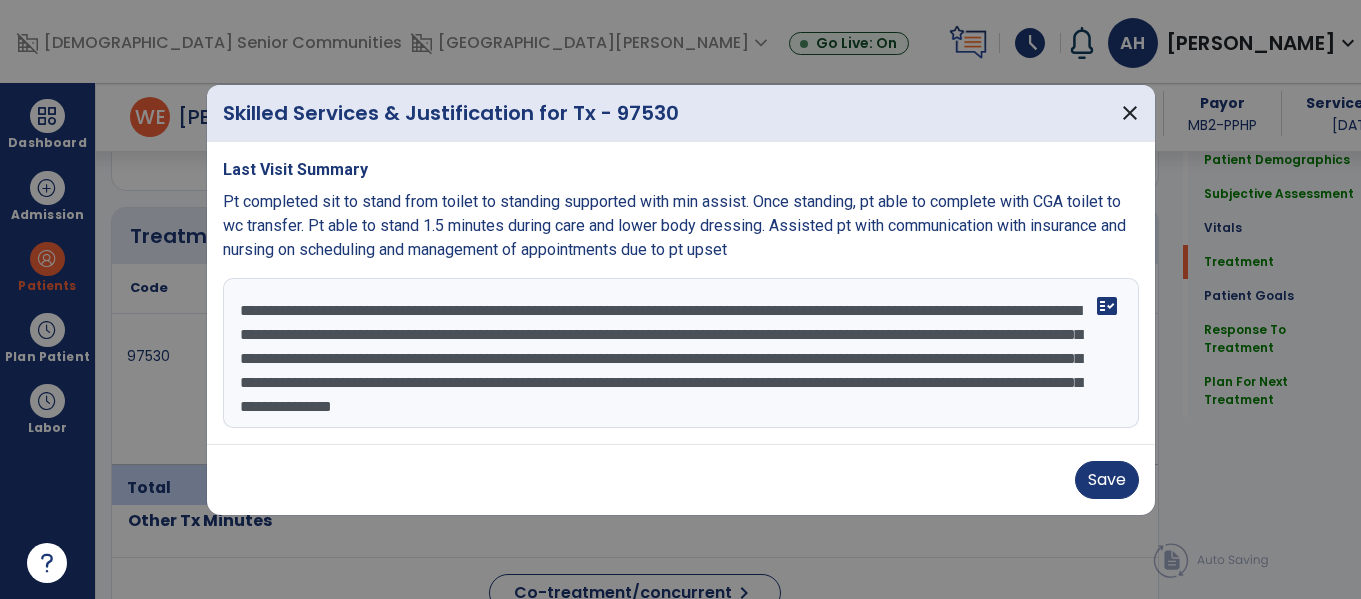 click on "**********" at bounding box center (681, 353) 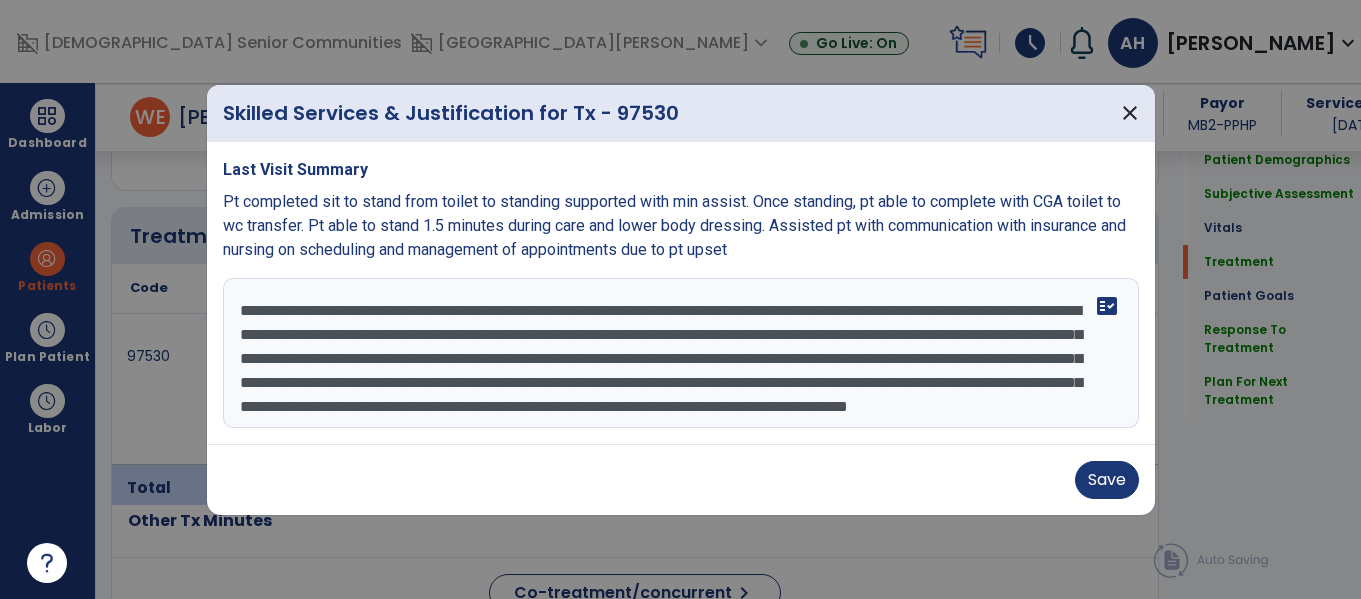 drag, startPoint x: 525, startPoint y: 351, endPoint x: 366, endPoint y: 355, distance: 159.05031 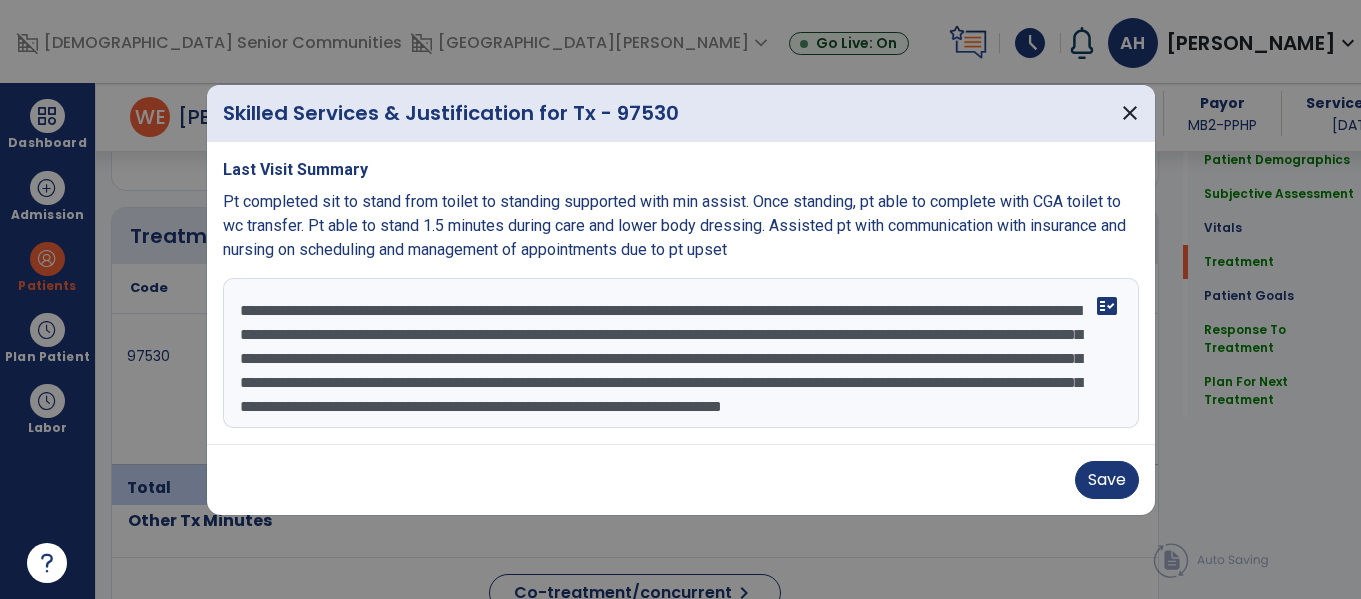 drag, startPoint x: 664, startPoint y: 372, endPoint x: 802, endPoint y: 376, distance: 138.05795 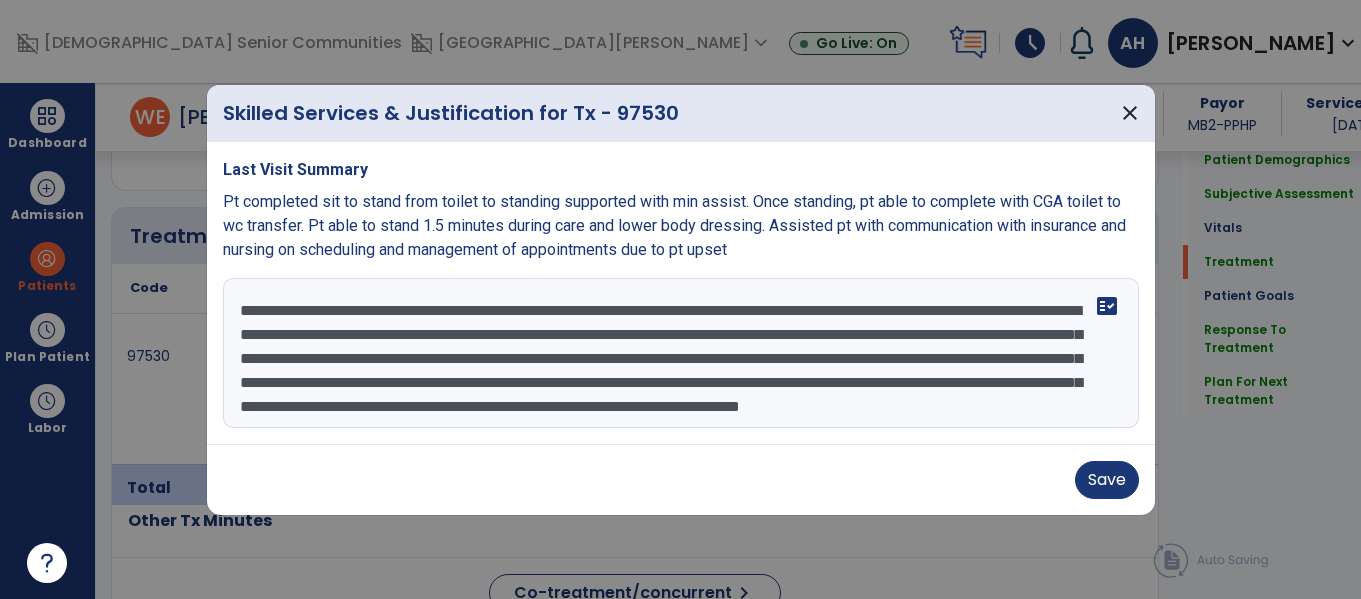 scroll, scrollTop: 16, scrollLeft: 0, axis: vertical 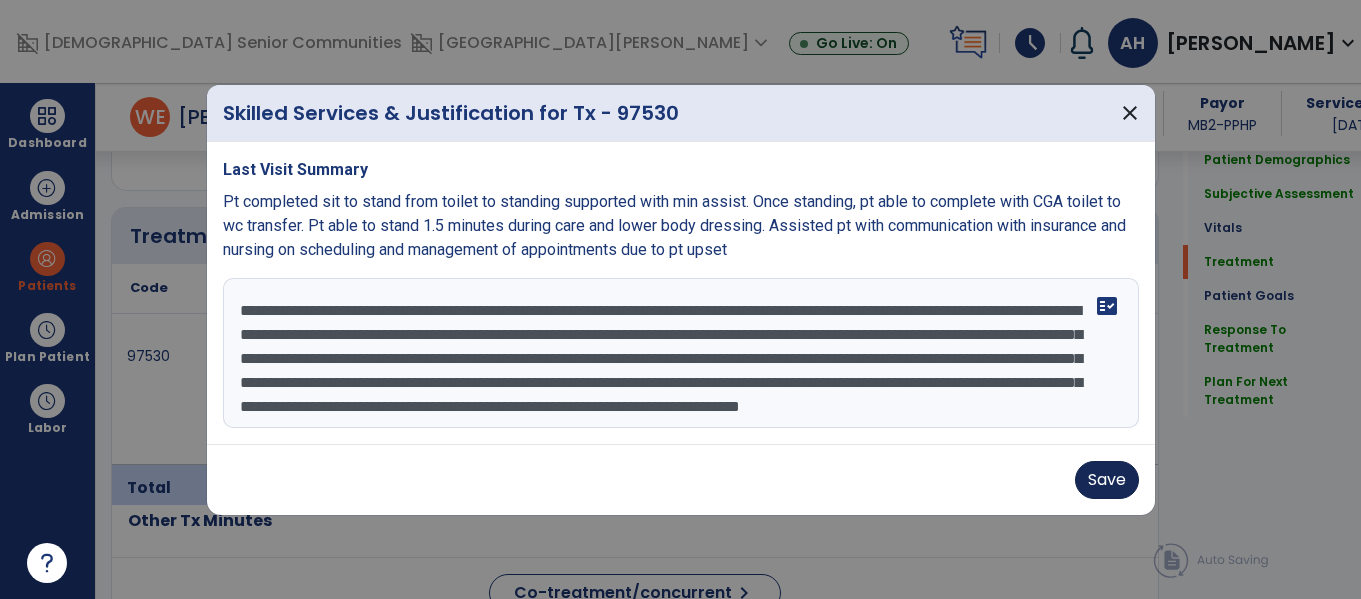 type on "**********" 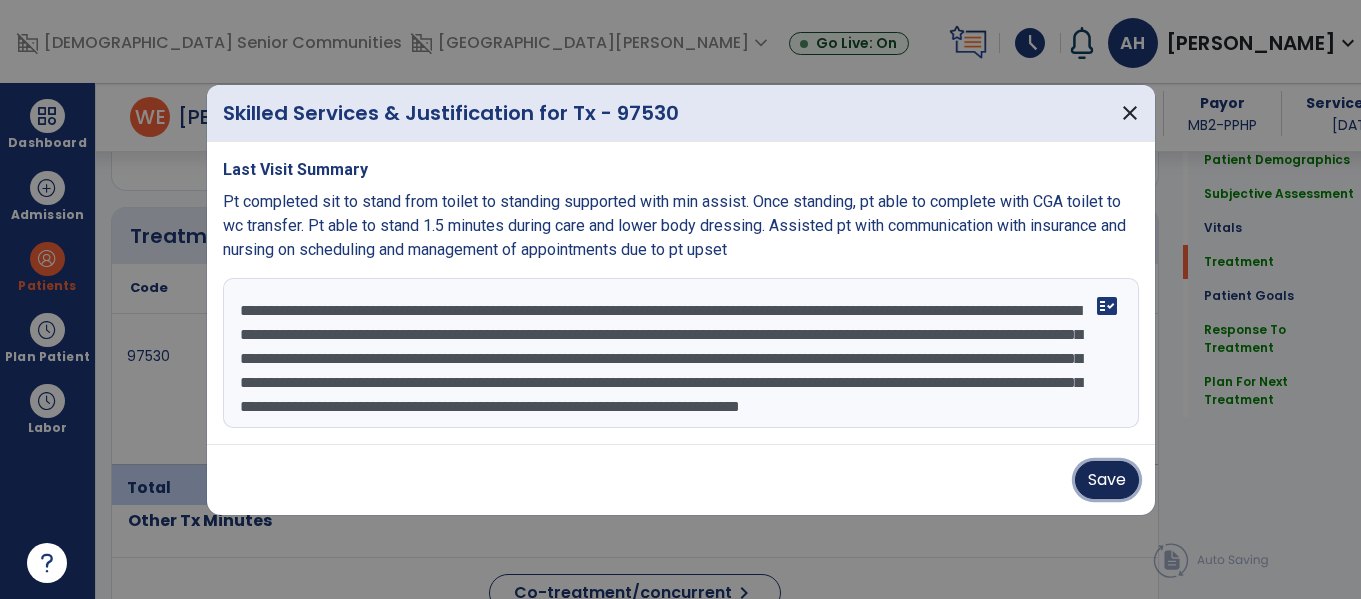 click on "Save" at bounding box center (1107, 480) 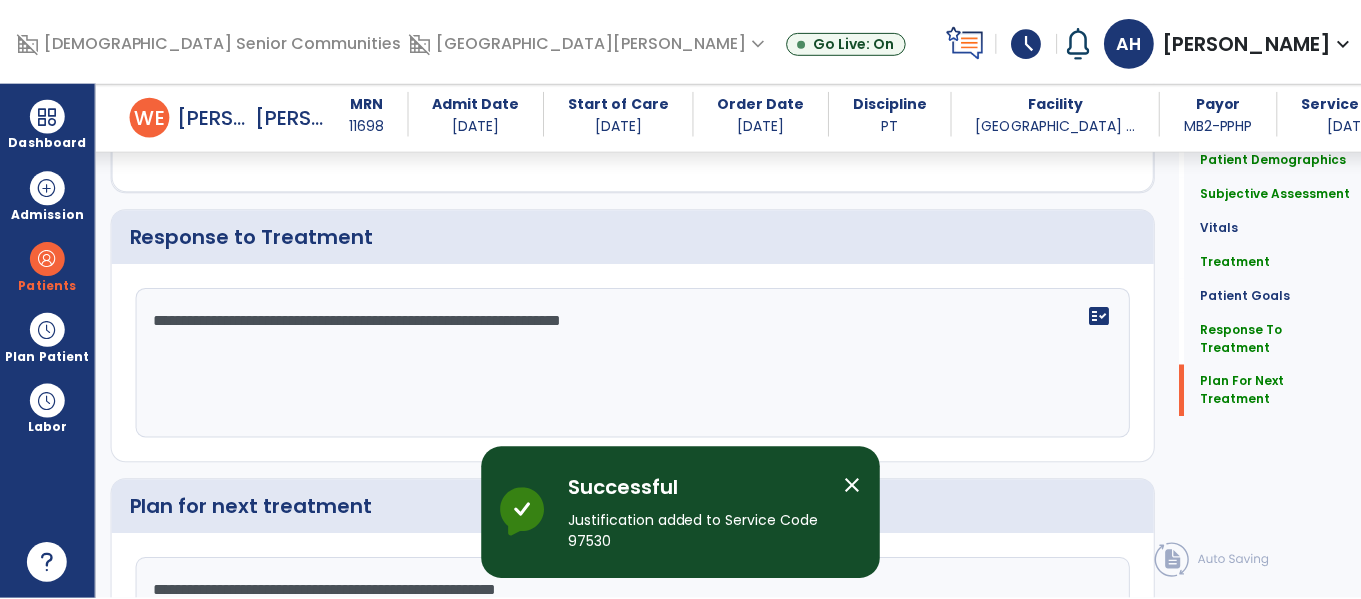 scroll, scrollTop: 3337, scrollLeft: 0, axis: vertical 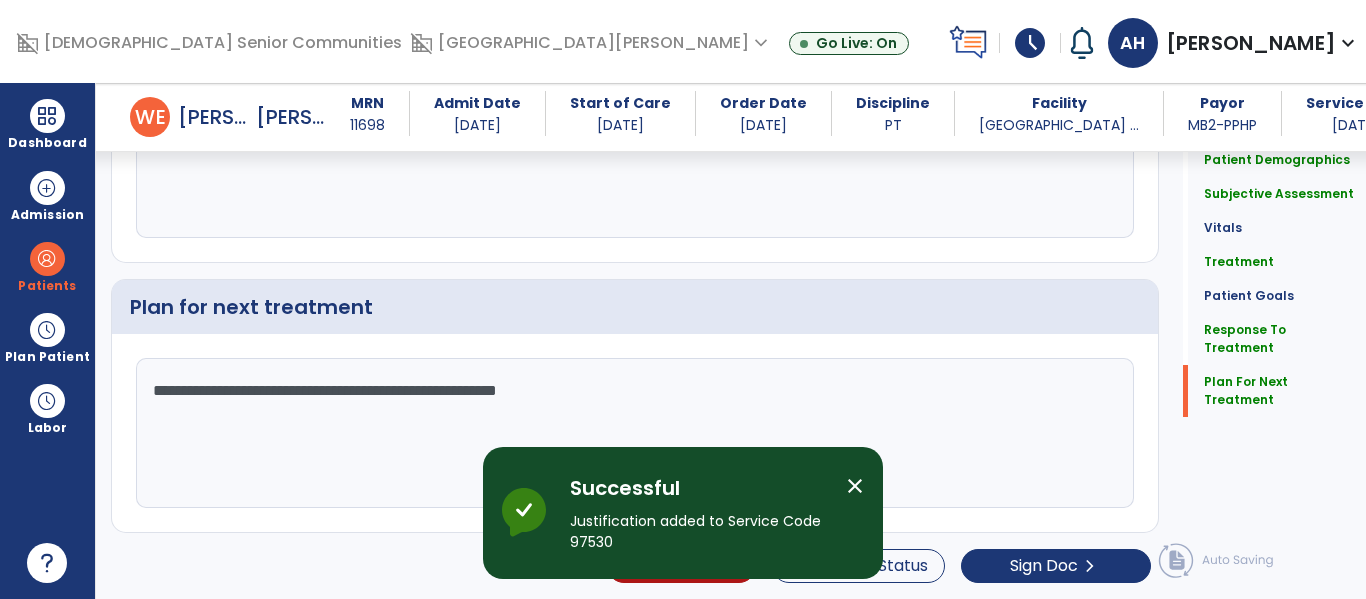 click on "close" at bounding box center (855, 486) 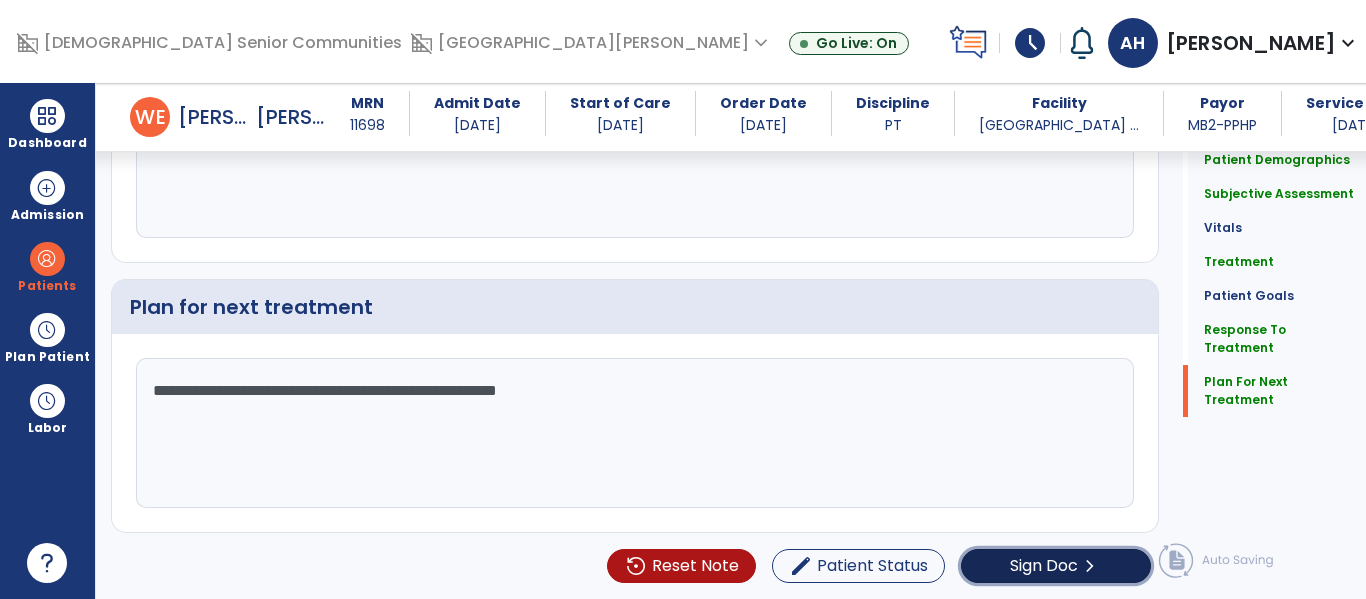 click on "Sign Doc  chevron_right" 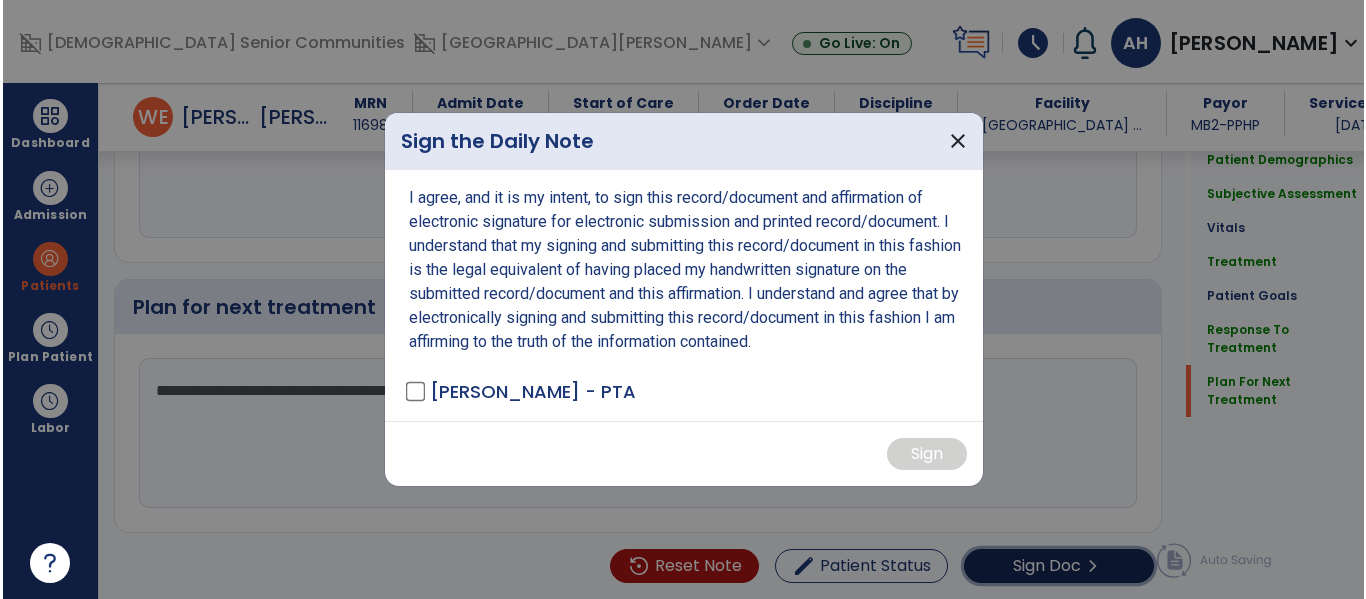 scroll, scrollTop: 3337, scrollLeft: 0, axis: vertical 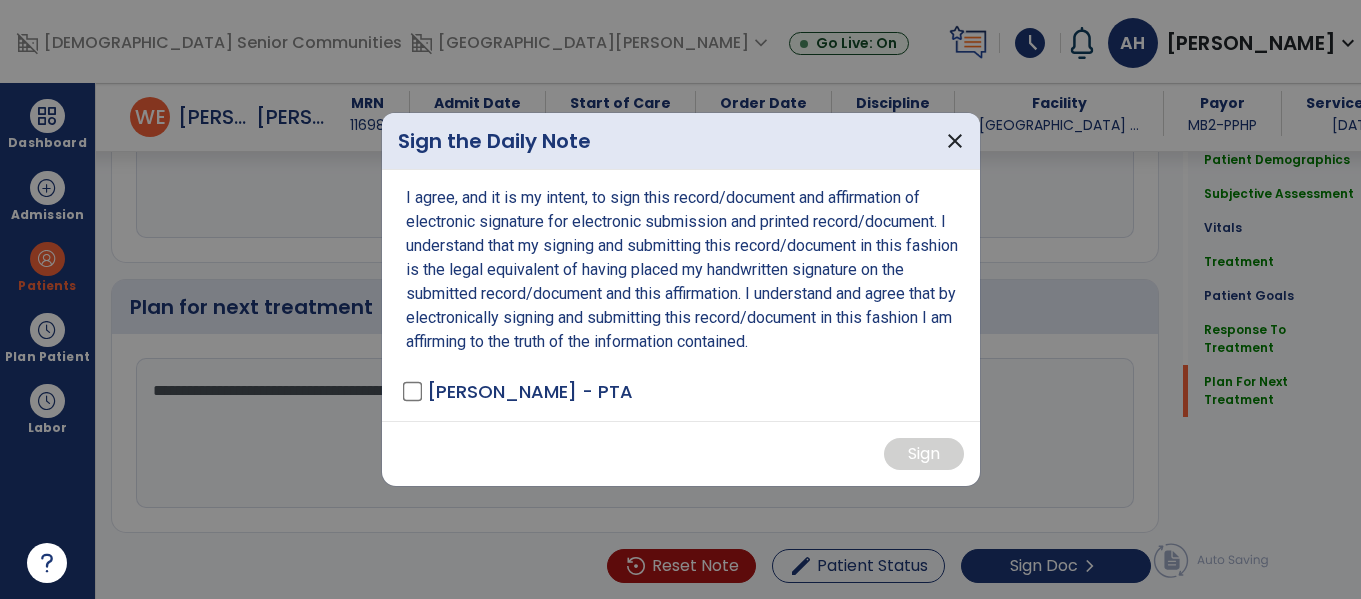 click on "[PERSON_NAME]  - PTA" at bounding box center (519, 391) 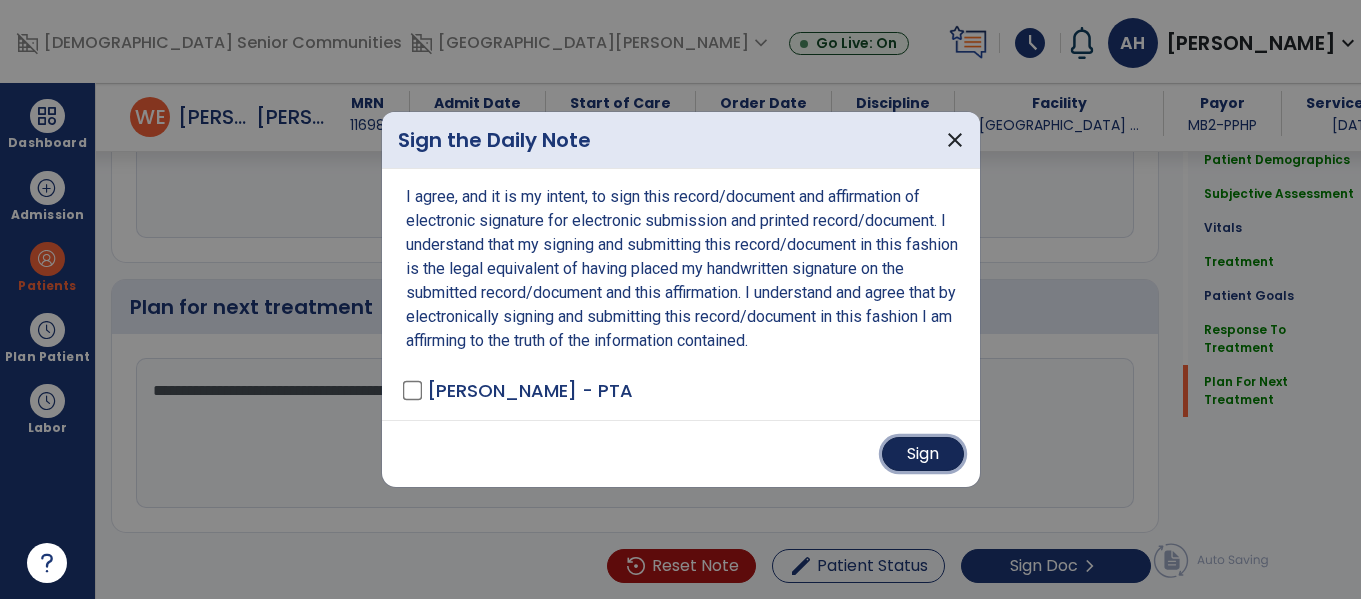 click on "Sign" at bounding box center (923, 454) 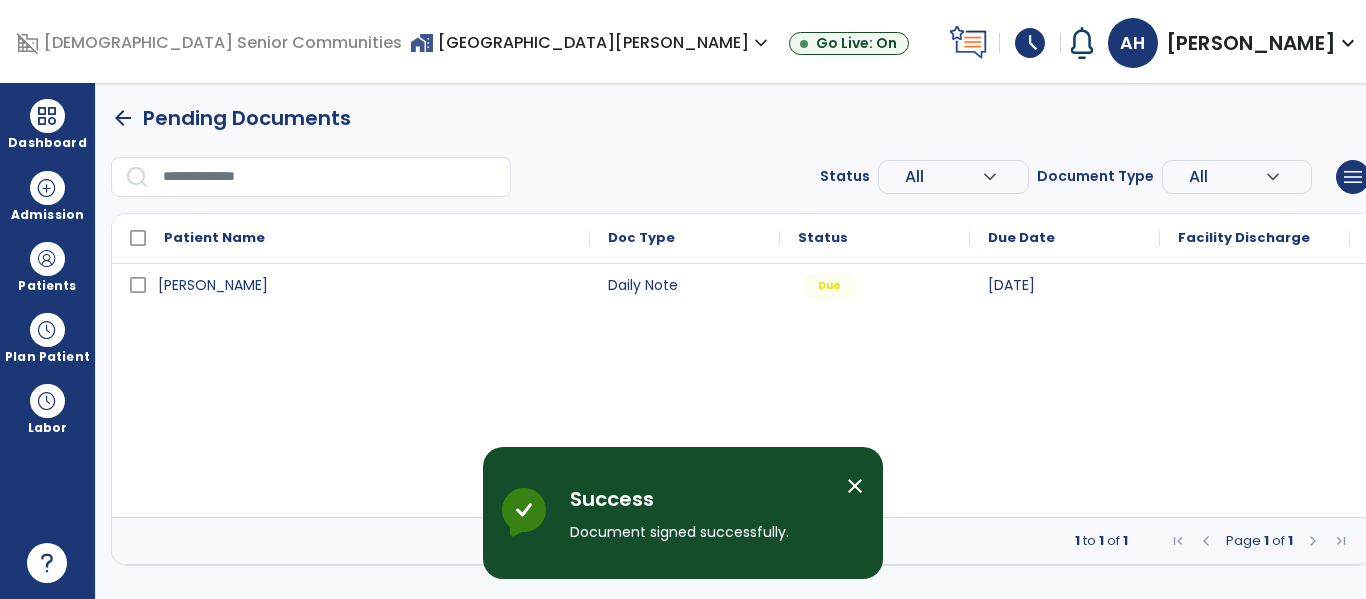 scroll, scrollTop: 0, scrollLeft: 0, axis: both 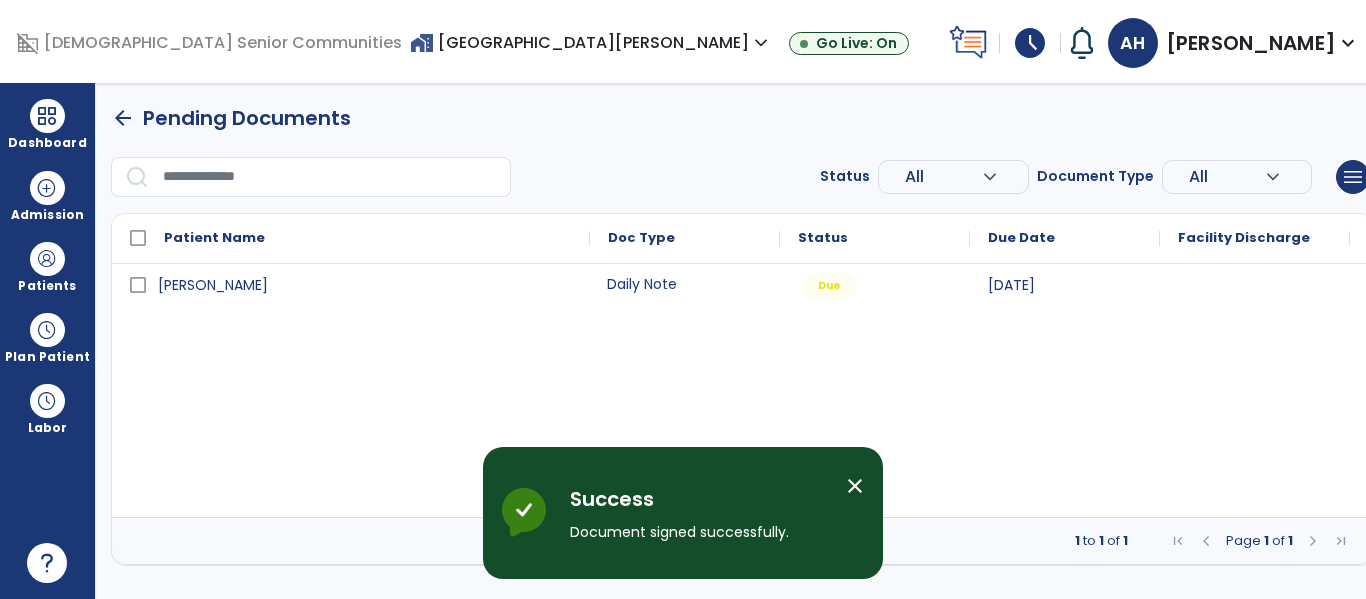 click on "Daily Note" at bounding box center [685, 284] 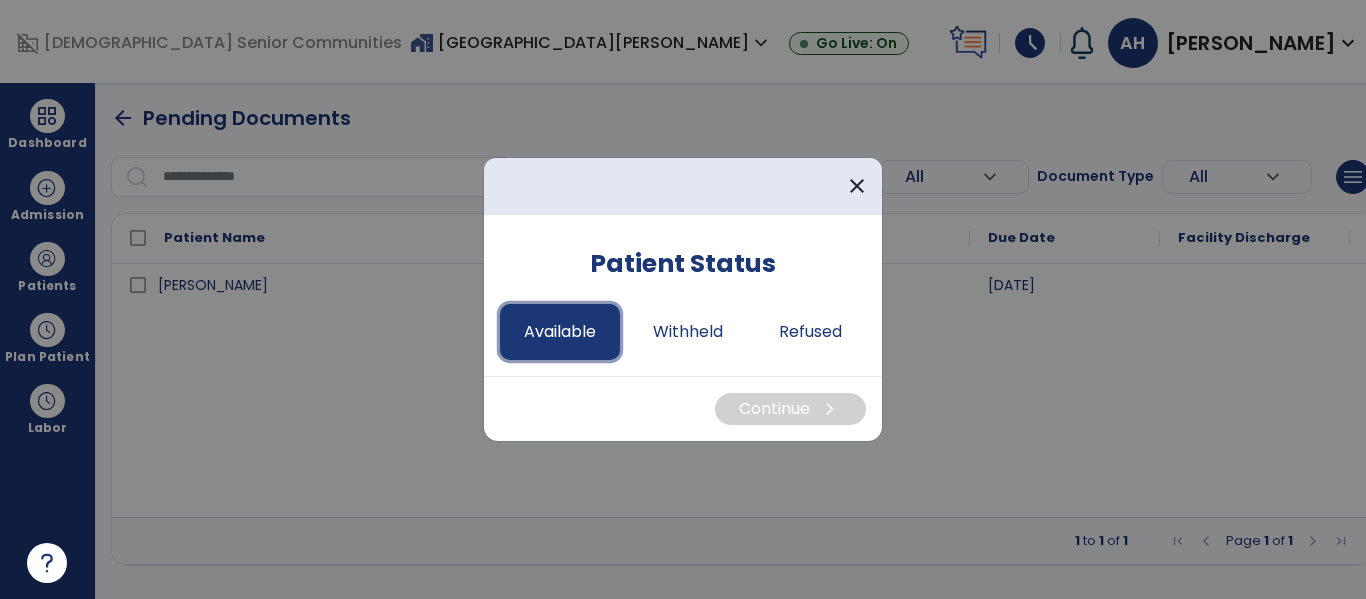 click on "Available" at bounding box center [560, 332] 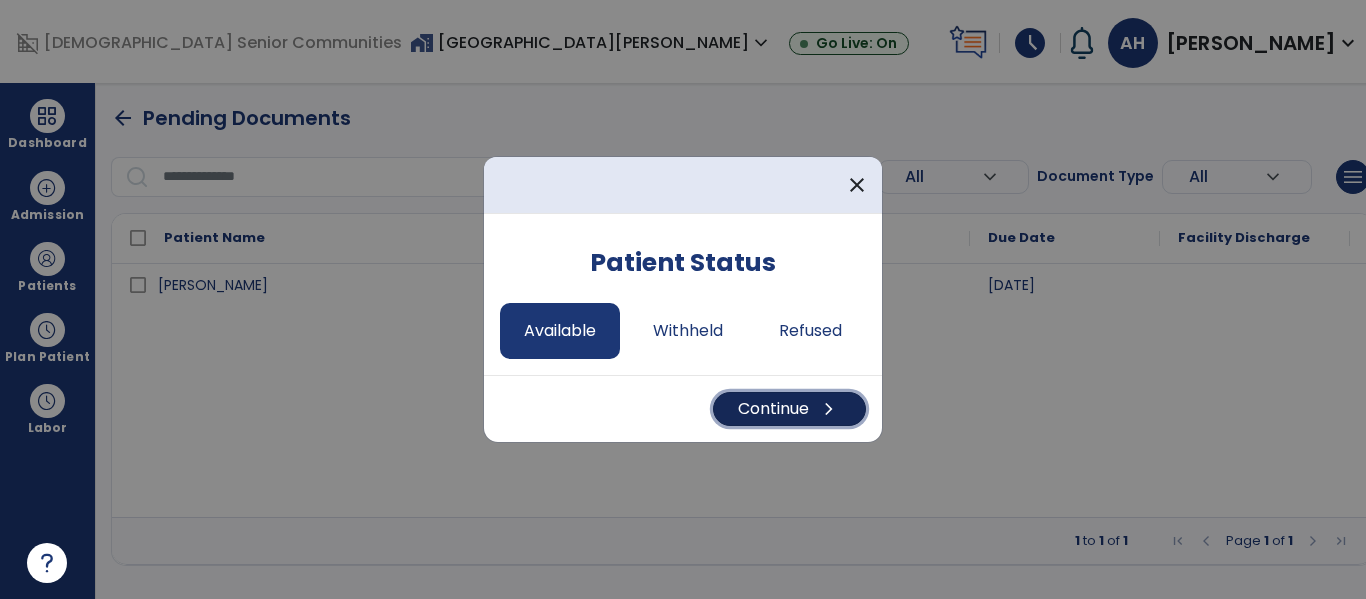 click on "Continue   chevron_right" at bounding box center (789, 409) 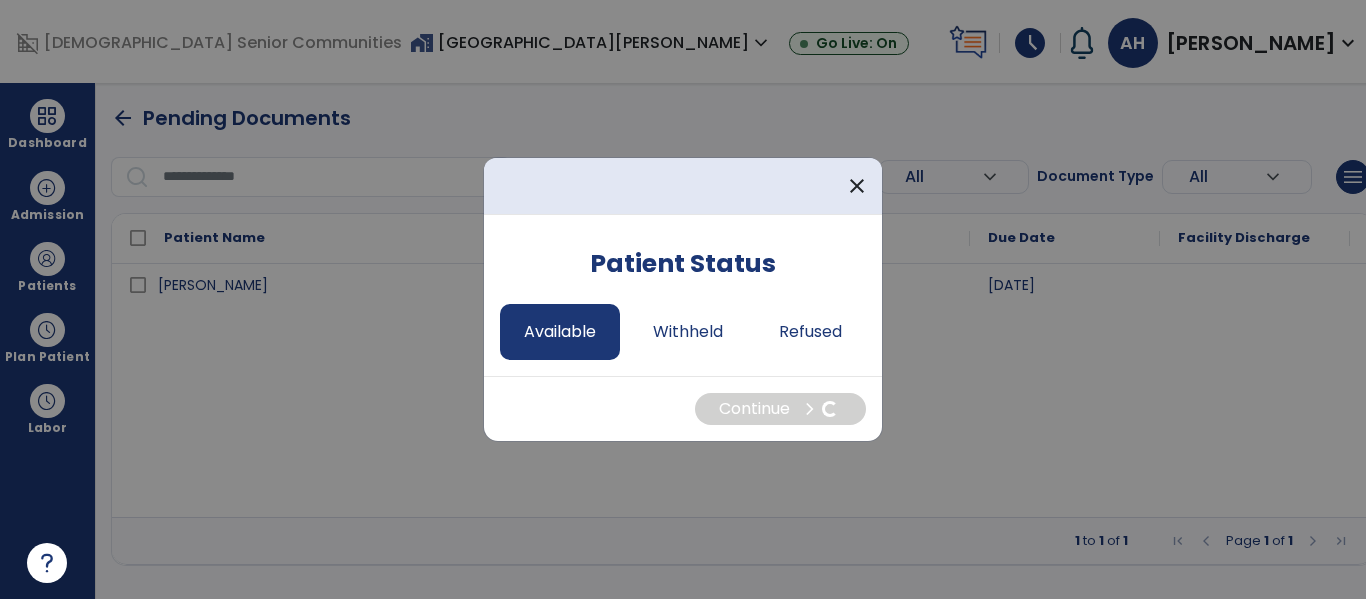 select on "*" 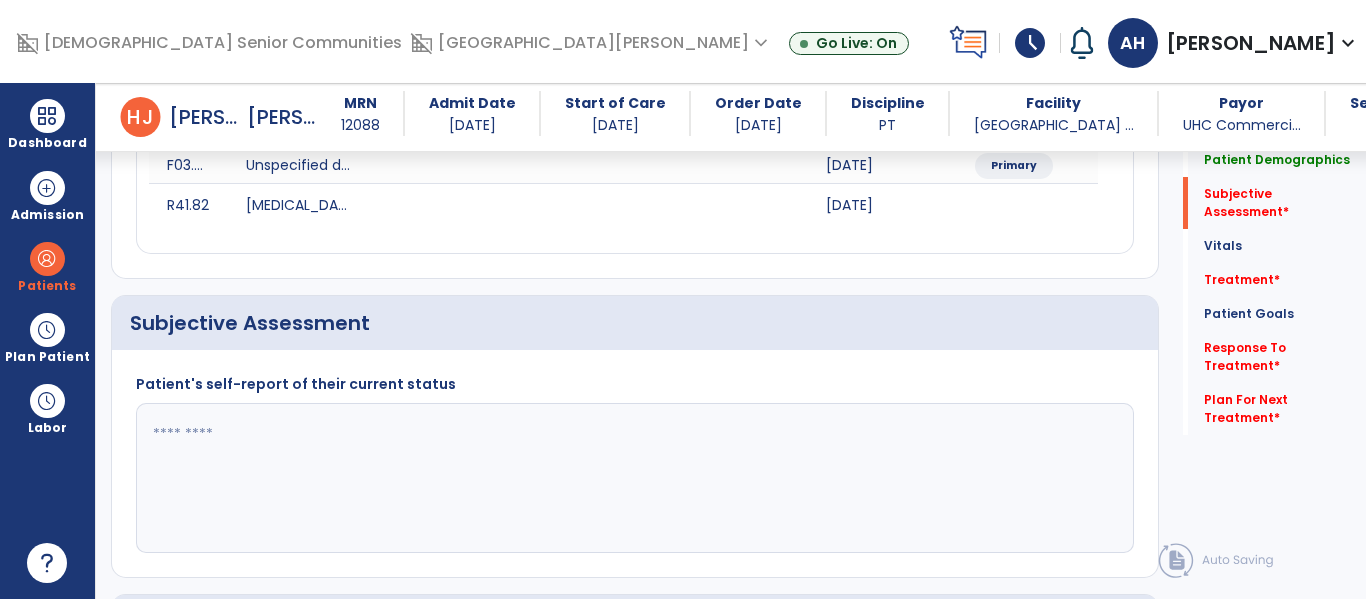 scroll, scrollTop: 378, scrollLeft: 0, axis: vertical 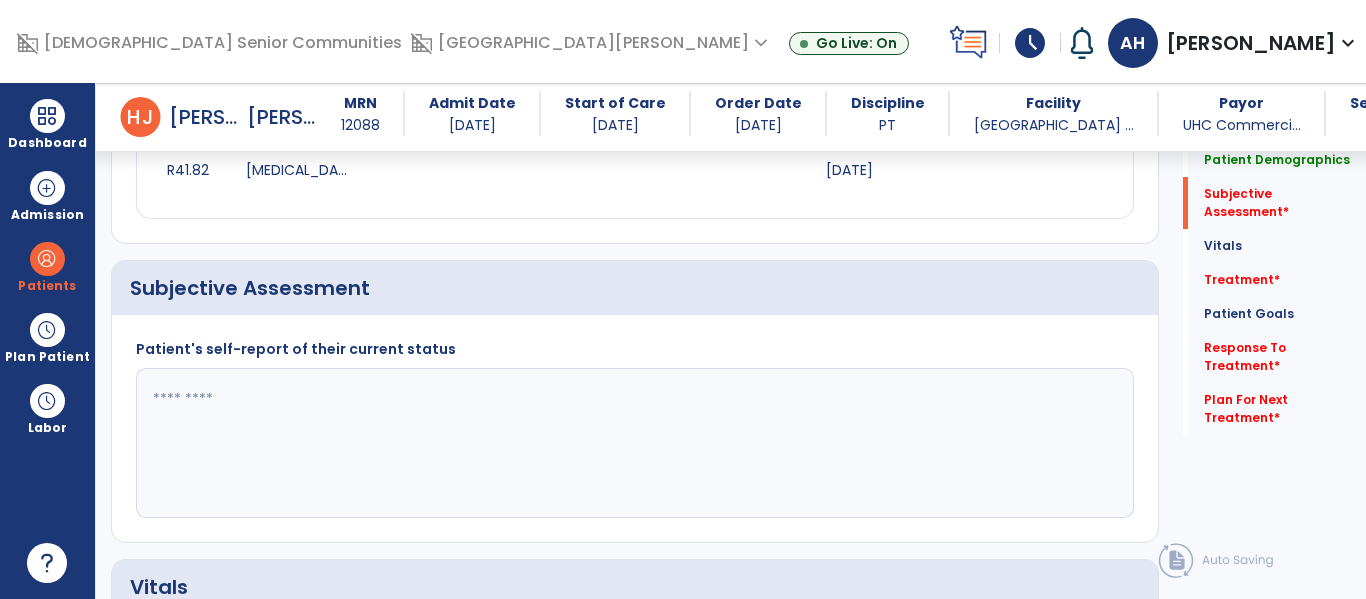 click 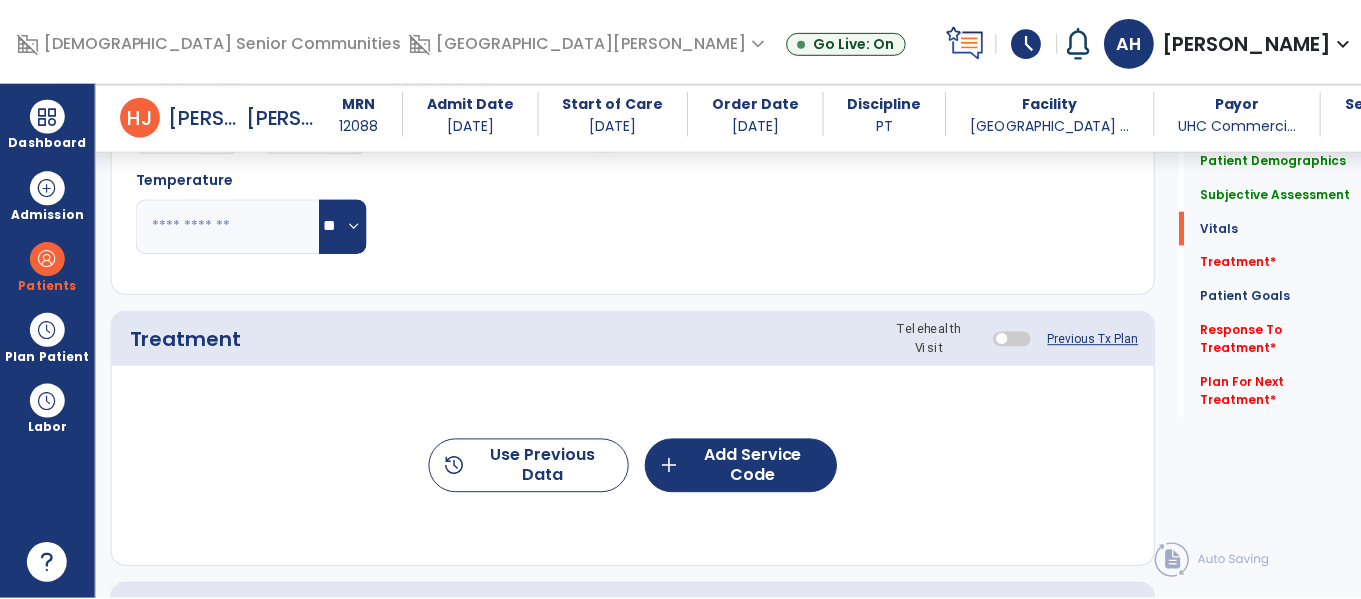 scroll, scrollTop: 1049, scrollLeft: 0, axis: vertical 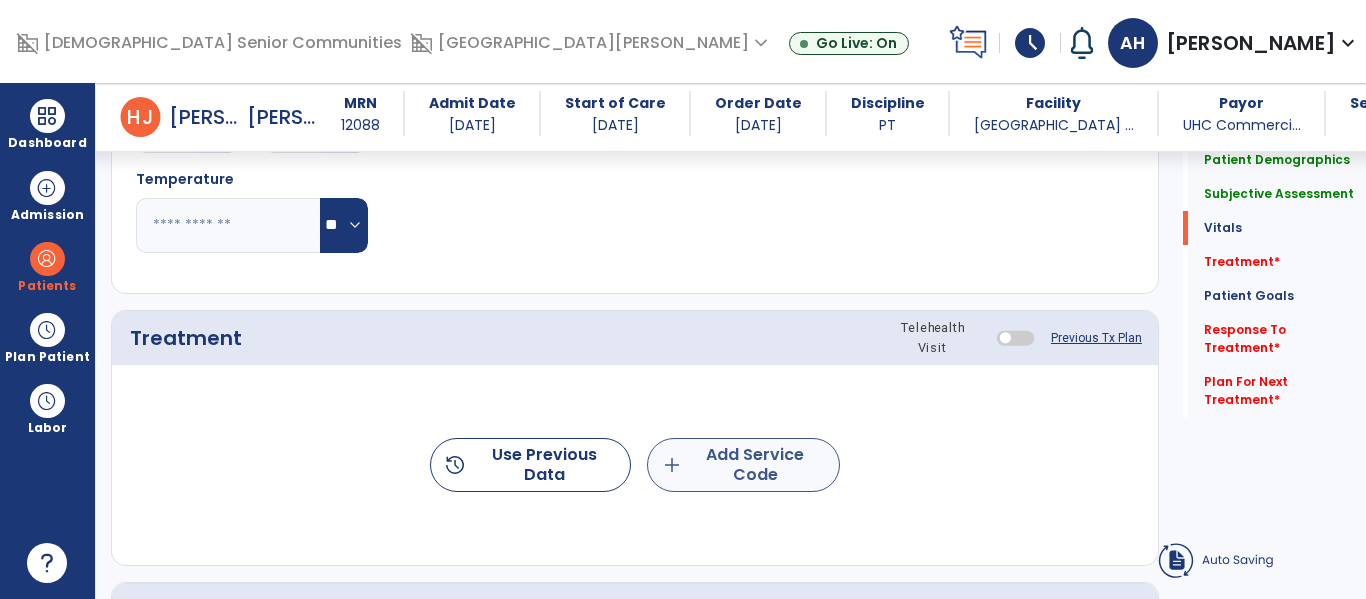 type on "**********" 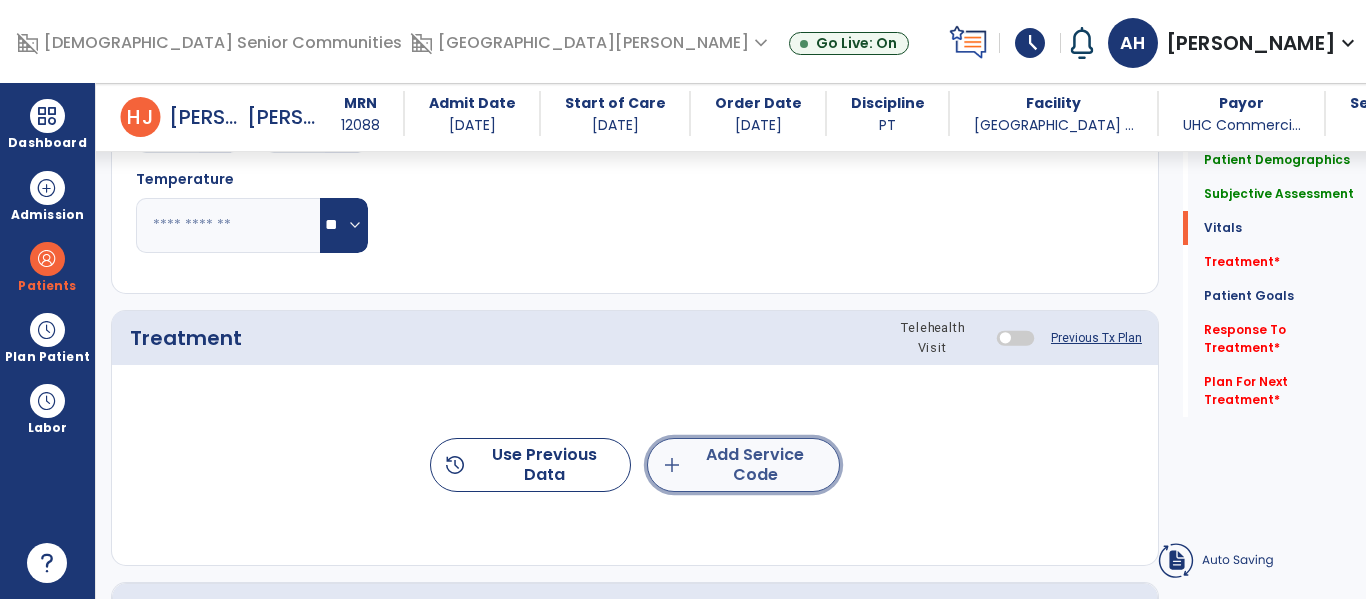 click on "add  Add Service Code" 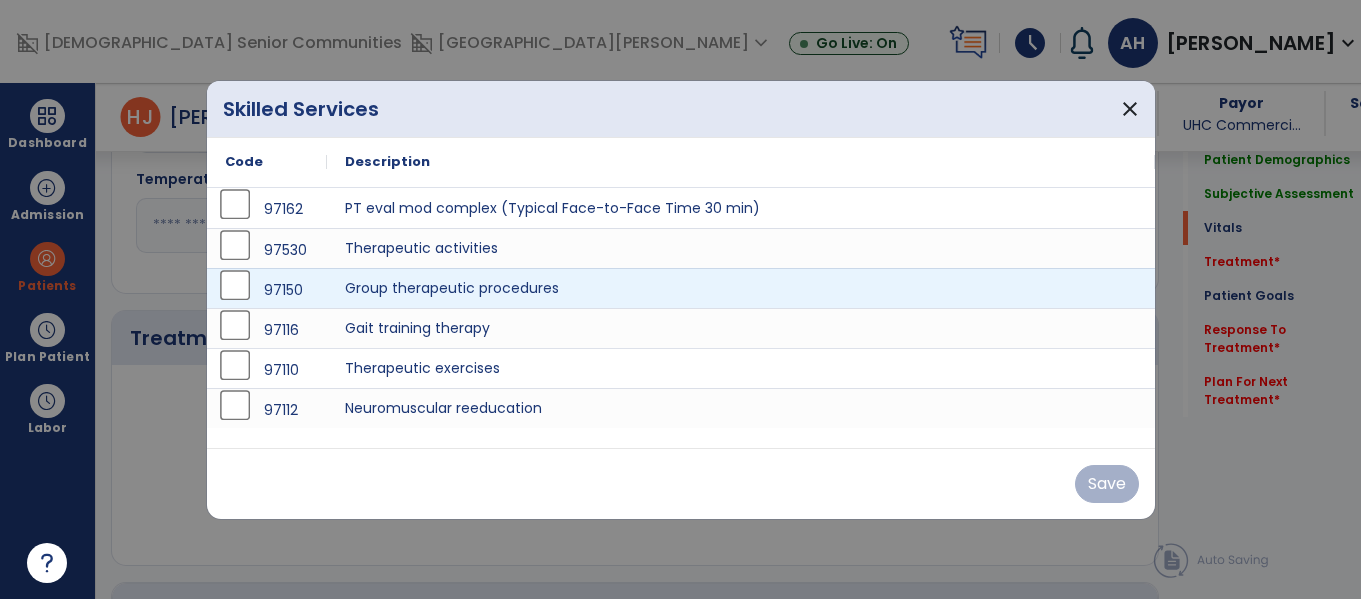 scroll, scrollTop: 1049, scrollLeft: 0, axis: vertical 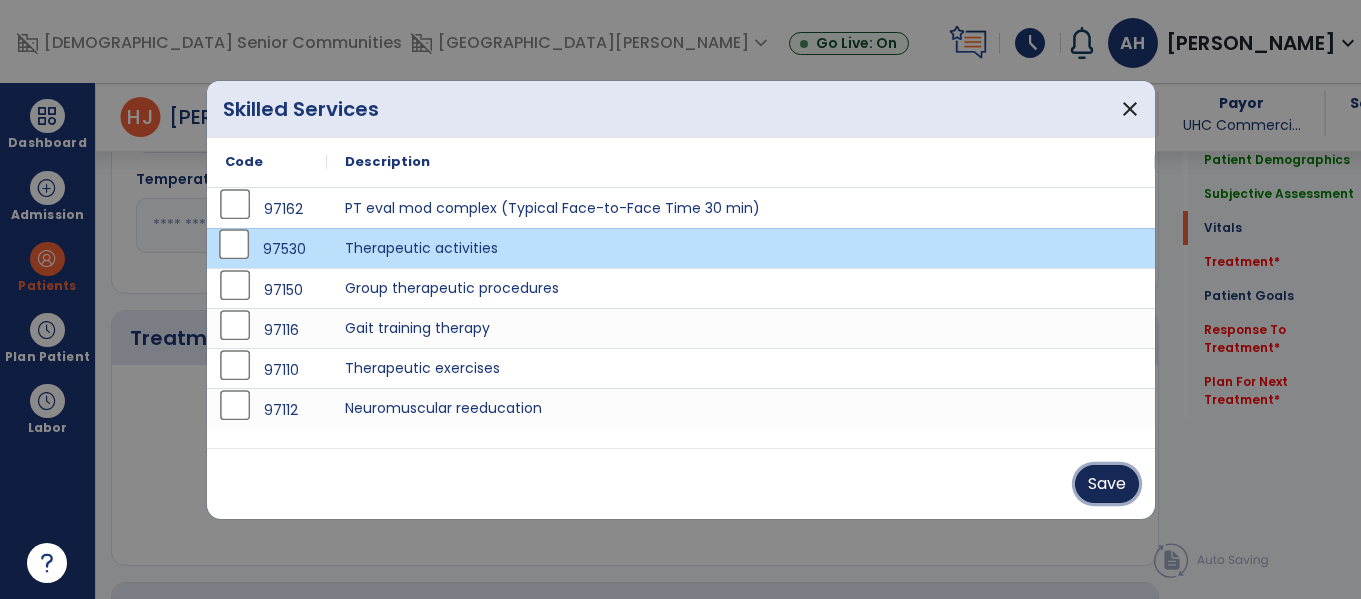 click on "Save" at bounding box center (1107, 484) 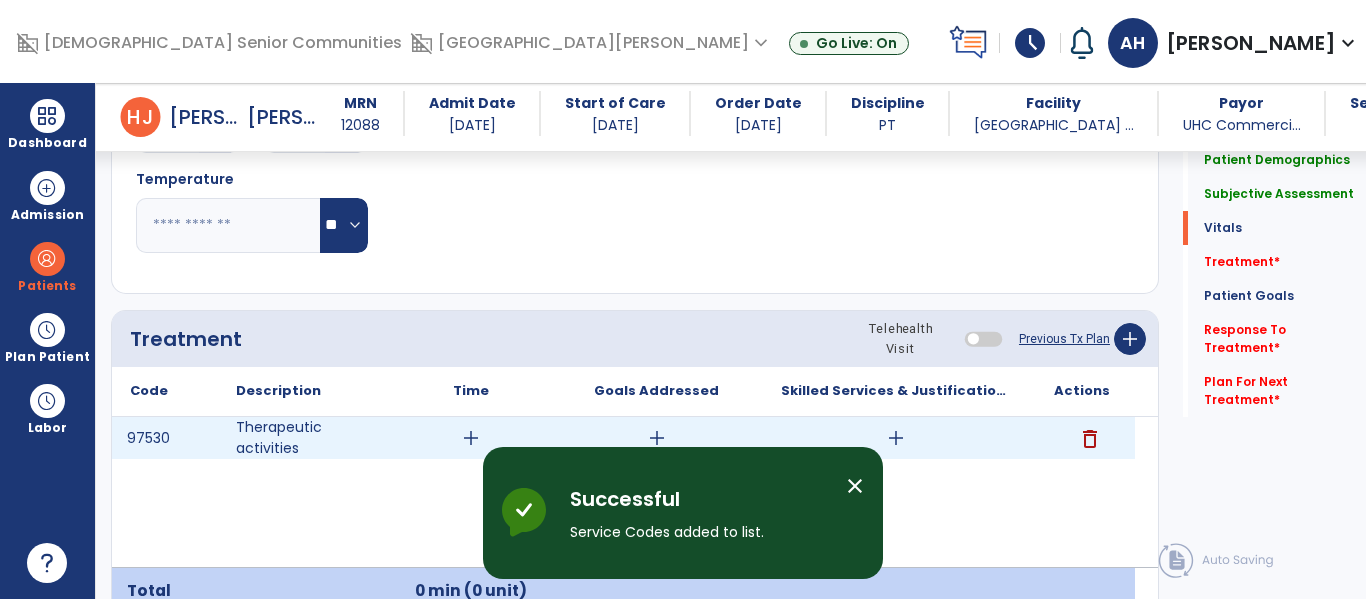 click on "add" at bounding box center [471, 438] 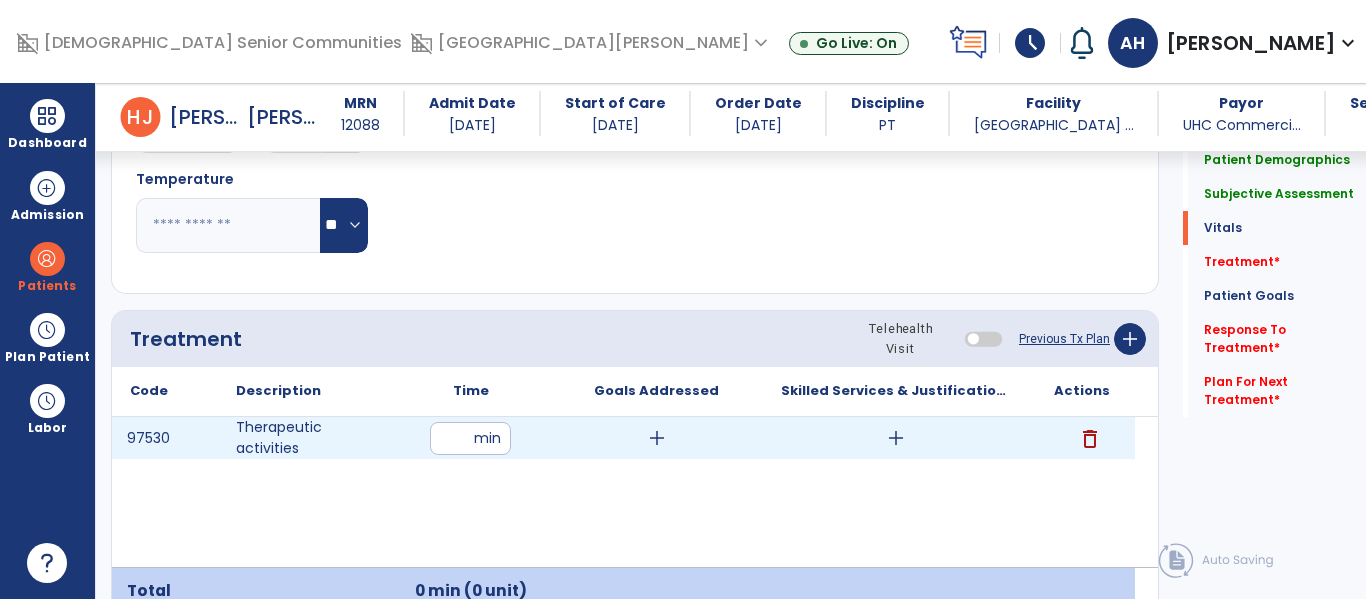type on "**" 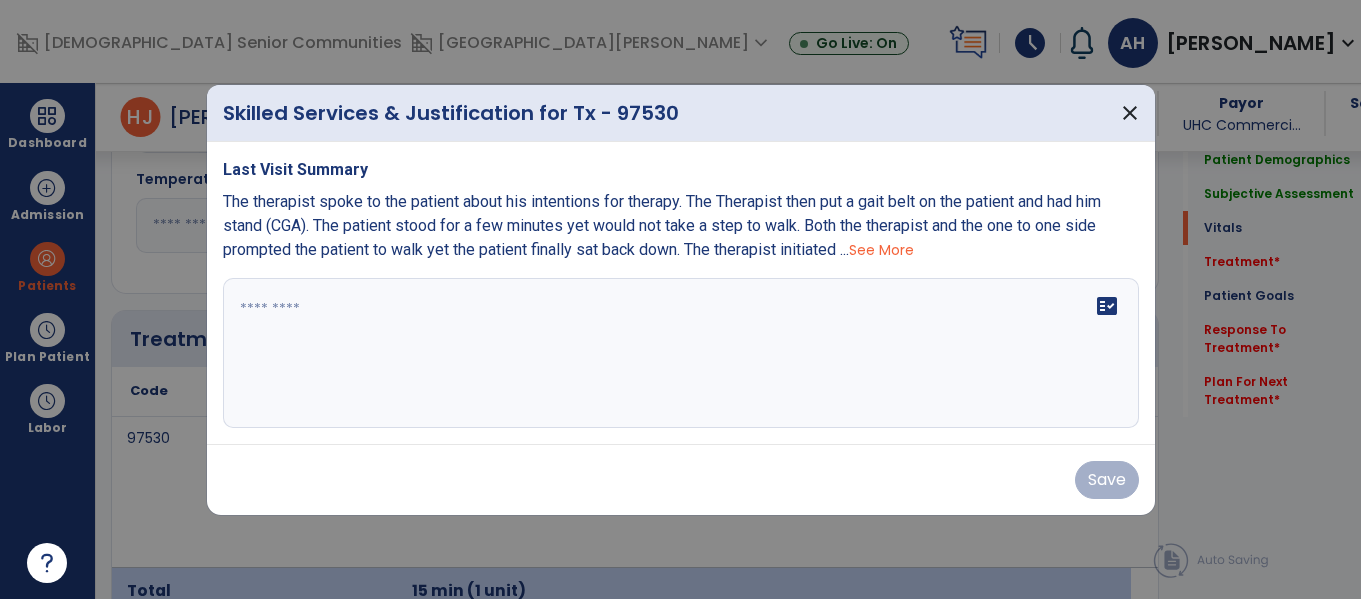 click at bounding box center [681, 353] 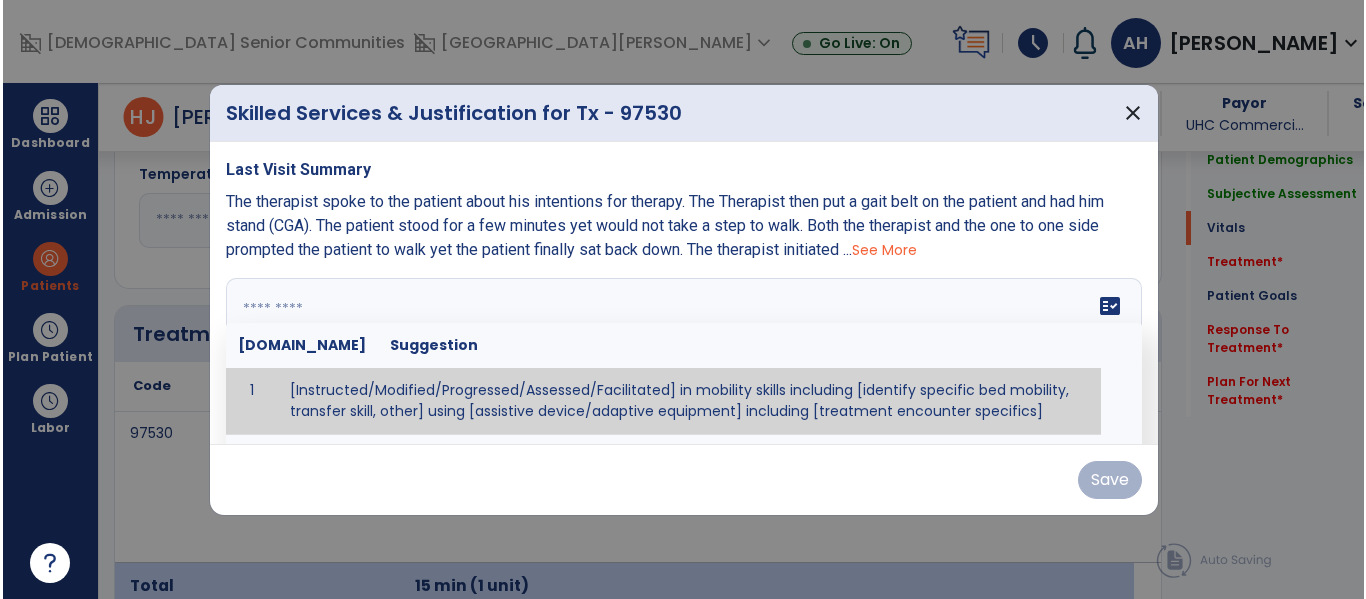 scroll, scrollTop: 1049, scrollLeft: 0, axis: vertical 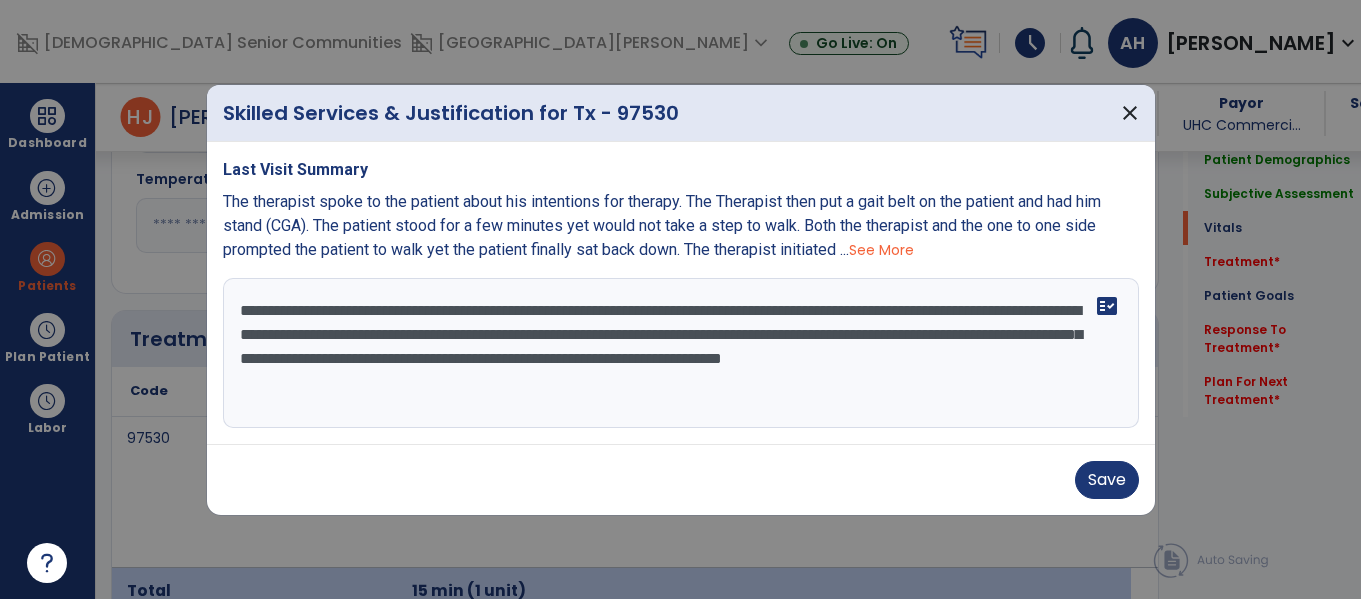 click on "**********" at bounding box center [681, 353] 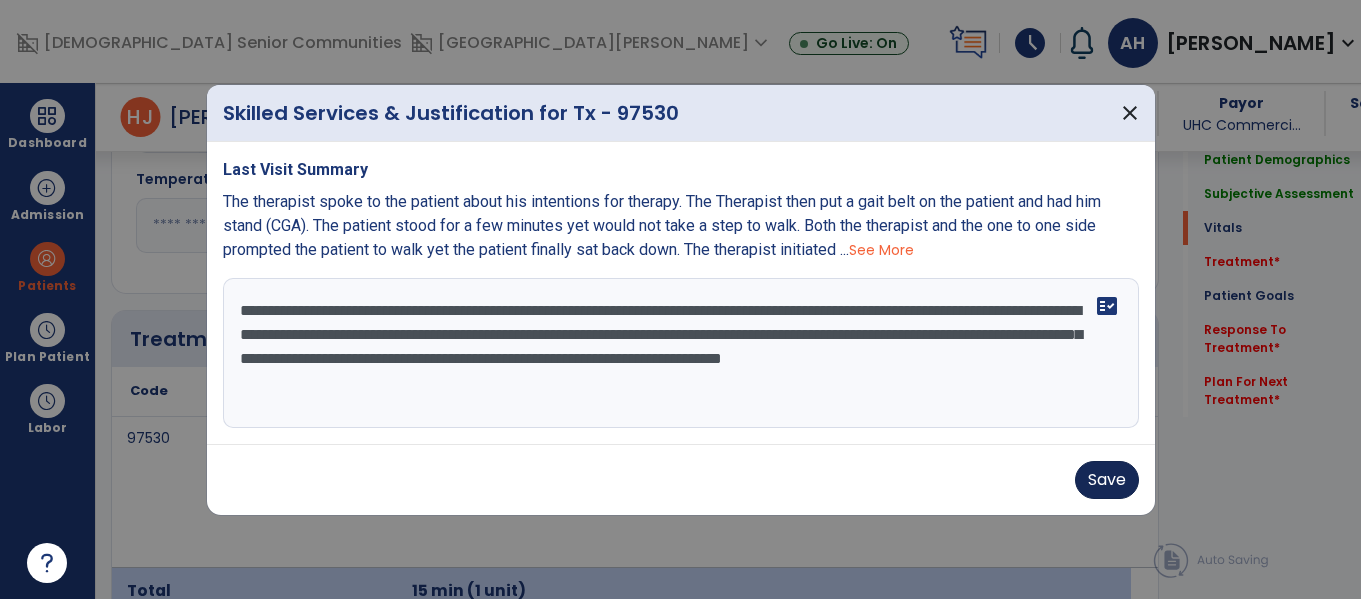 type on "**********" 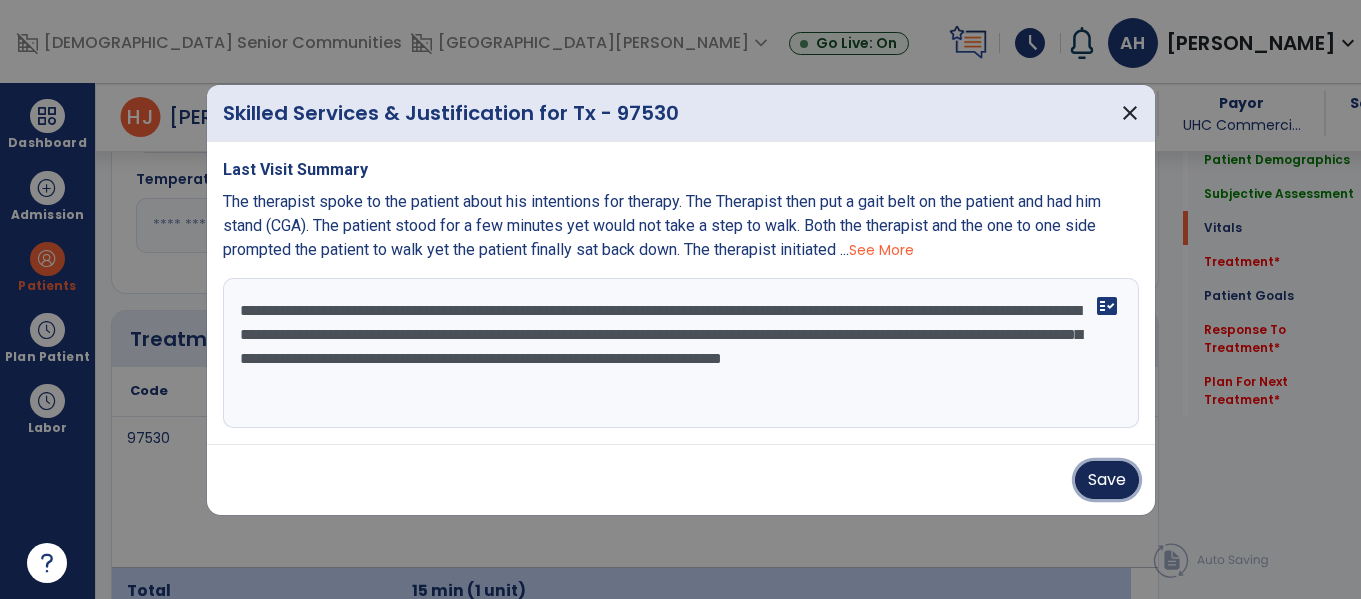 click on "Save" at bounding box center (1107, 480) 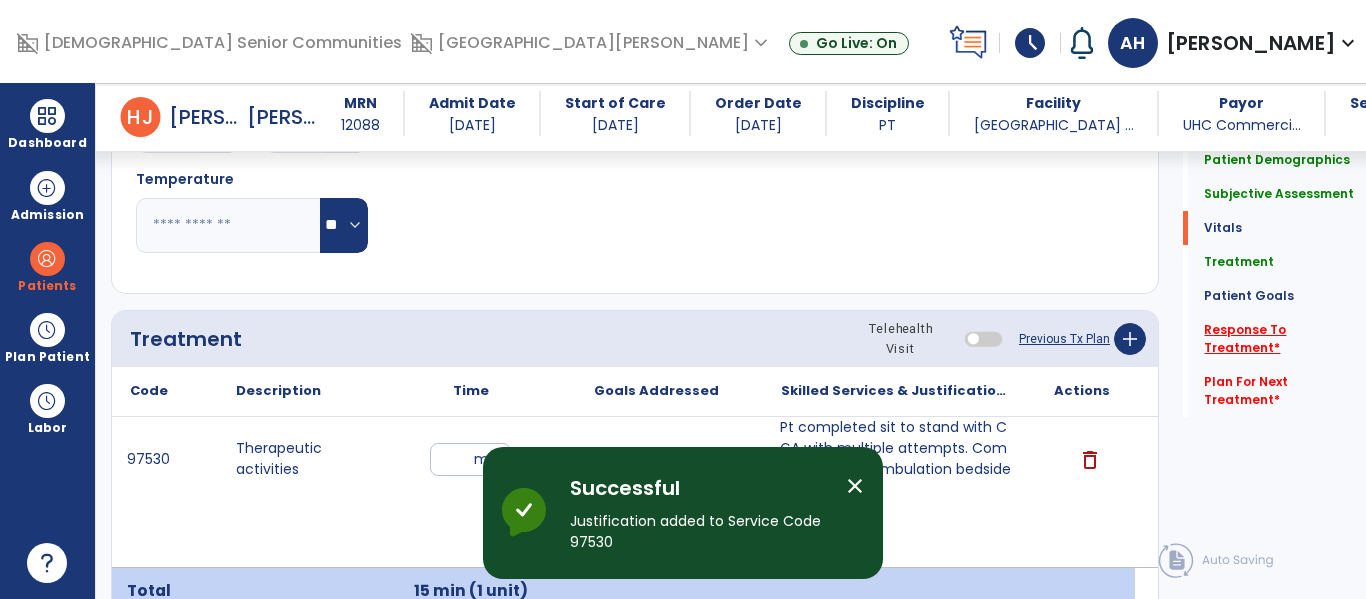 click on "Response To Treatment   *" 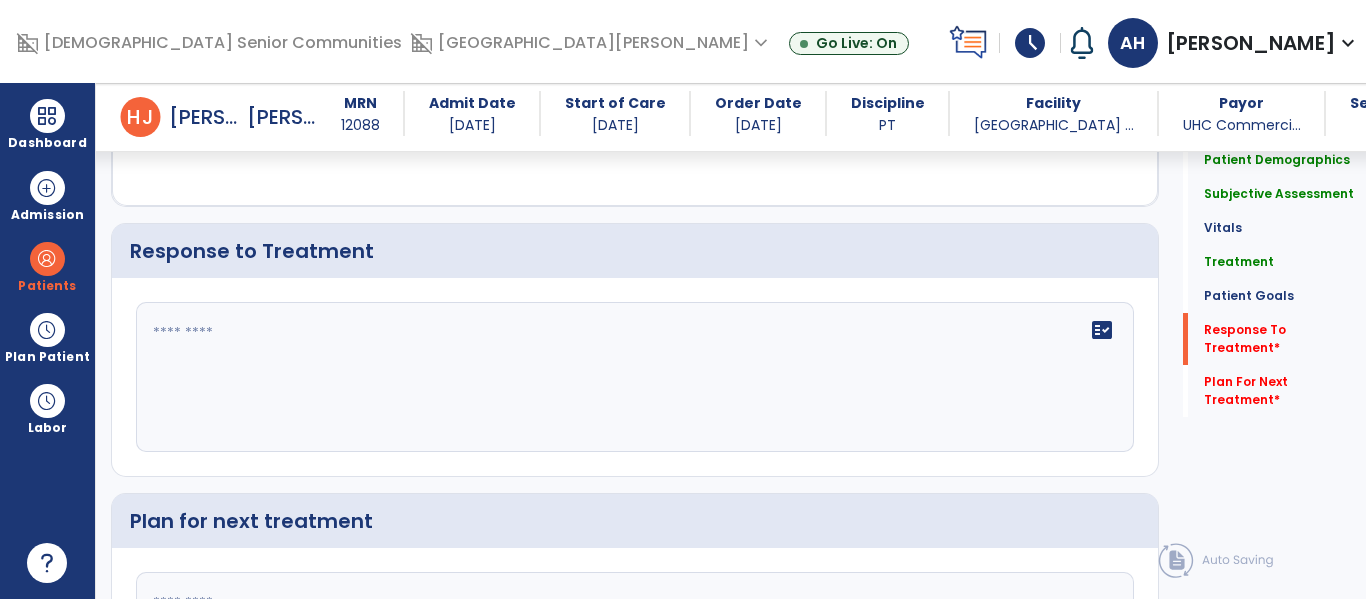 scroll, scrollTop: 3071, scrollLeft: 0, axis: vertical 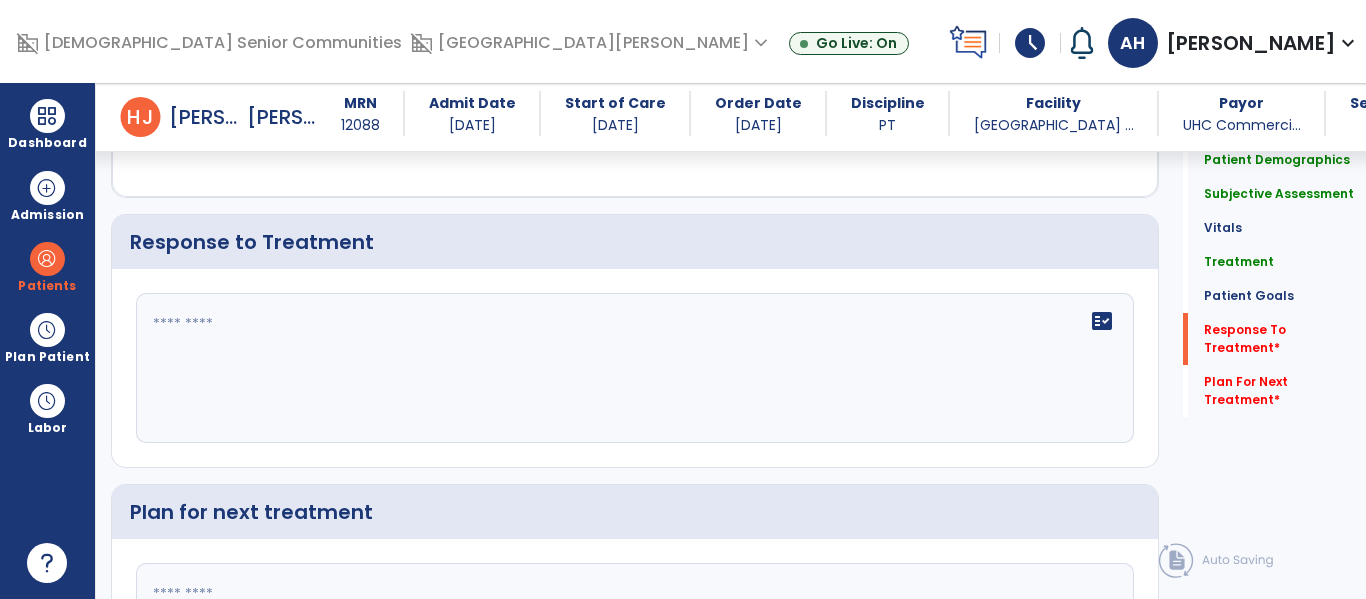 click on "fact_check" 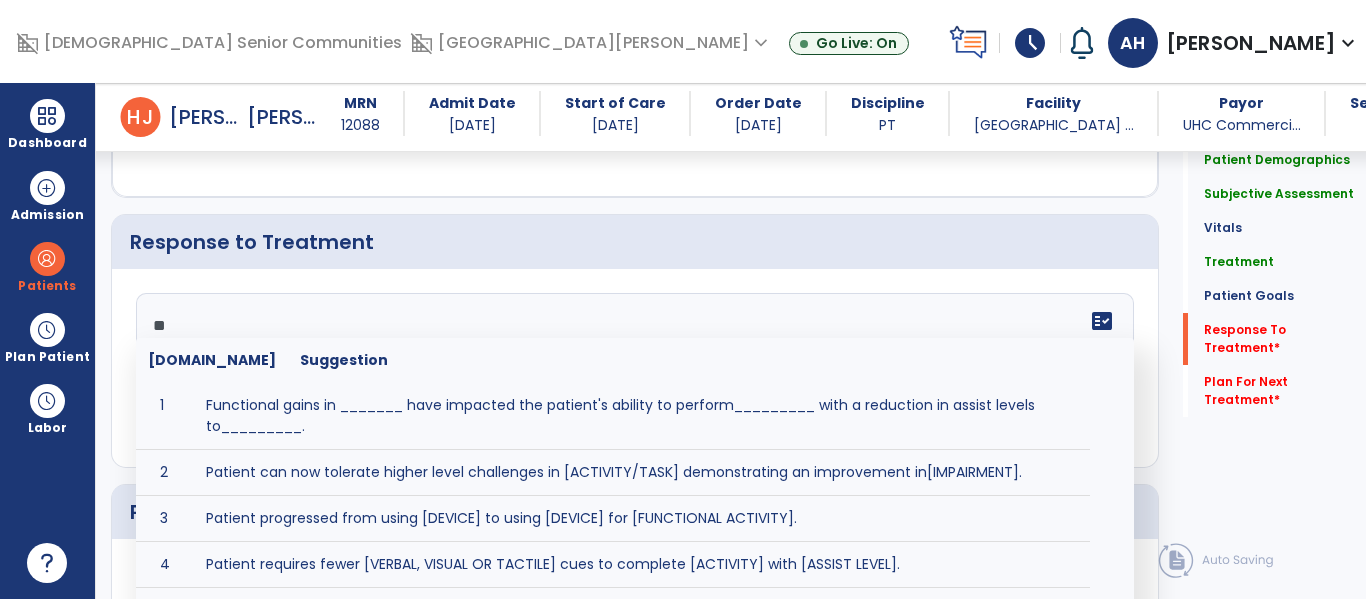 type on "*" 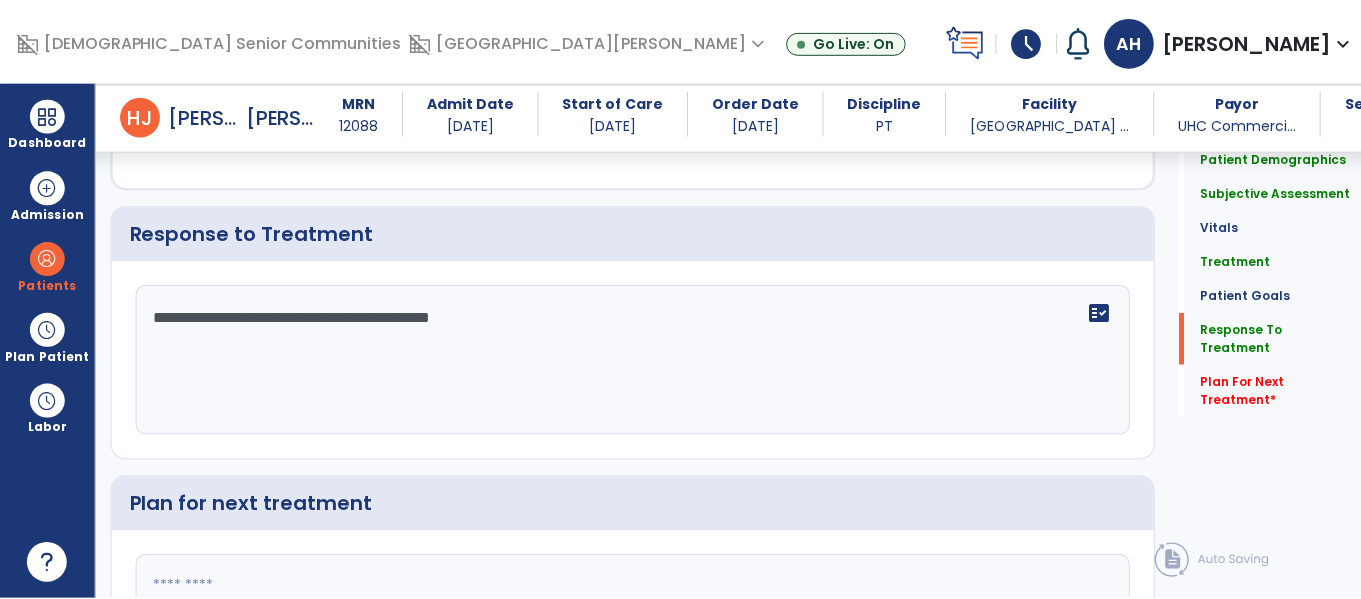 scroll, scrollTop: 3276, scrollLeft: 0, axis: vertical 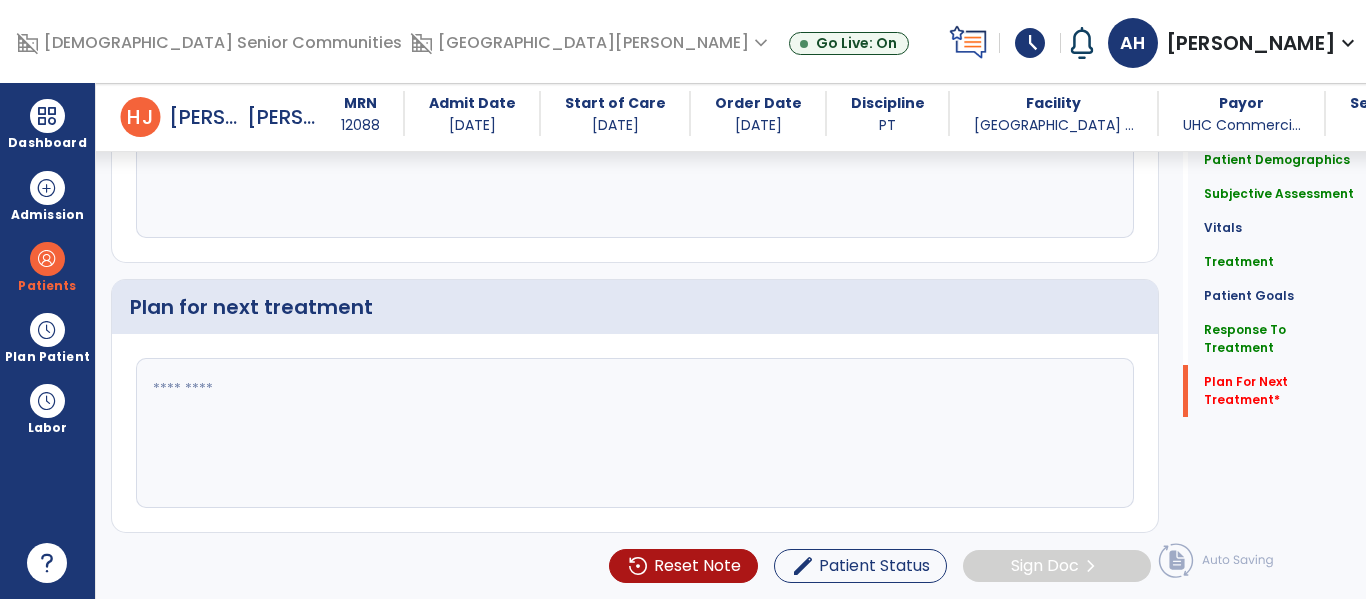type on "**********" 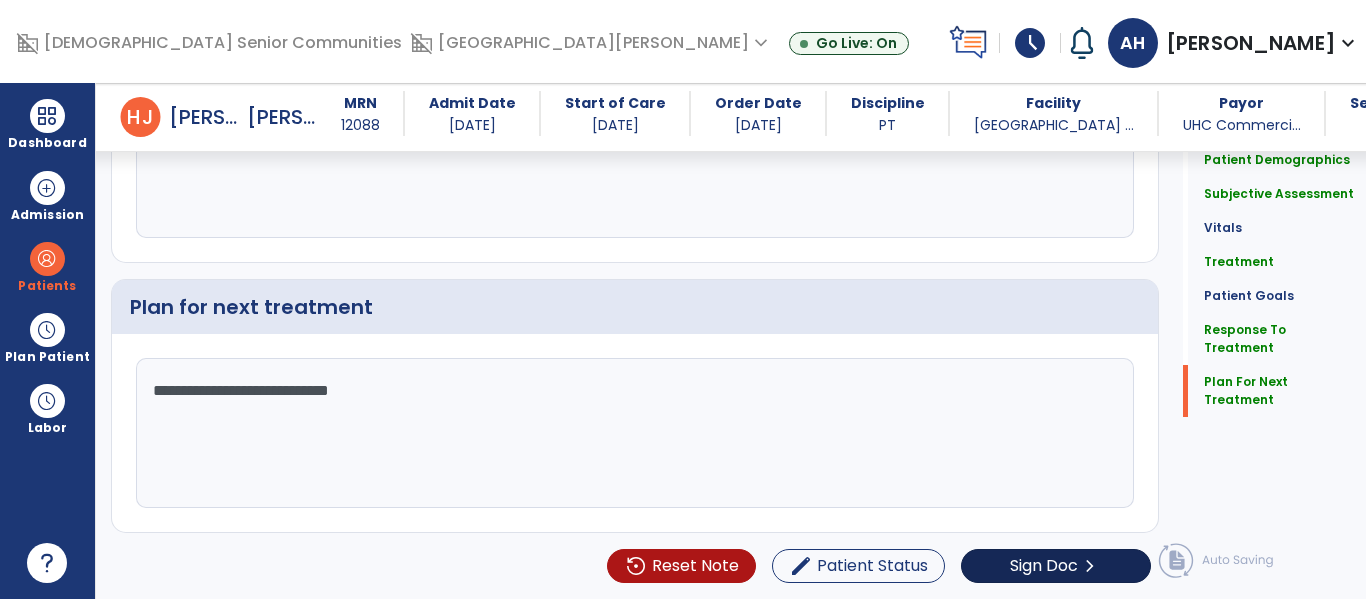 type on "**********" 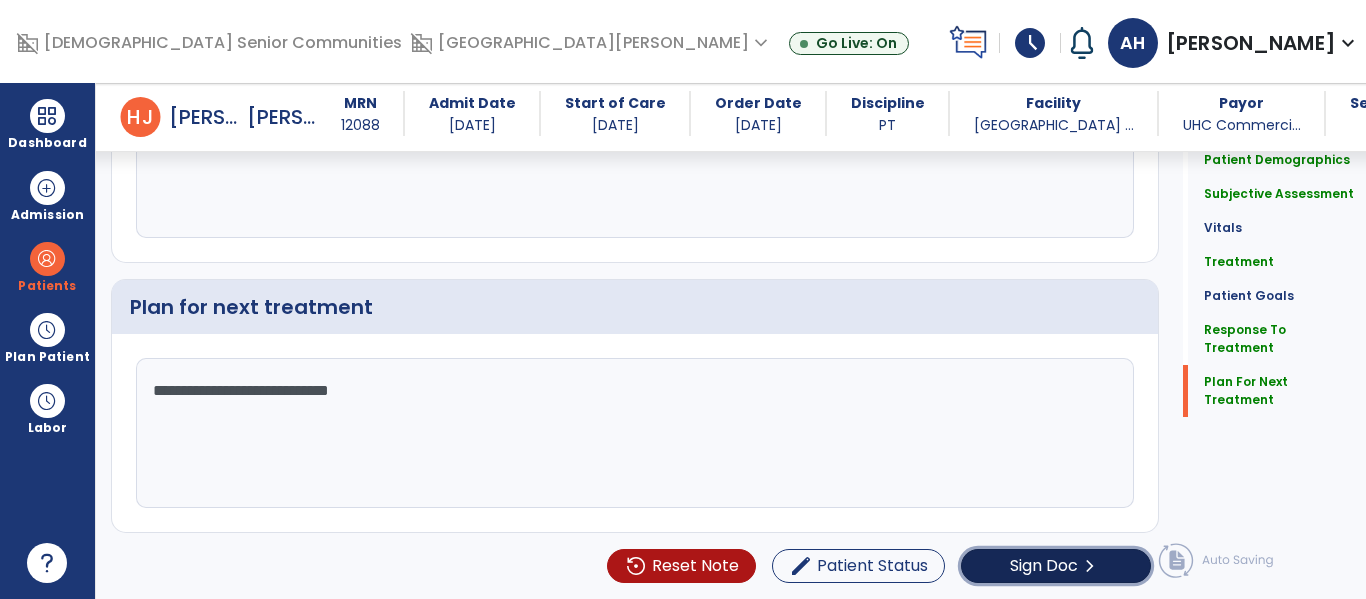 click on "Sign Doc" 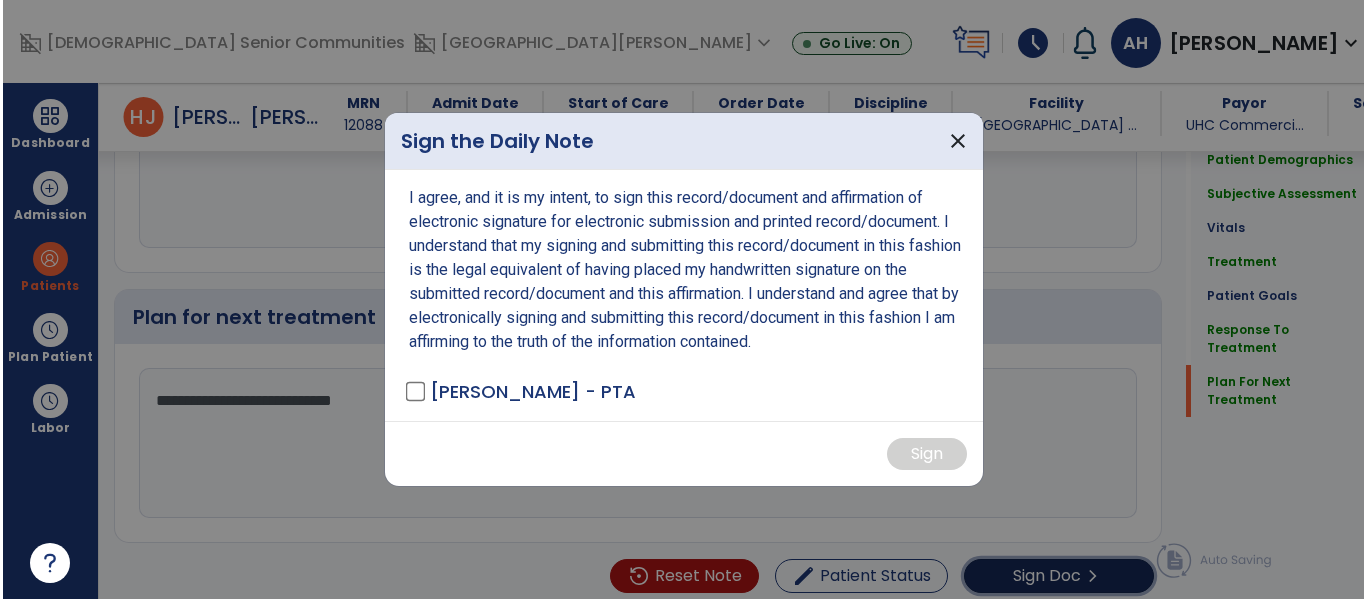 scroll, scrollTop: 3276, scrollLeft: 0, axis: vertical 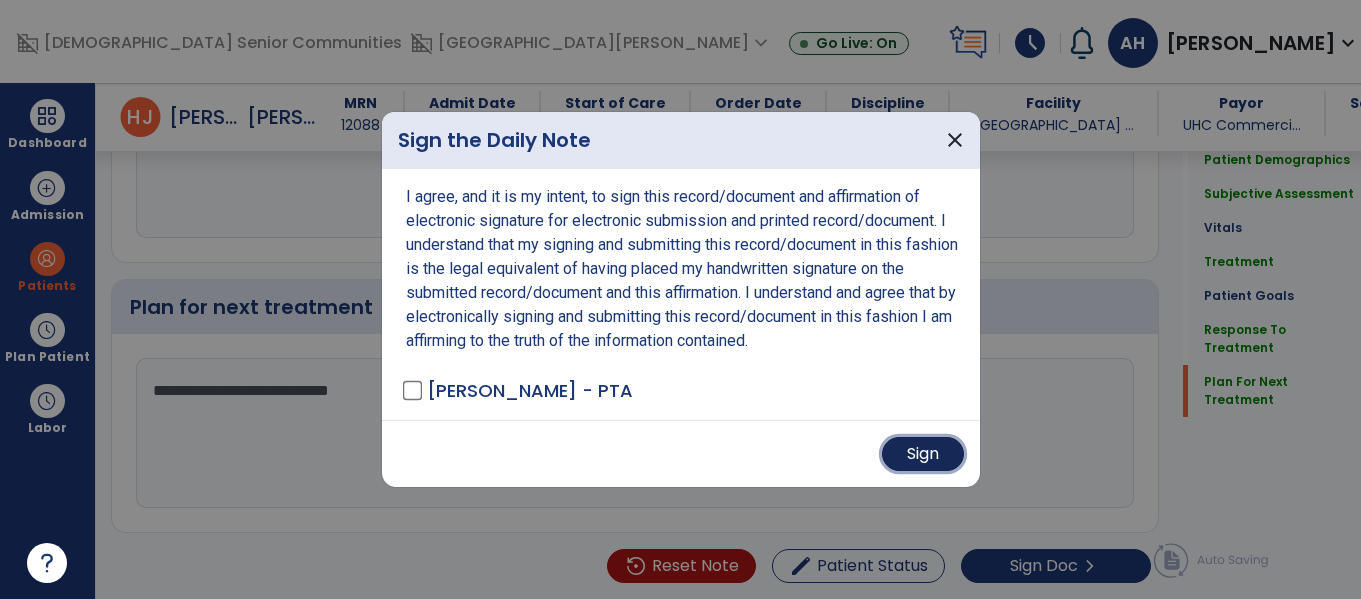 click on "Sign" at bounding box center (923, 454) 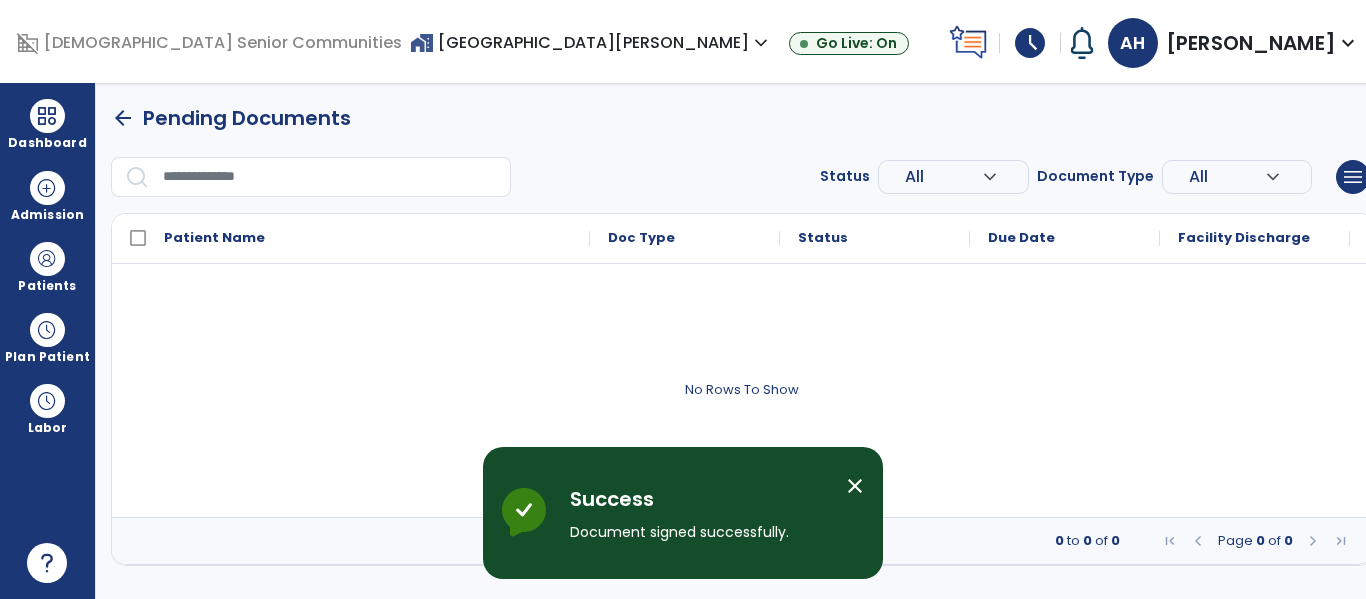 scroll, scrollTop: 0, scrollLeft: 0, axis: both 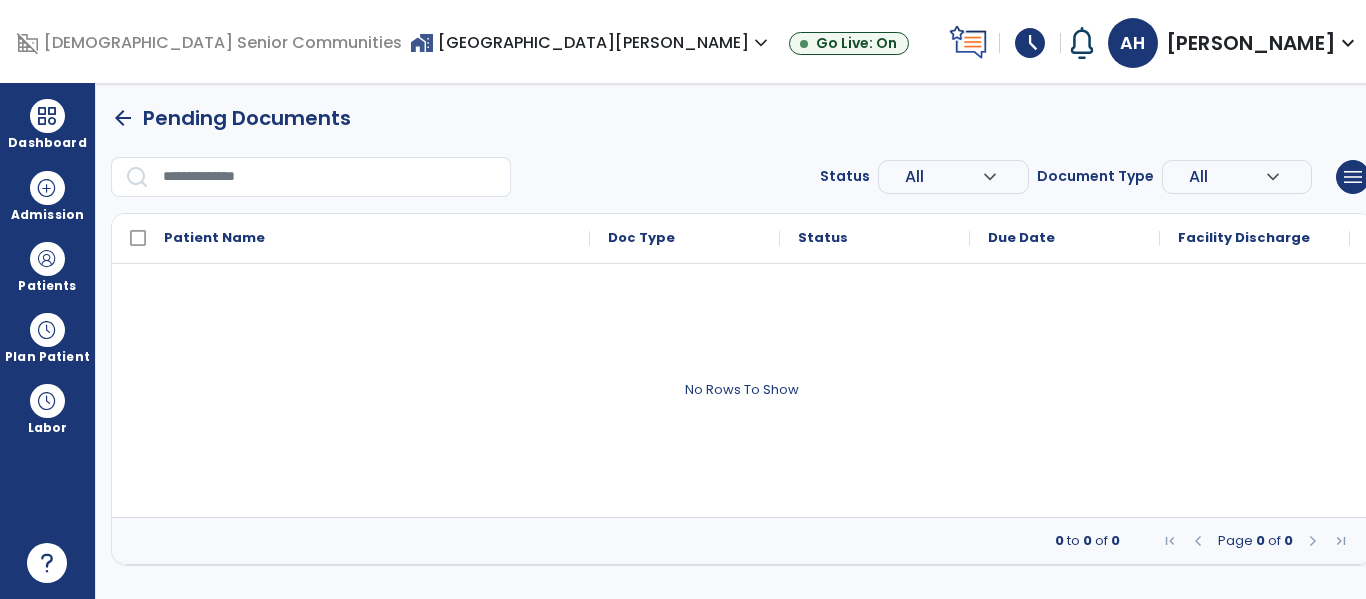 click on "arrow_back" at bounding box center (123, 118) 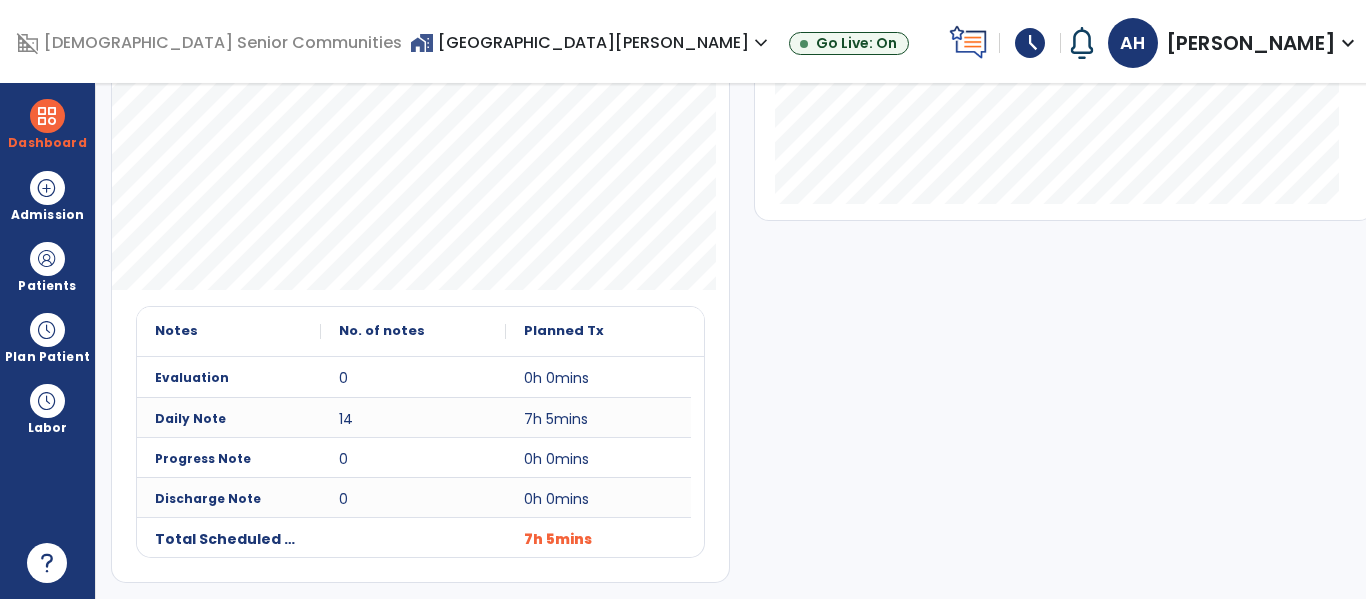 scroll, scrollTop: 0, scrollLeft: 0, axis: both 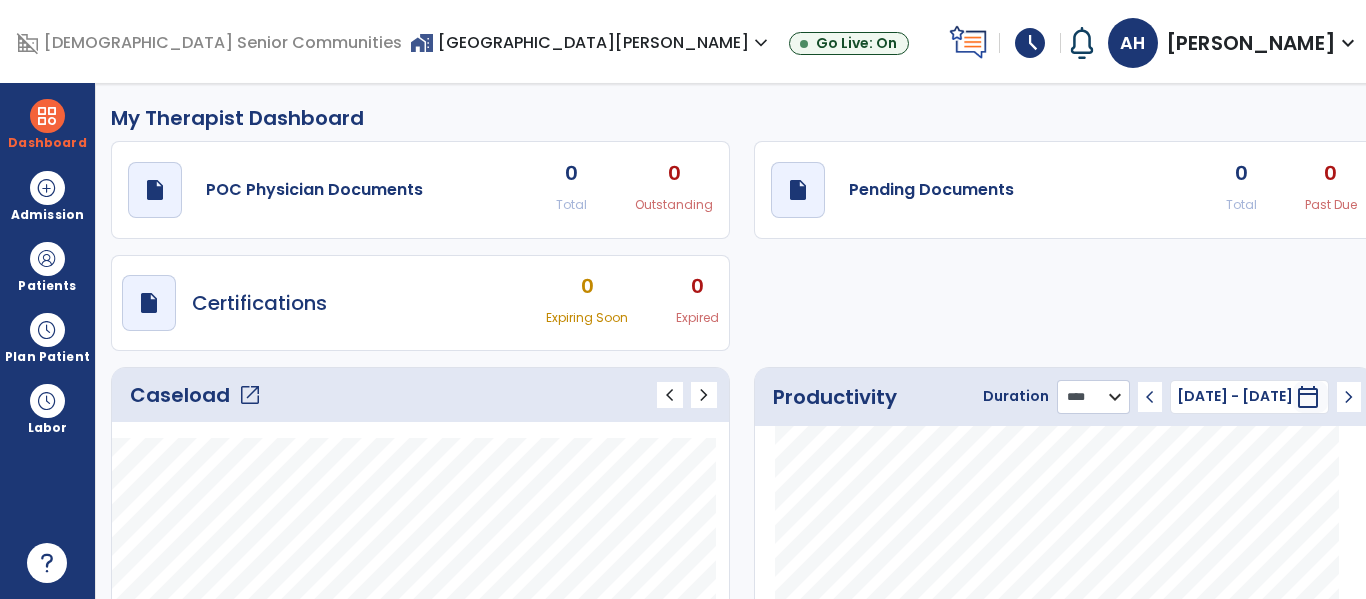 click on "******** **** ***" 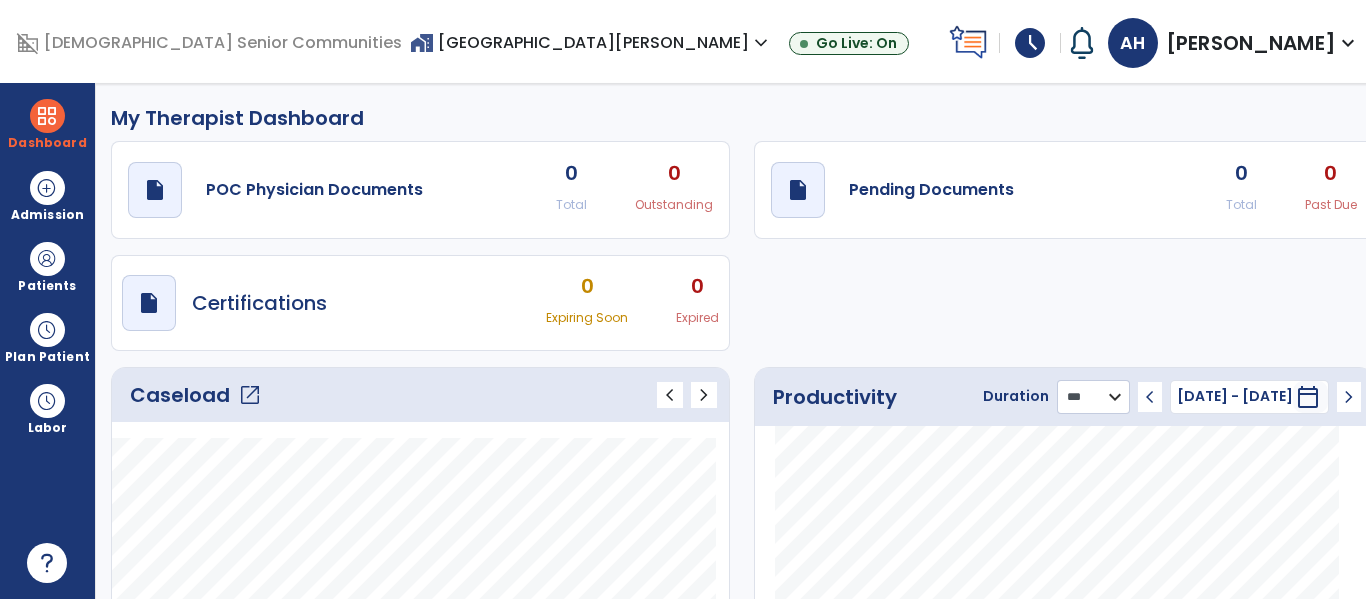 click on "******** **** ***" 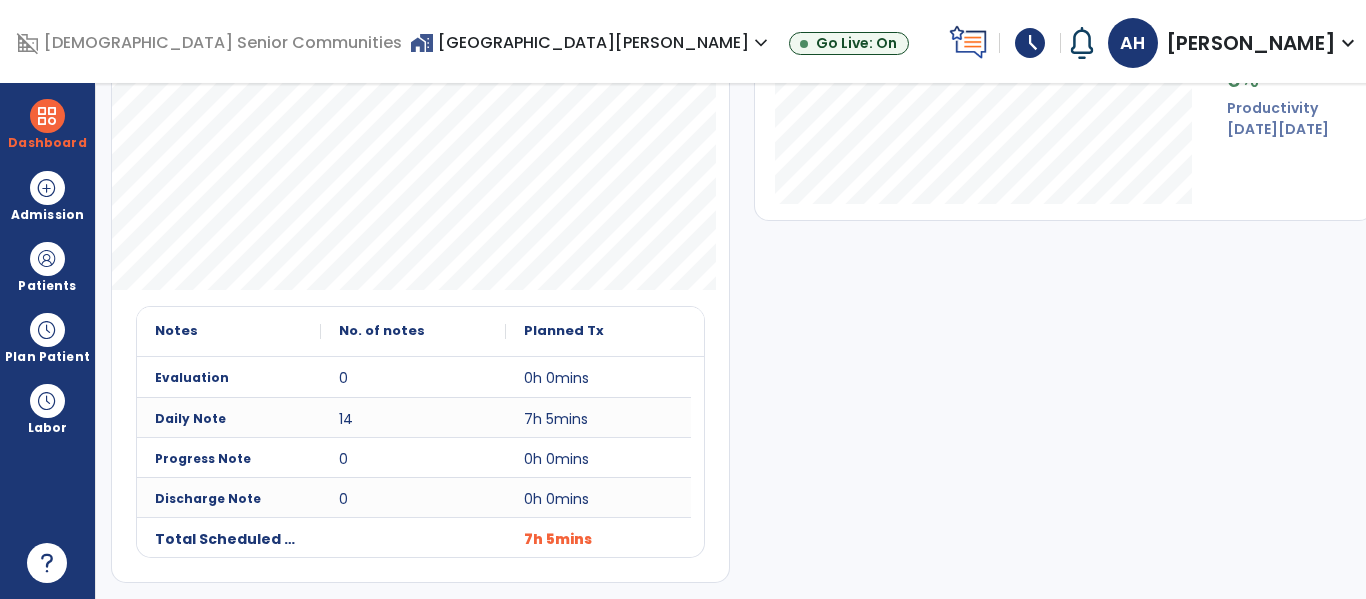 scroll, scrollTop: 0, scrollLeft: 0, axis: both 